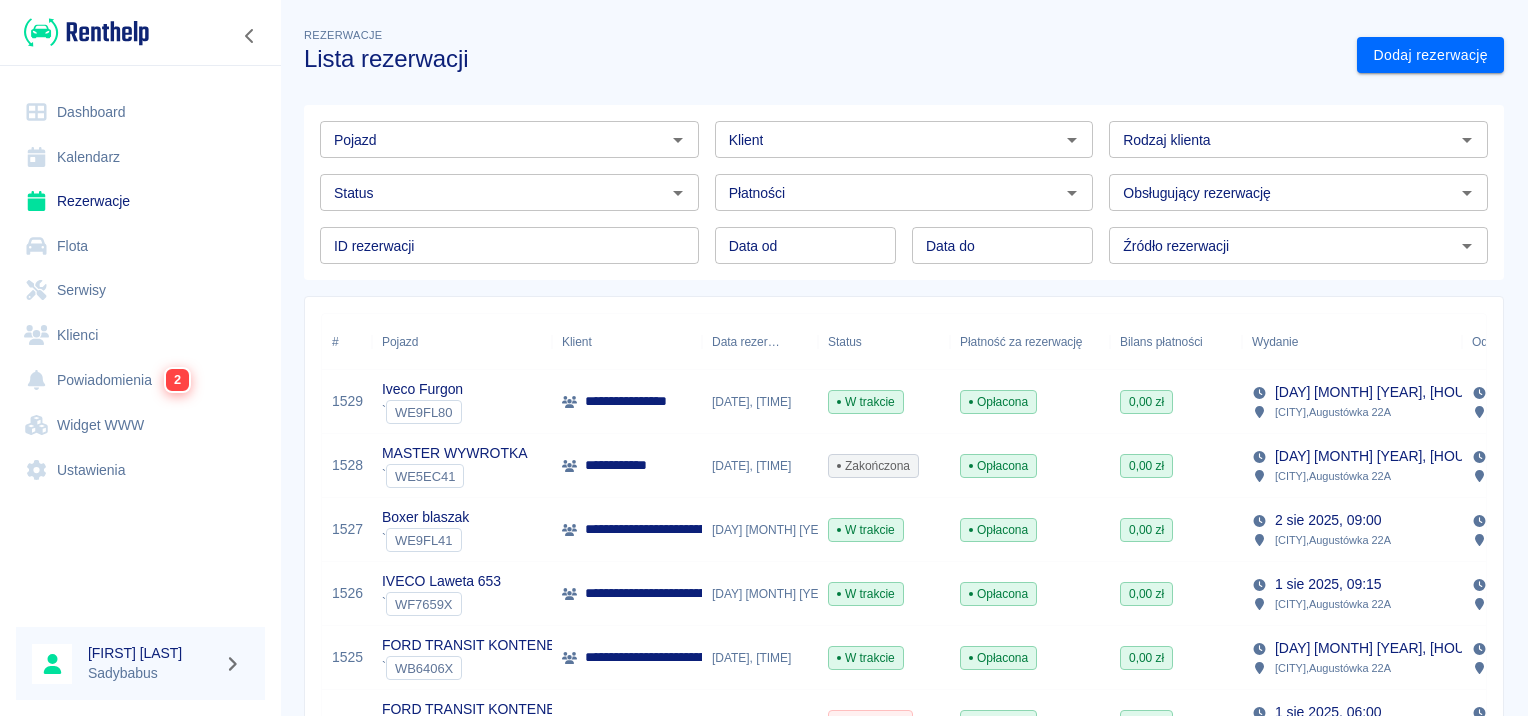 scroll, scrollTop: 0, scrollLeft: 0, axis: both 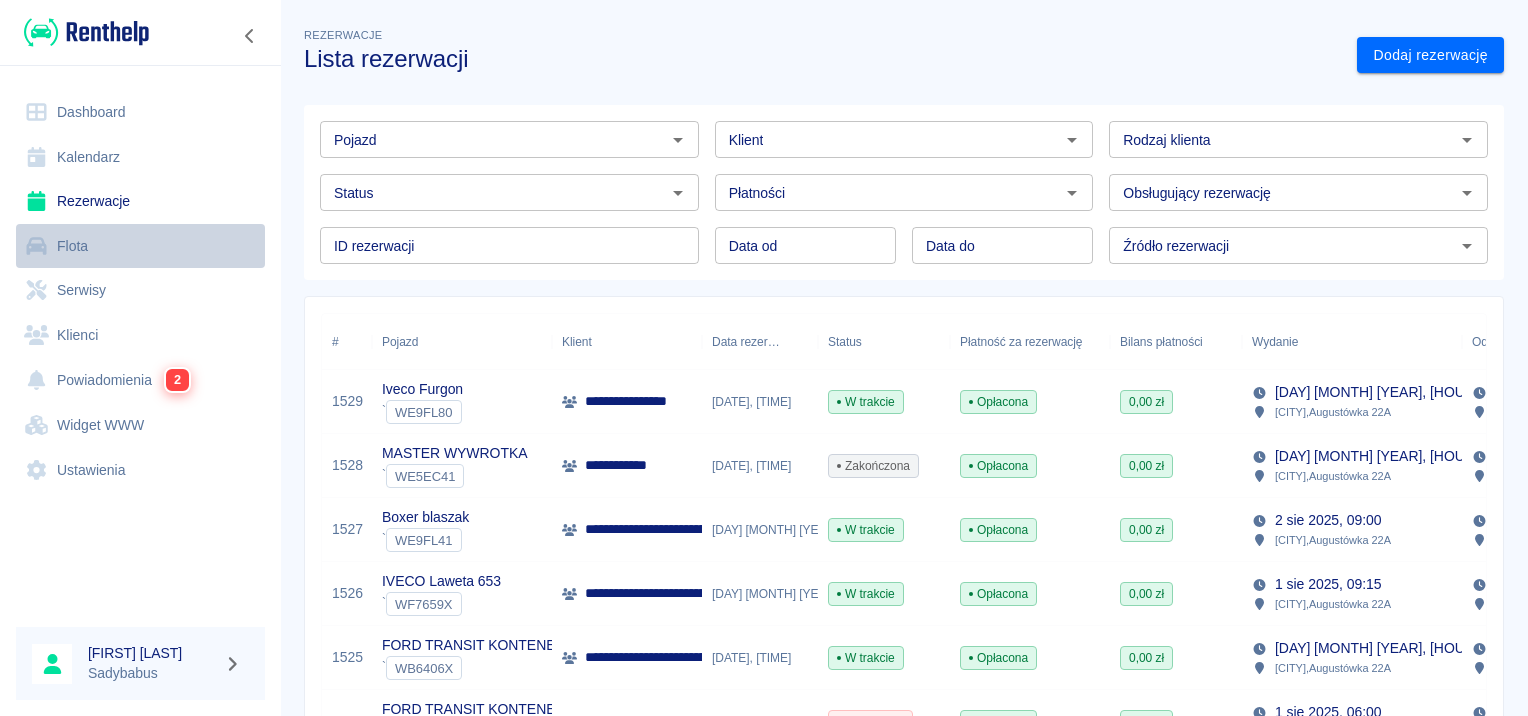 click on "Flota" at bounding box center [140, 246] 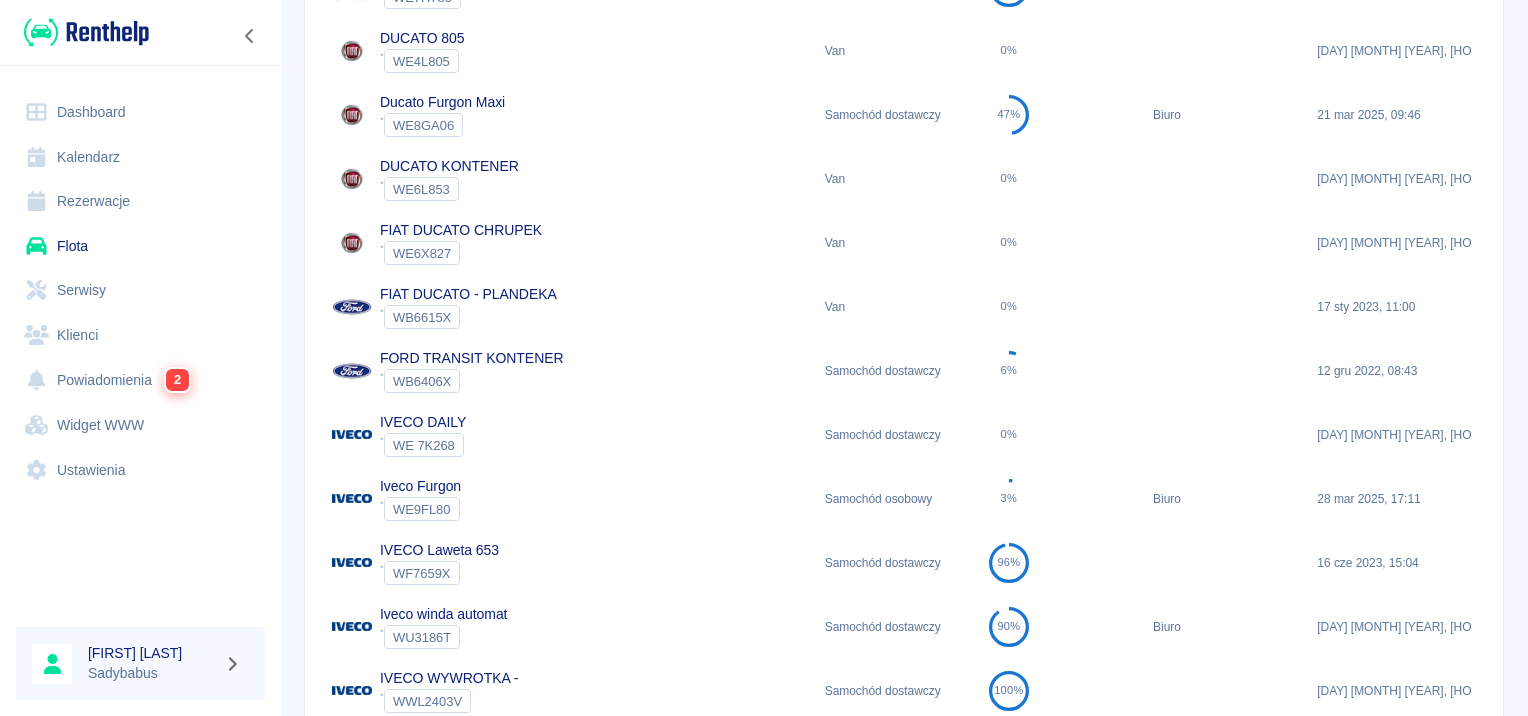scroll, scrollTop: 500, scrollLeft: 0, axis: vertical 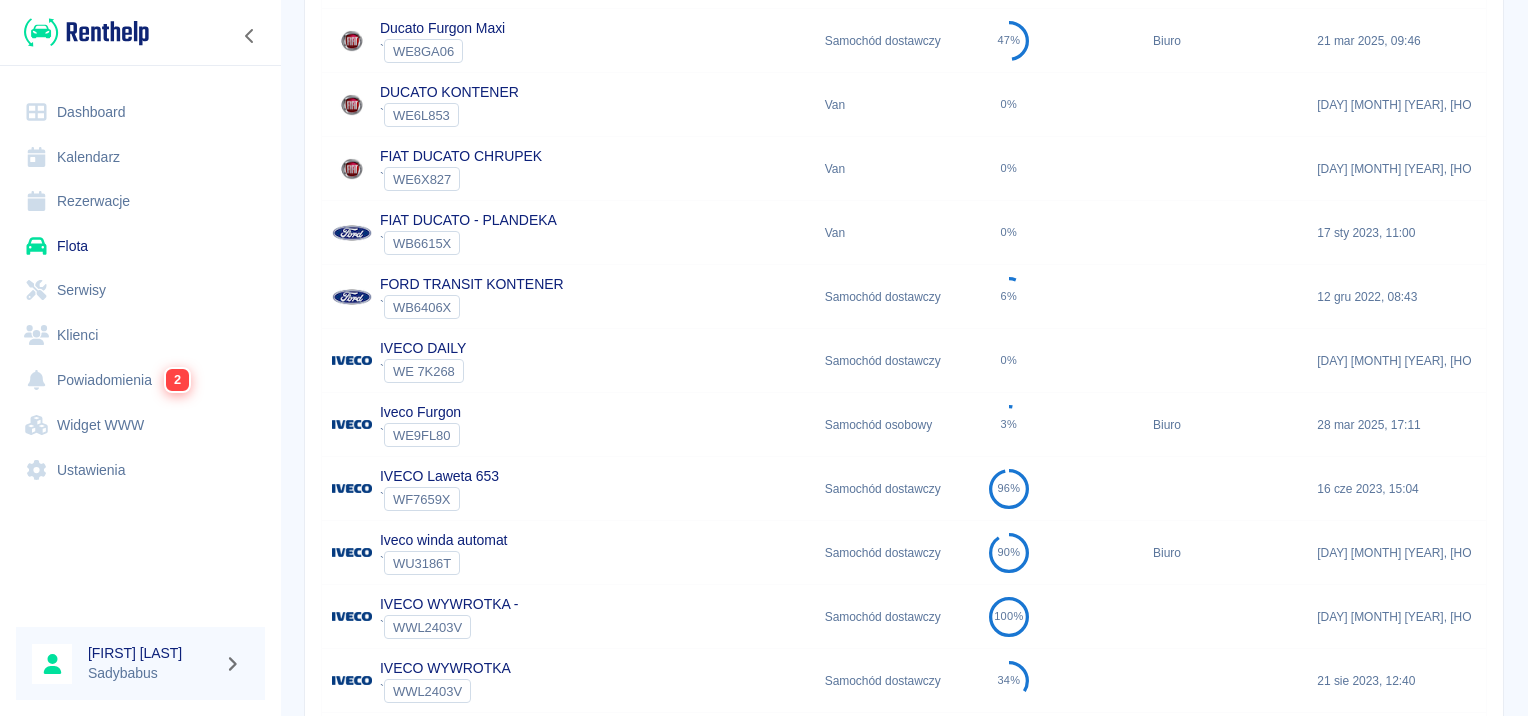 click on "IVECO Laweta 653 ` WF7659X" at bounding box center [568, 489] 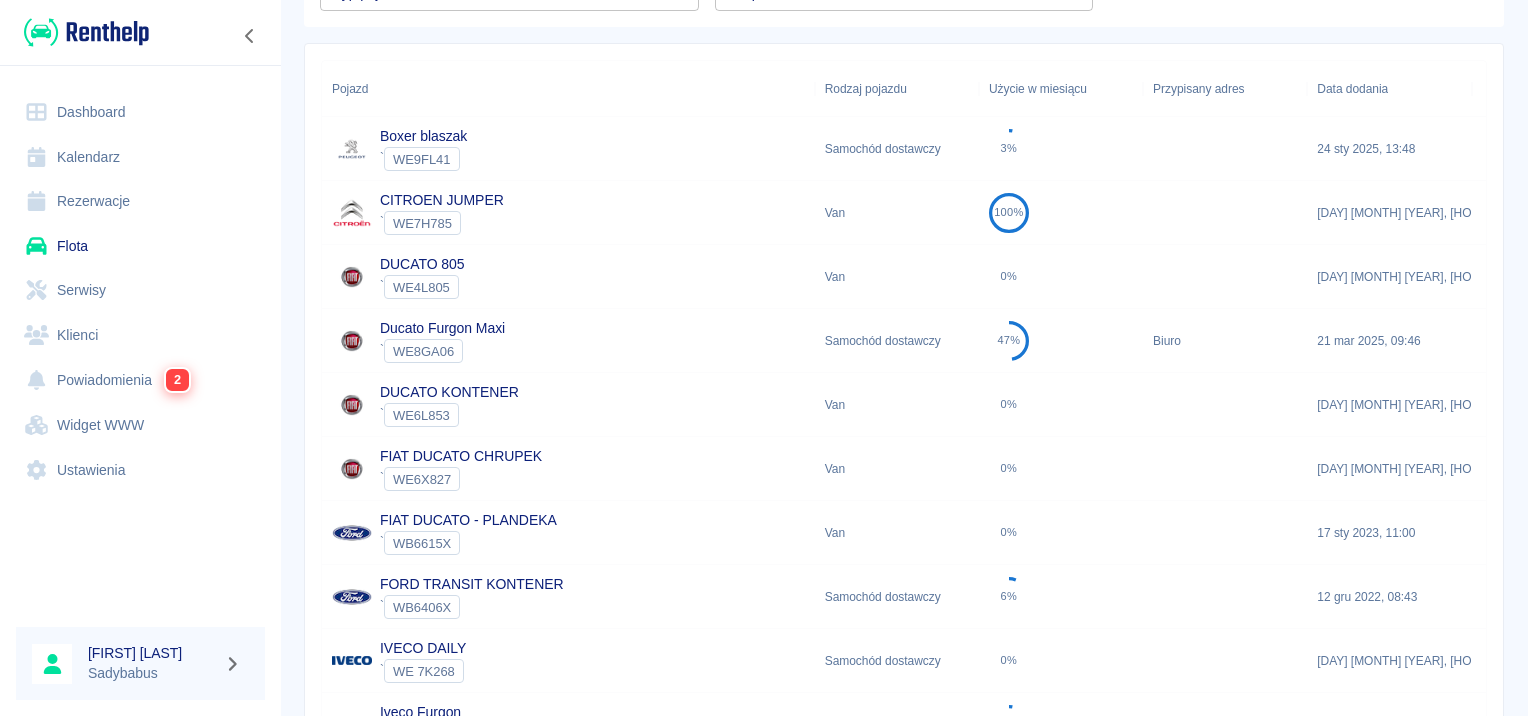scroll, scrollTop: 300, scrollLeft: 0, axis: vertical 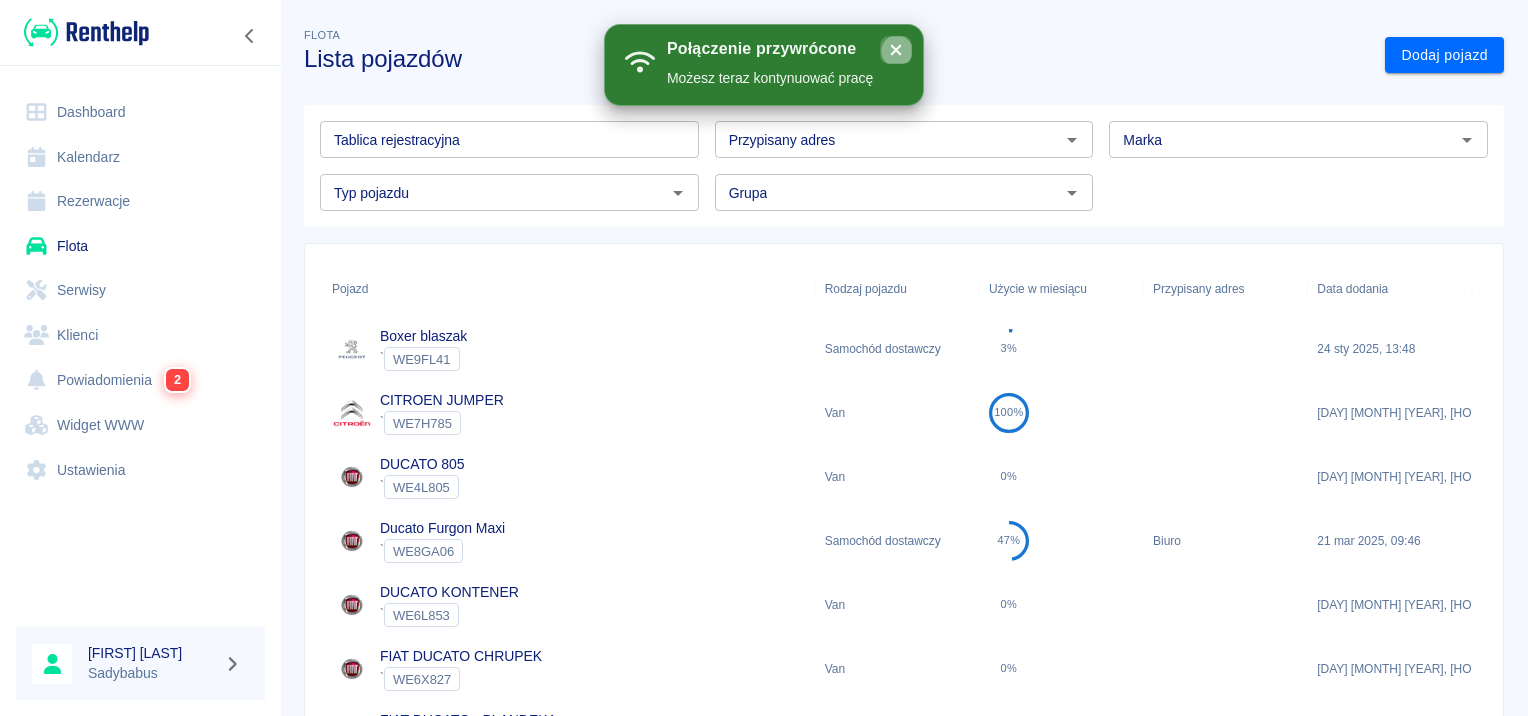 click at bounding box center [896, 49] 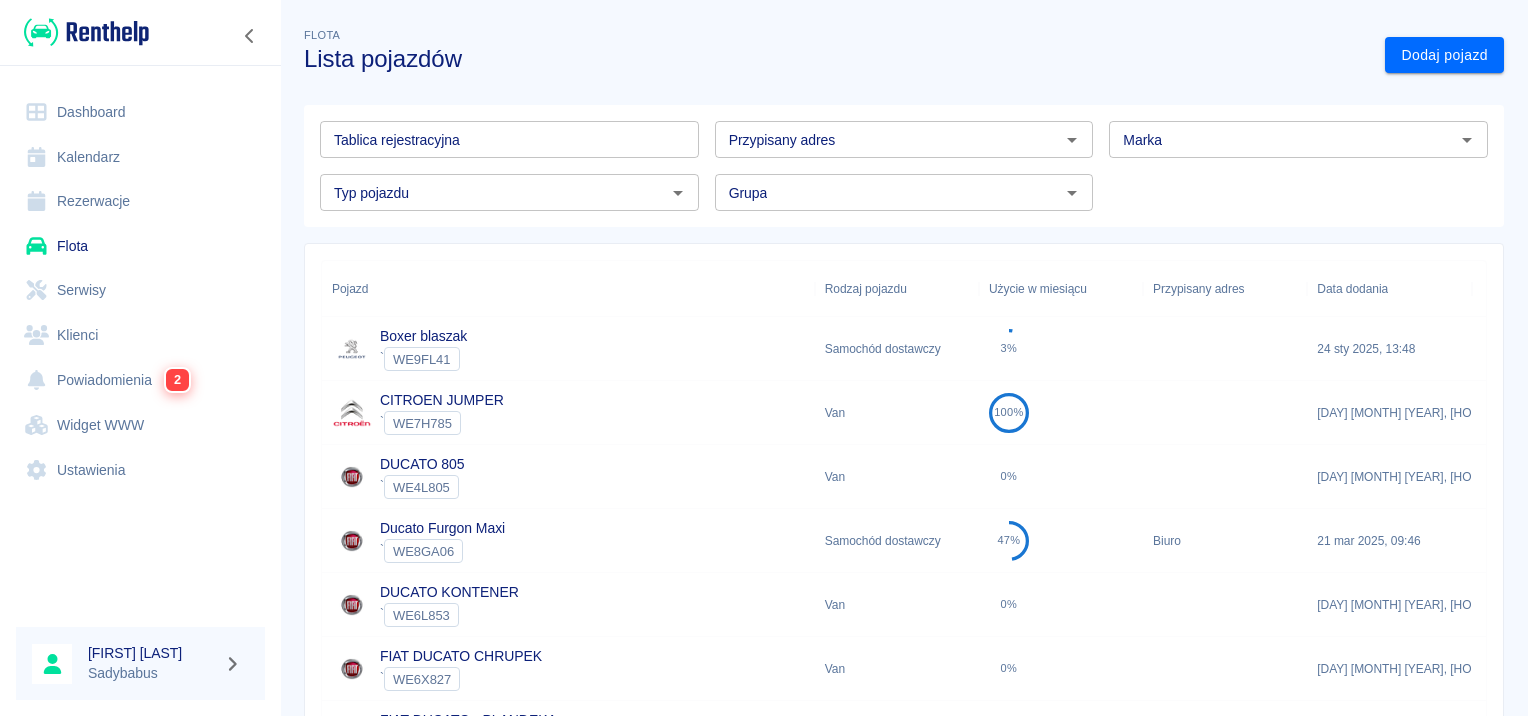 click on "Flota" at bounding box center [140, 246] 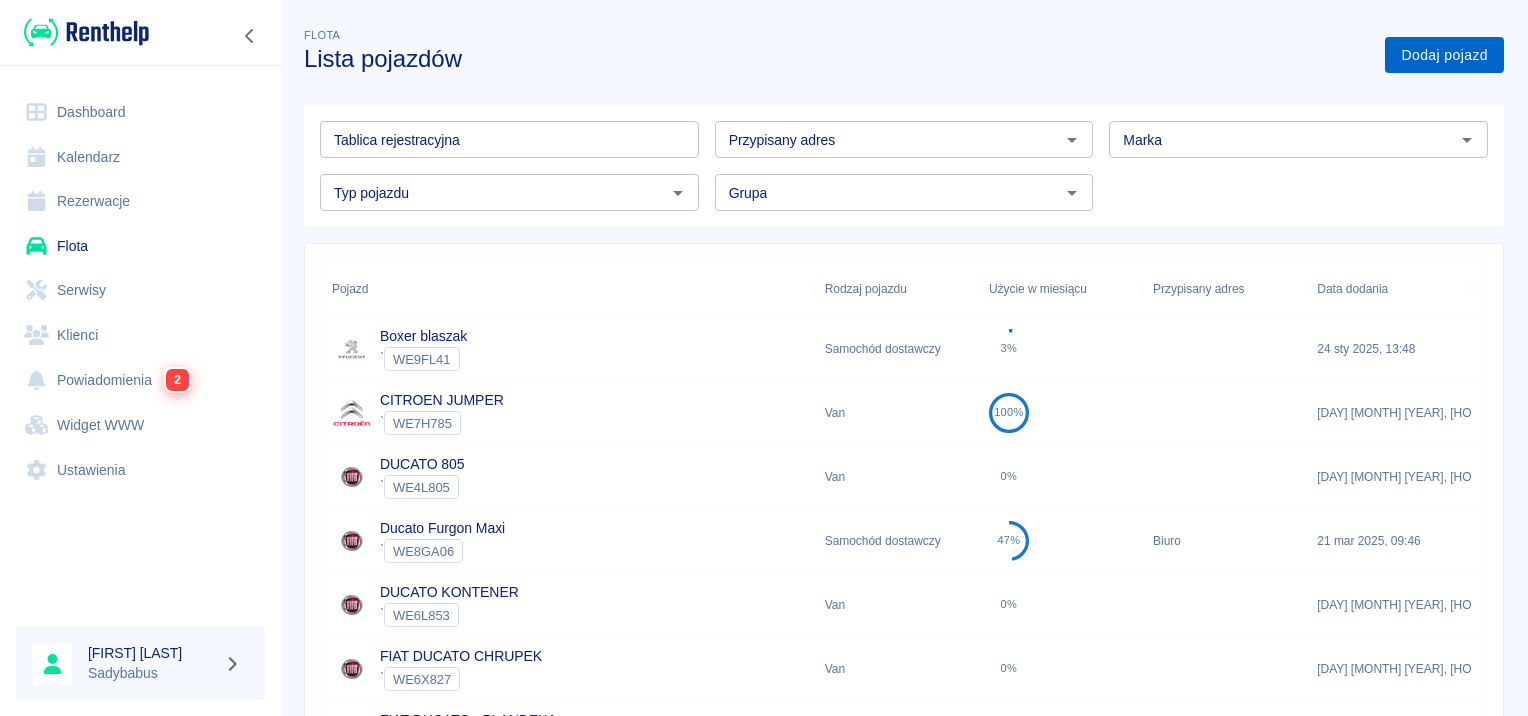 click on "Dodaj pojazd" at bounding box center (1444, 55) 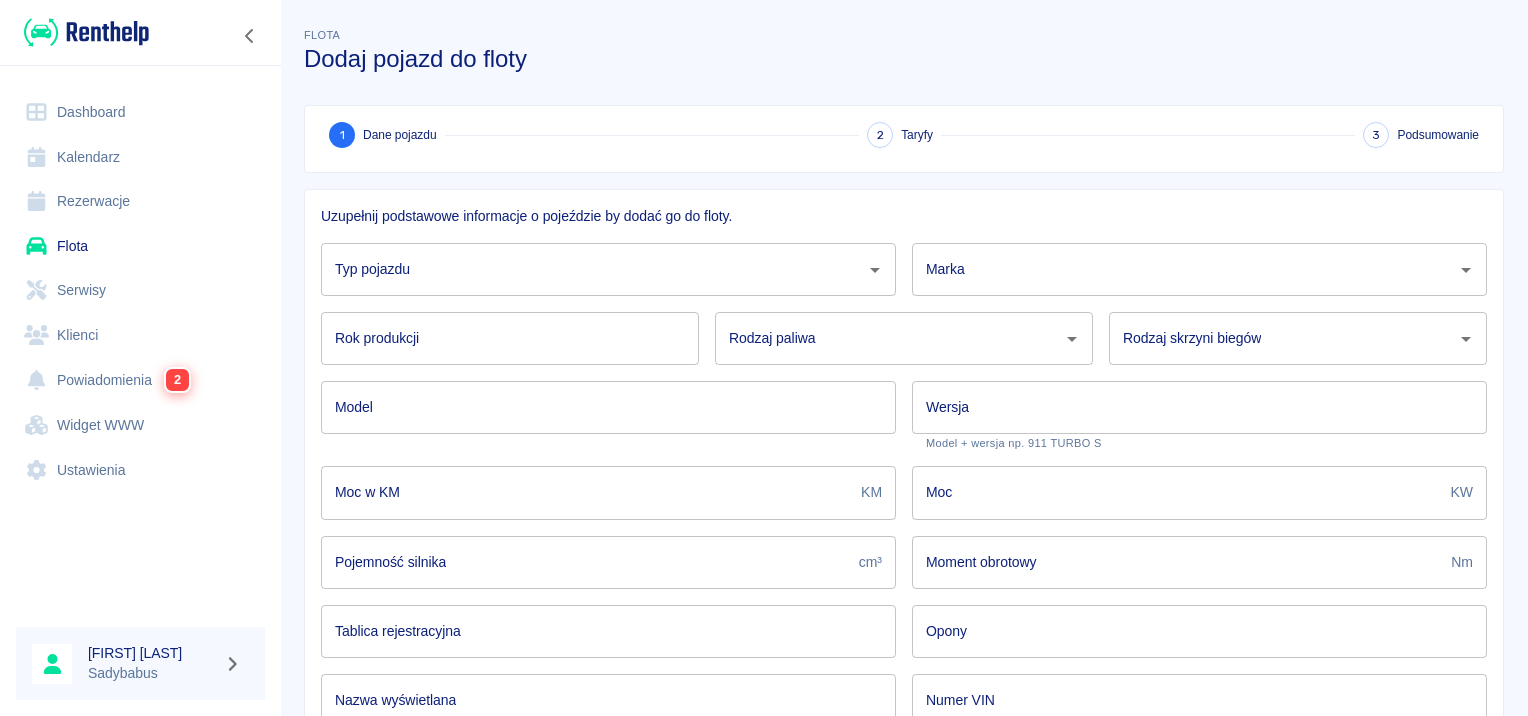 click on "Rezerwacje" at bounding box center (140, 201) 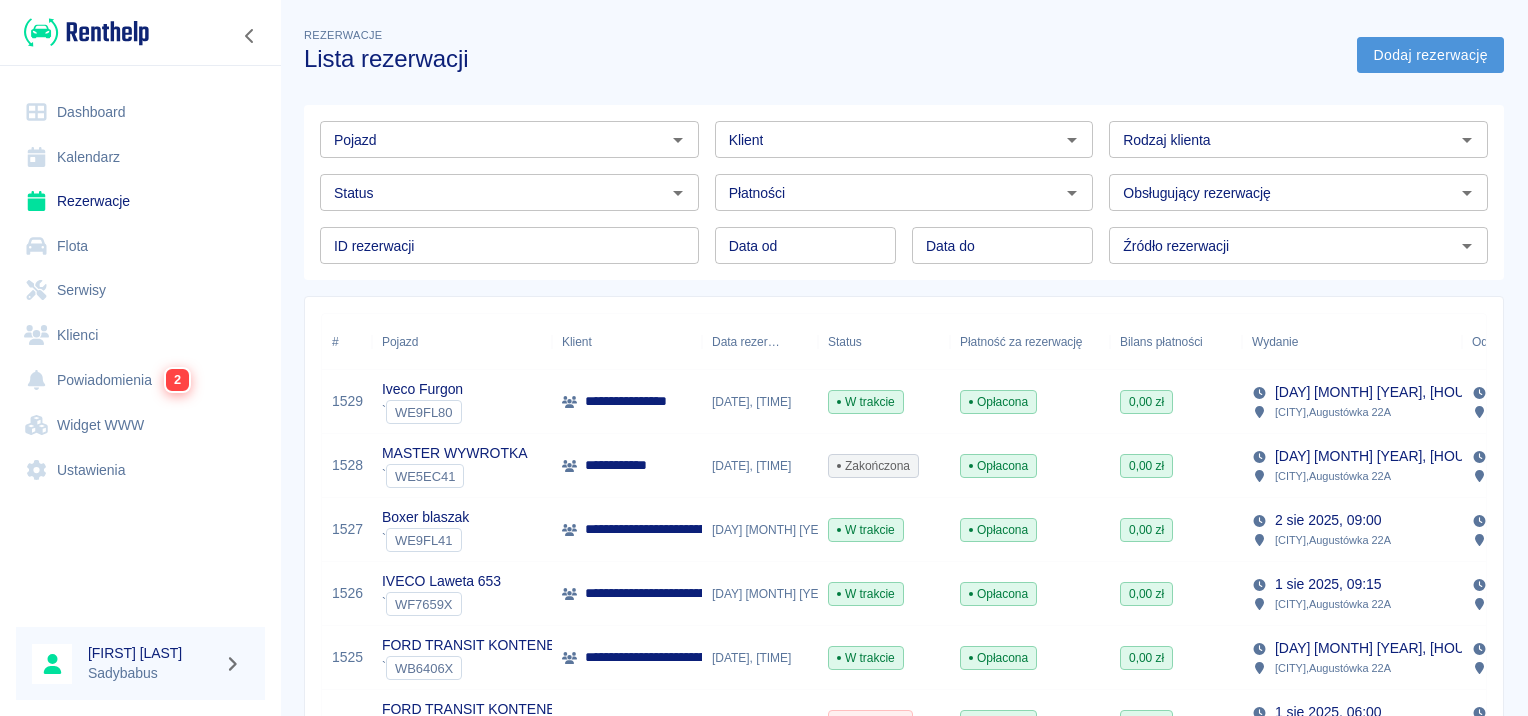 click on "Dodaj rezerwację" at bounding box center [1430, 55] 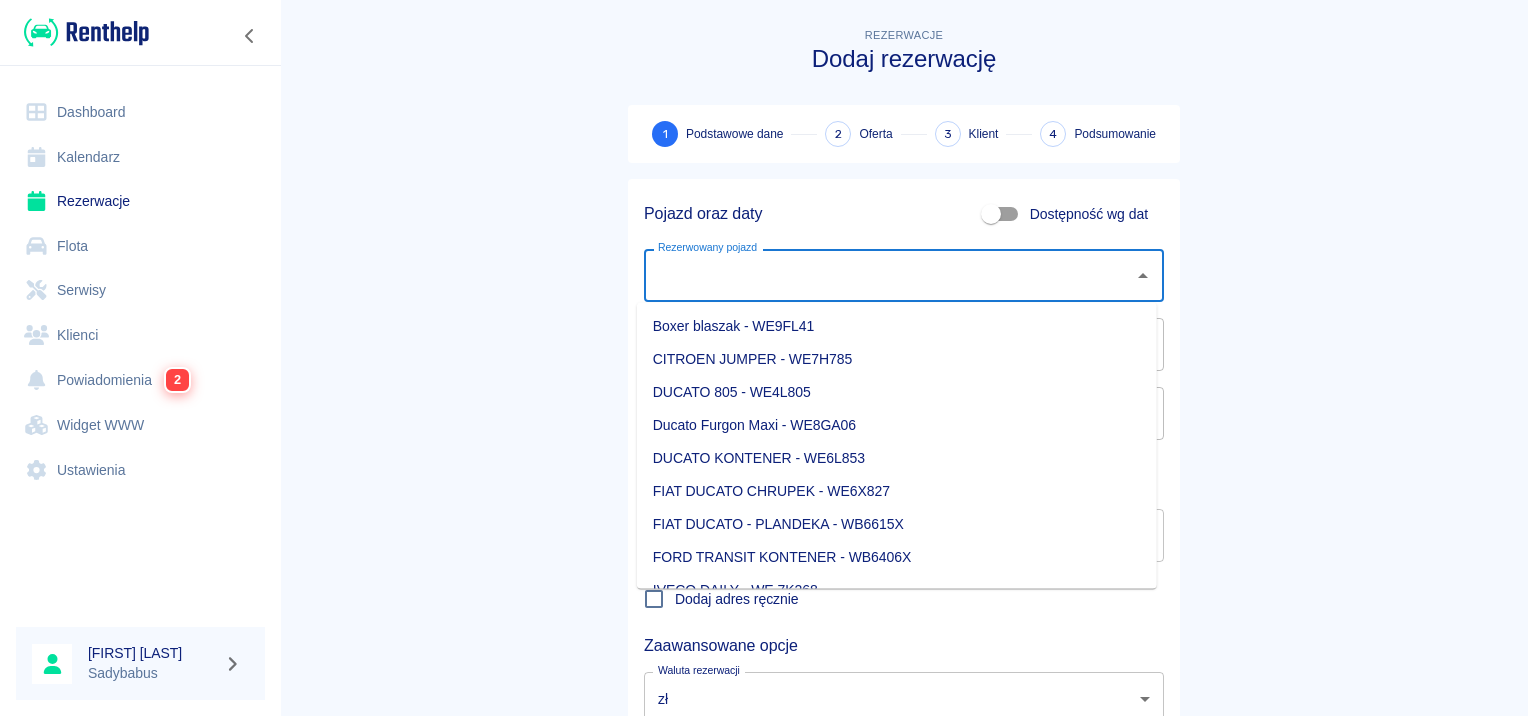 click on "Rezerwowany pojazd" at bounding box center (889, 275) 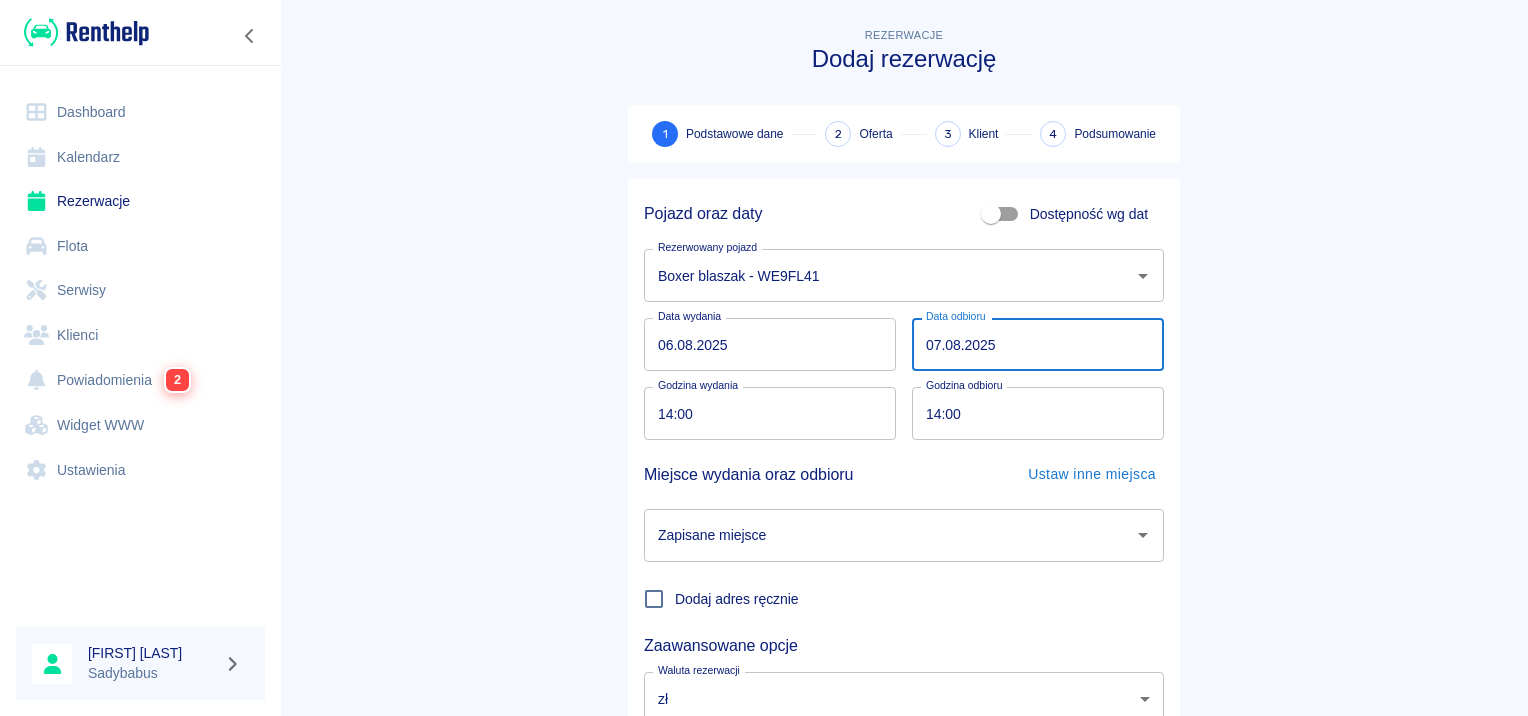 click on "07.08.2025" at bounding box center [1038, 344] 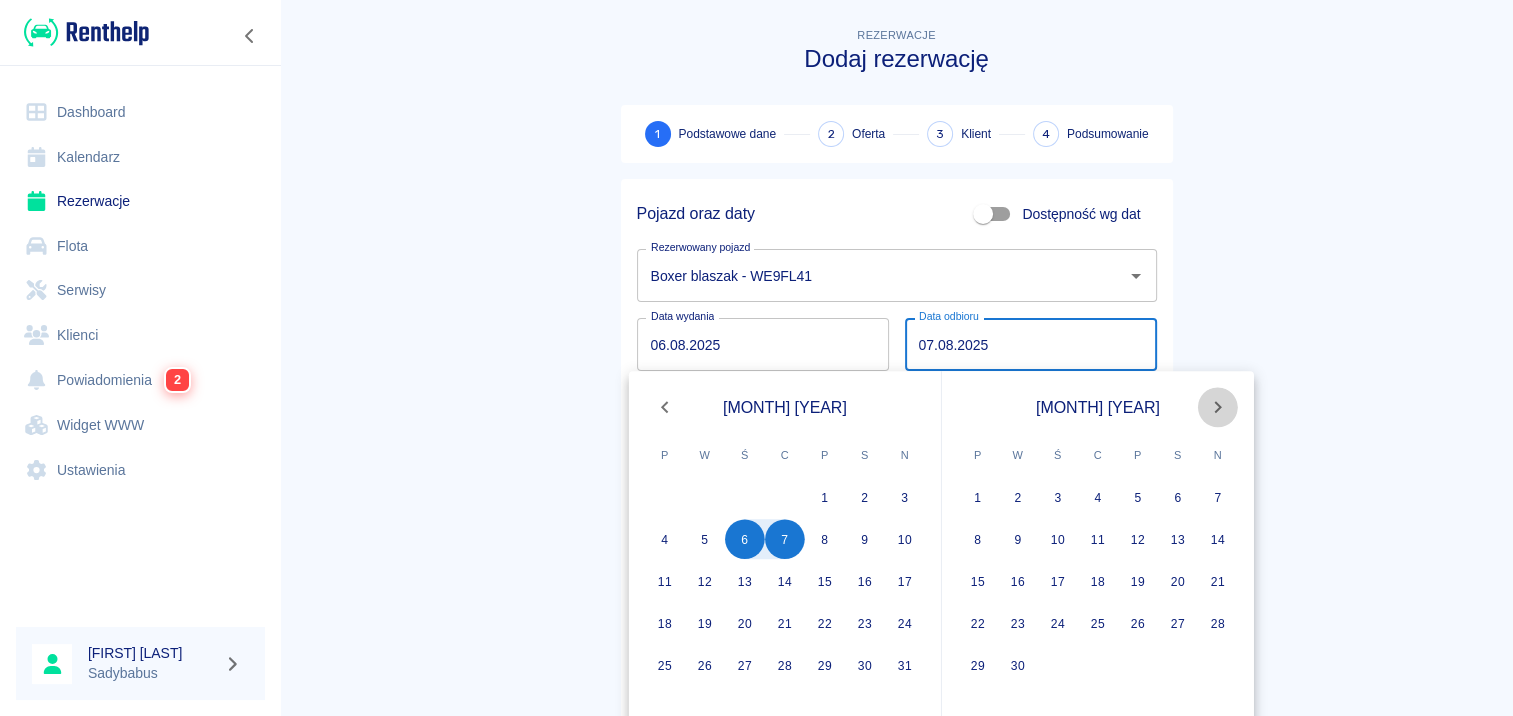 click at bounding box center [1218, 407] 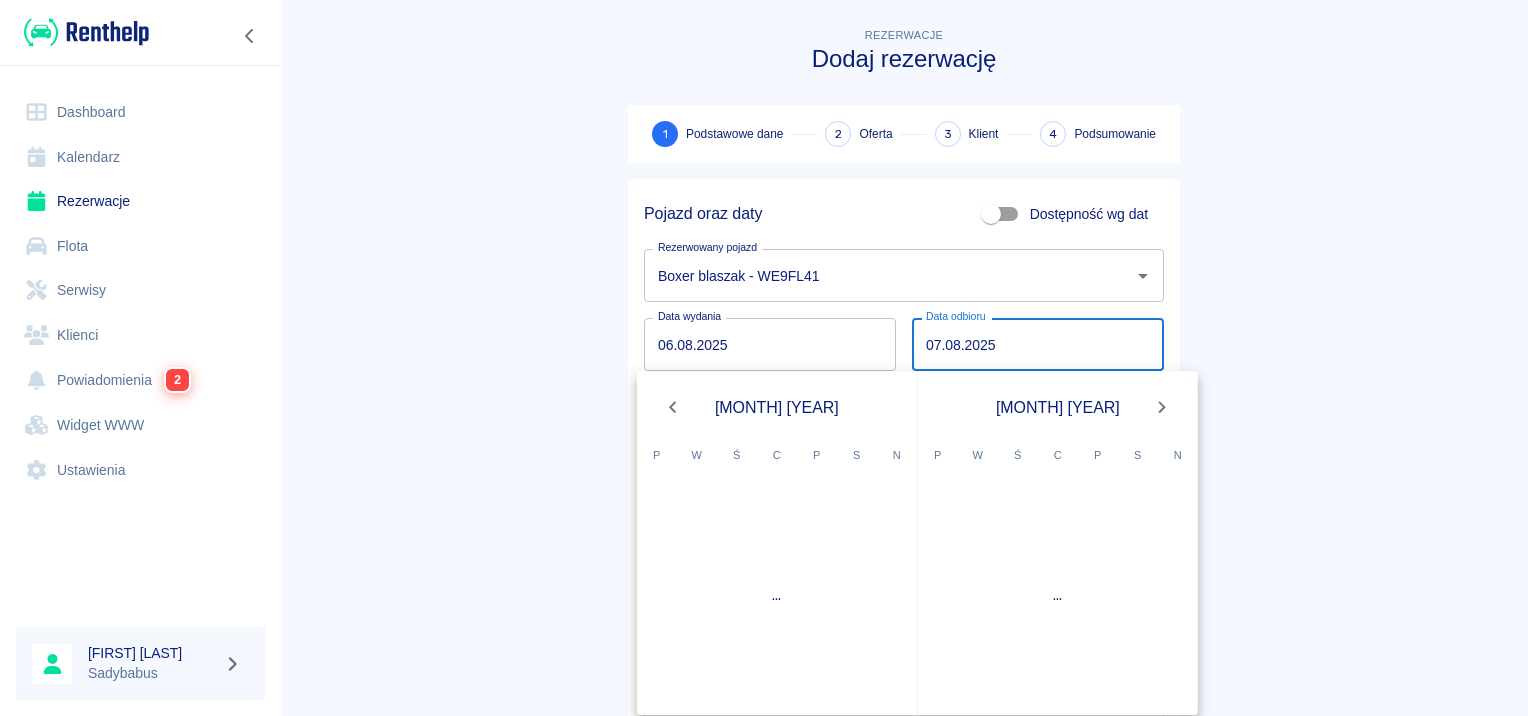 click on "Używamy plików Cookies, by zapewnić Ci najlepsze możliwe doświadczenie. Aby dowiedzieć się więcej, zapoznaj się z naszą Polityką Prywatności.  Polityka Prywatności Rozumiem Dashboard Kalendarz Rezerwacje Flota Serwisy Klienci Powiadomienia 2 Widget WWW Ustawienia [FIRST] [LAST] Sadybabus Rezerwacje Dodaj rezerwację 1 Podstawowe dane 2 Oferta 3 Klient 4 Podsumowanie Pojazd oraz daty Dostępność wg dat Rezerwowany pojazd Boxer blaszak - WE9FL41 Rezerwowany pojazd Data wydania 06.08.2025 Data wydania Data odbioru 06.08.2026 Data odbioru Godzina wydania 14:00 Godzina wydania Godzina odbioru 14:00 Godzina odbioru Miejsce wydania oraz odbioru Ustaw inne miejsca Zapisane miejsce Zapisane miejsce Dodaj adres ręcznie Zaawansowane opcje Waluta rezerwacji zł PLN Waluta rezerwacji Następny krok 2025  © Renthelp Sp. z o.o. Dodaj rezerwację | Renthelp wrzesień 2025 P W Ś C P S N ... październik 2025 P W Ś C P S N ..." at bounding box center [764, 358] 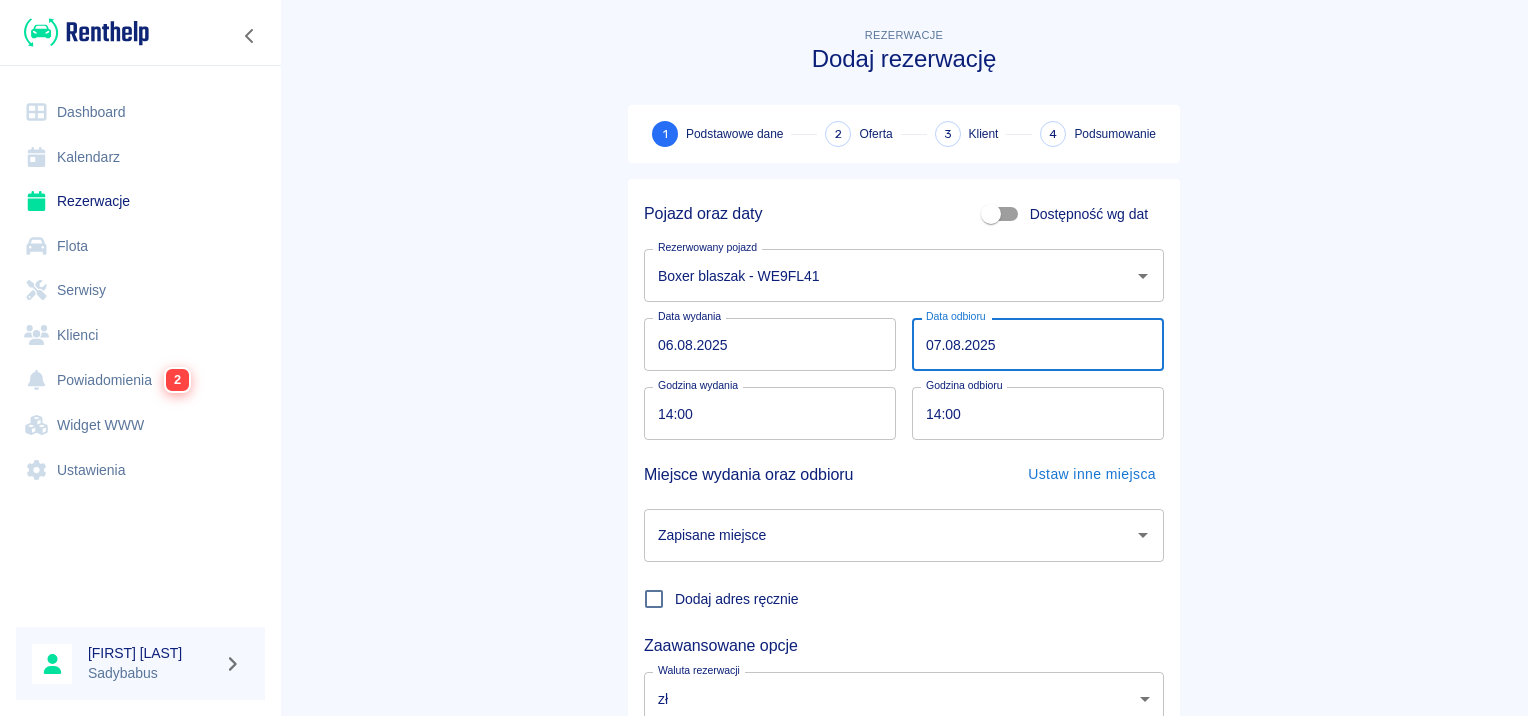 click on "07.08.2025" at bounding box center (1038, 344) 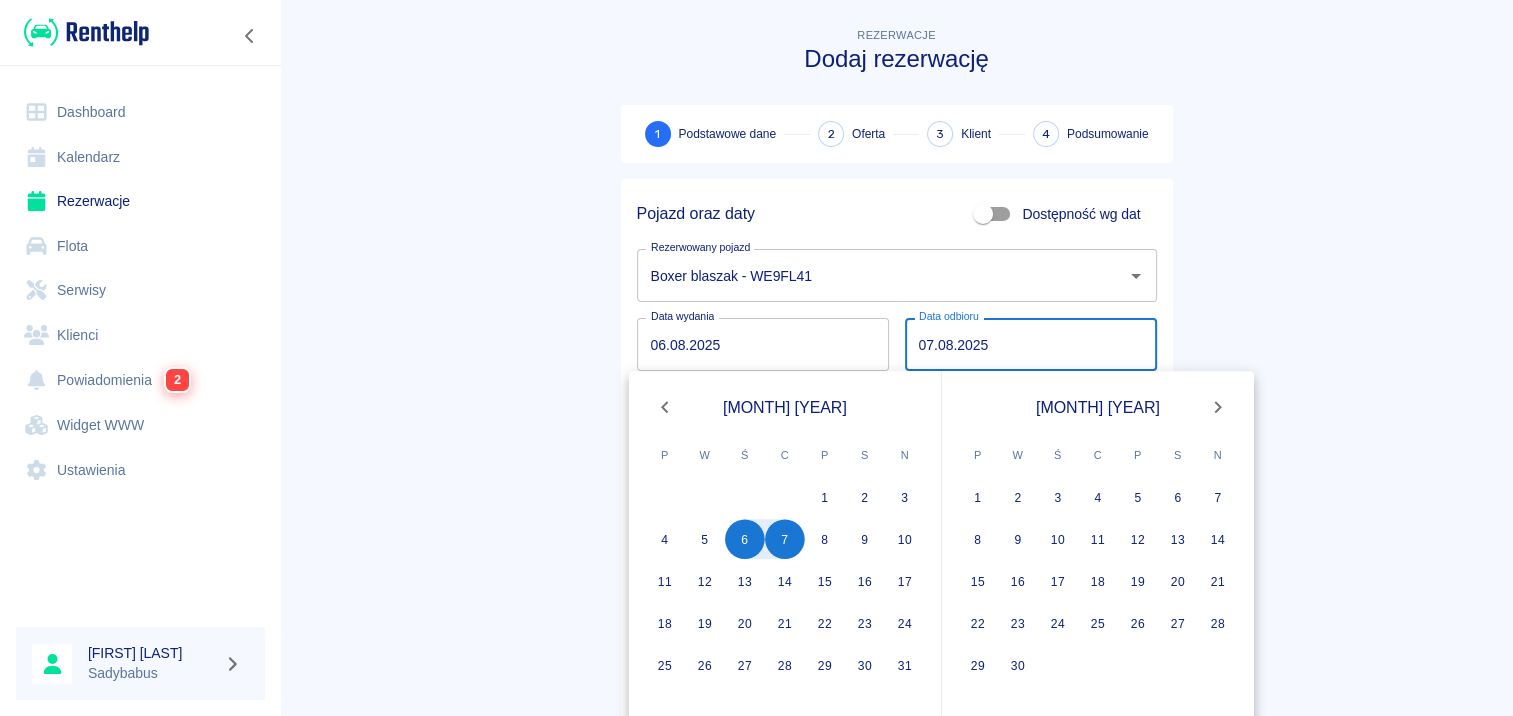 click 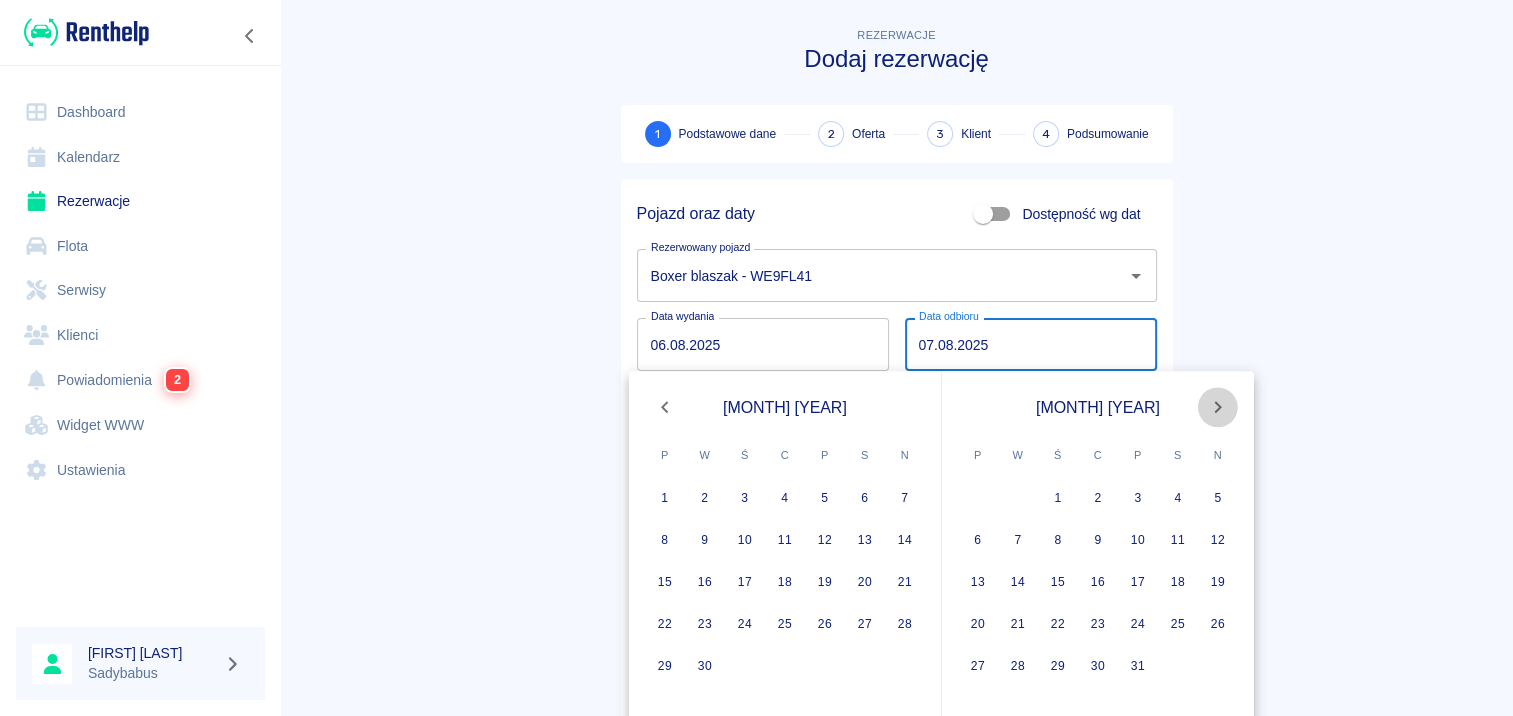 click 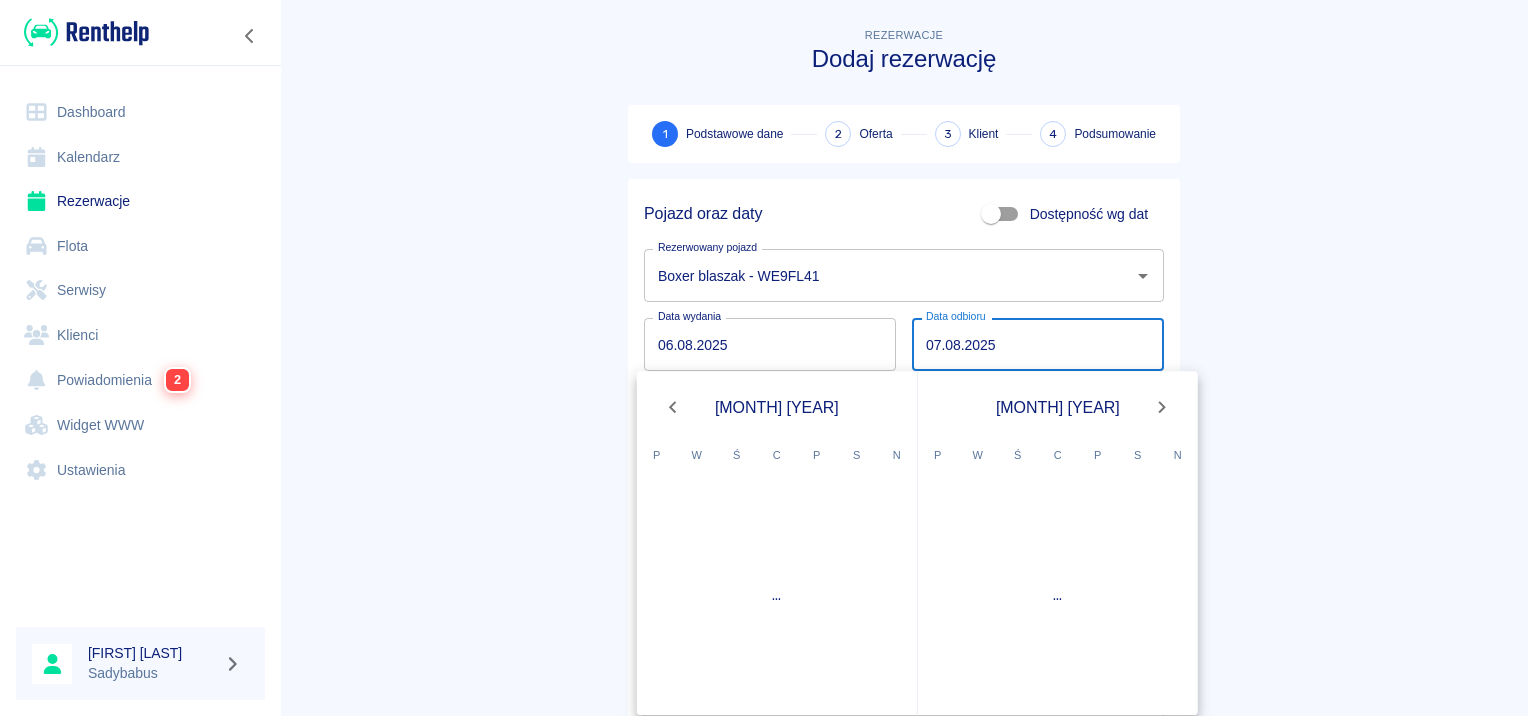 click on "Rezerwacje Dodaj rezerwację 1 Podstawowe dane 2 Oferta 3 Klient 4 Podsumowanie Pojazd oraz daty Dostępność wg dat Rezerwowany pojazd Boxer blaszak - WE9FL41 Rezerwowany pojazd Data wydania [DATE] Data wydania Data odbioru [DATE] Data odbioru Godzina wydania [TIME] Godzina wydania Godzina odbioru [TIME] Godzina odbioru Miejsce wydania oraz odbioru Ustaw inne miejsca Zapisane miejsce Zapisane miejsce Dodaj adres ręcznie Zaawansowane opcje Waluta rezerwacji zł PLN Waluta rezerwacji Następny krok" at bounding box center [904, 417] 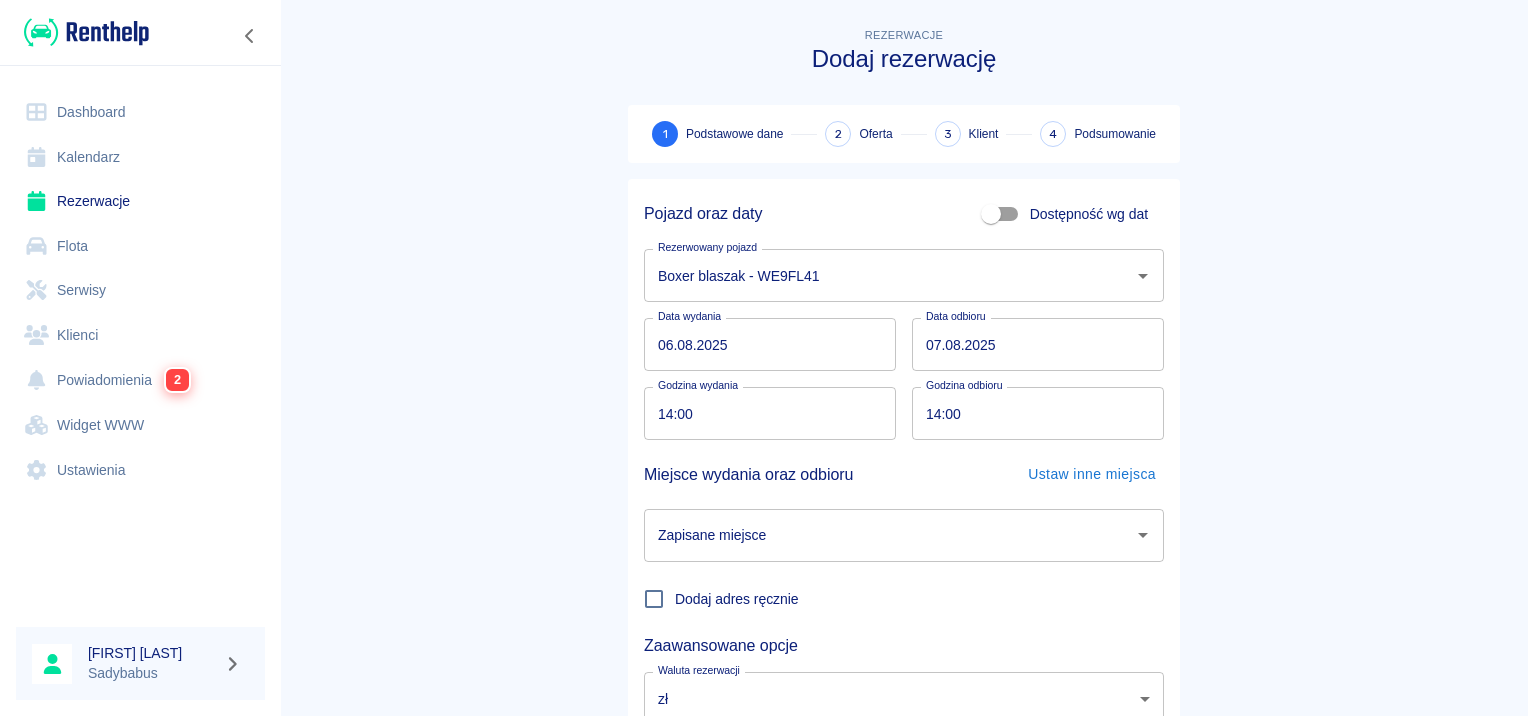 click on "07.08.2025" at bounding box center [1038, 344] 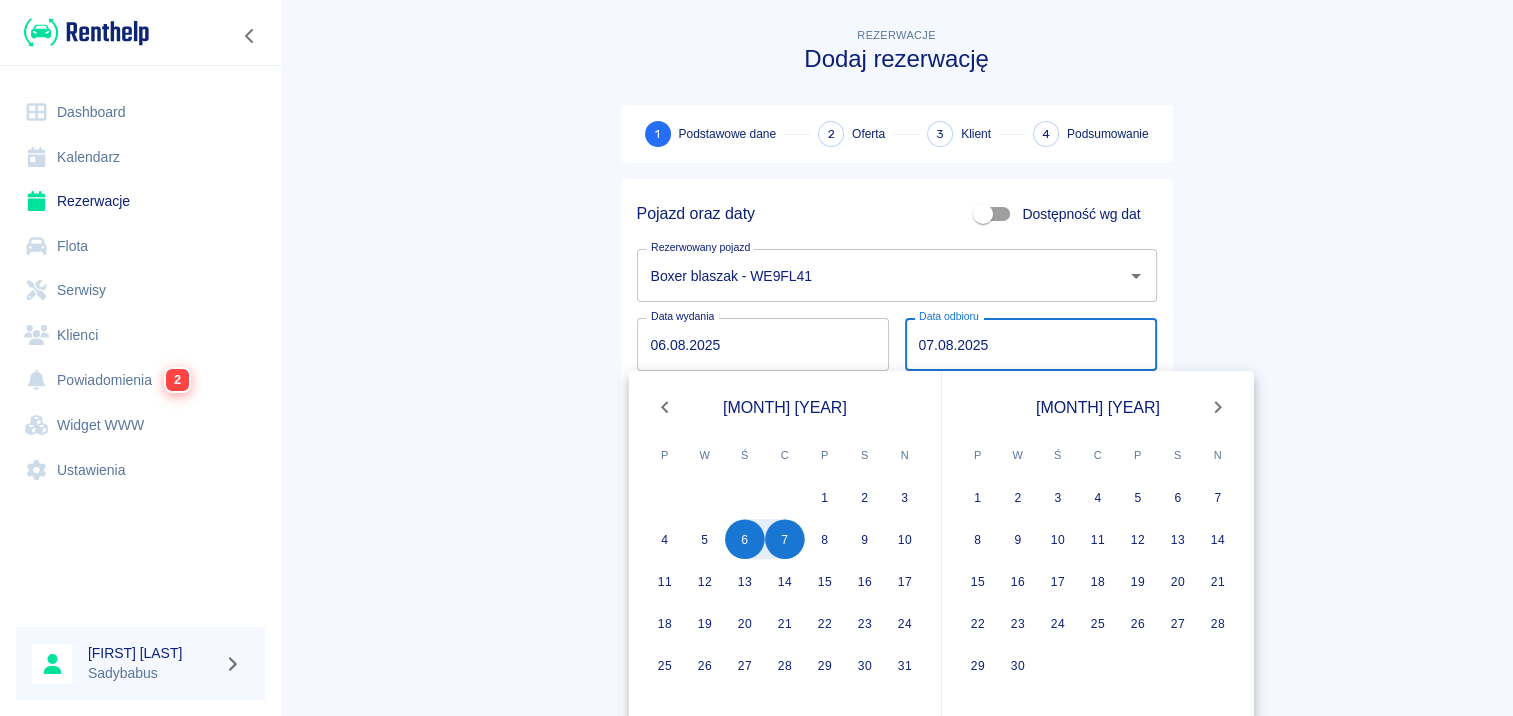 click 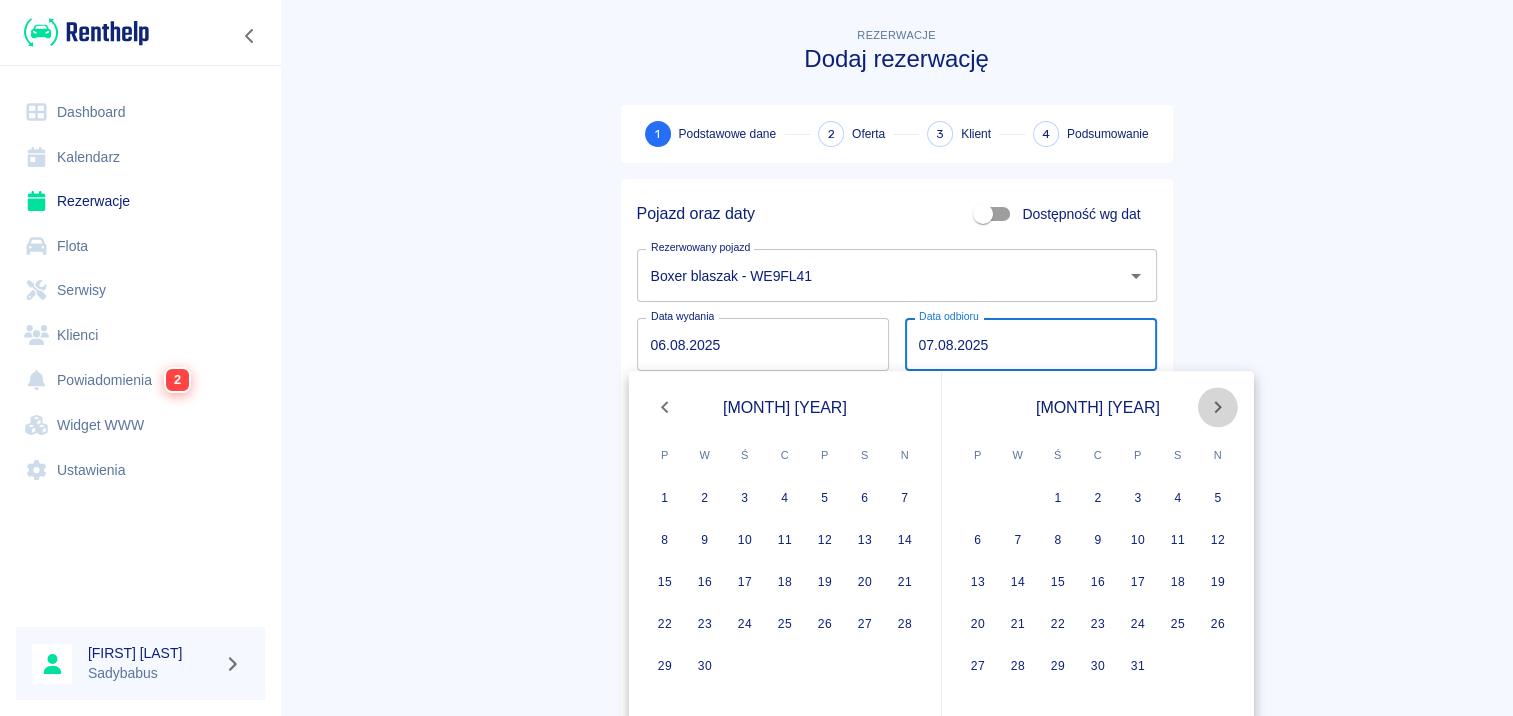 click 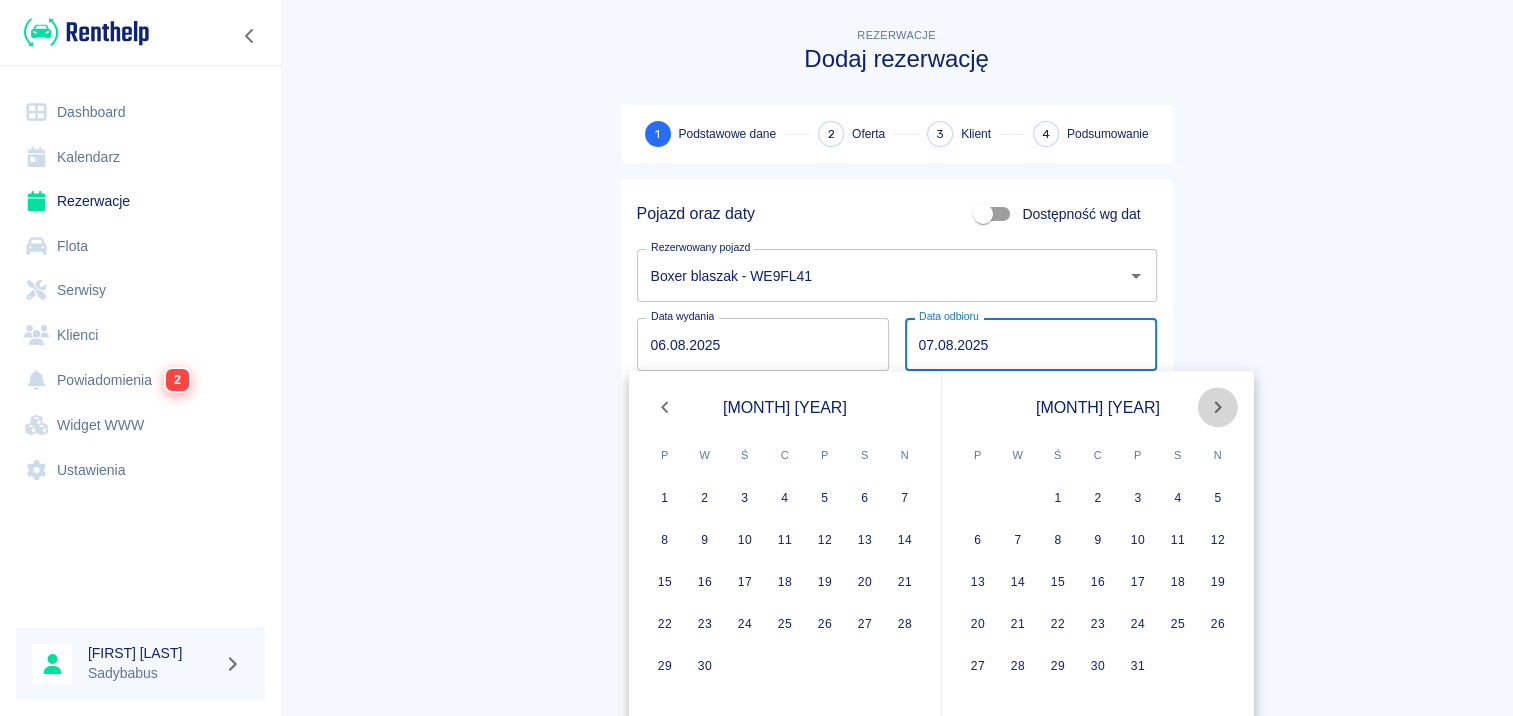 click 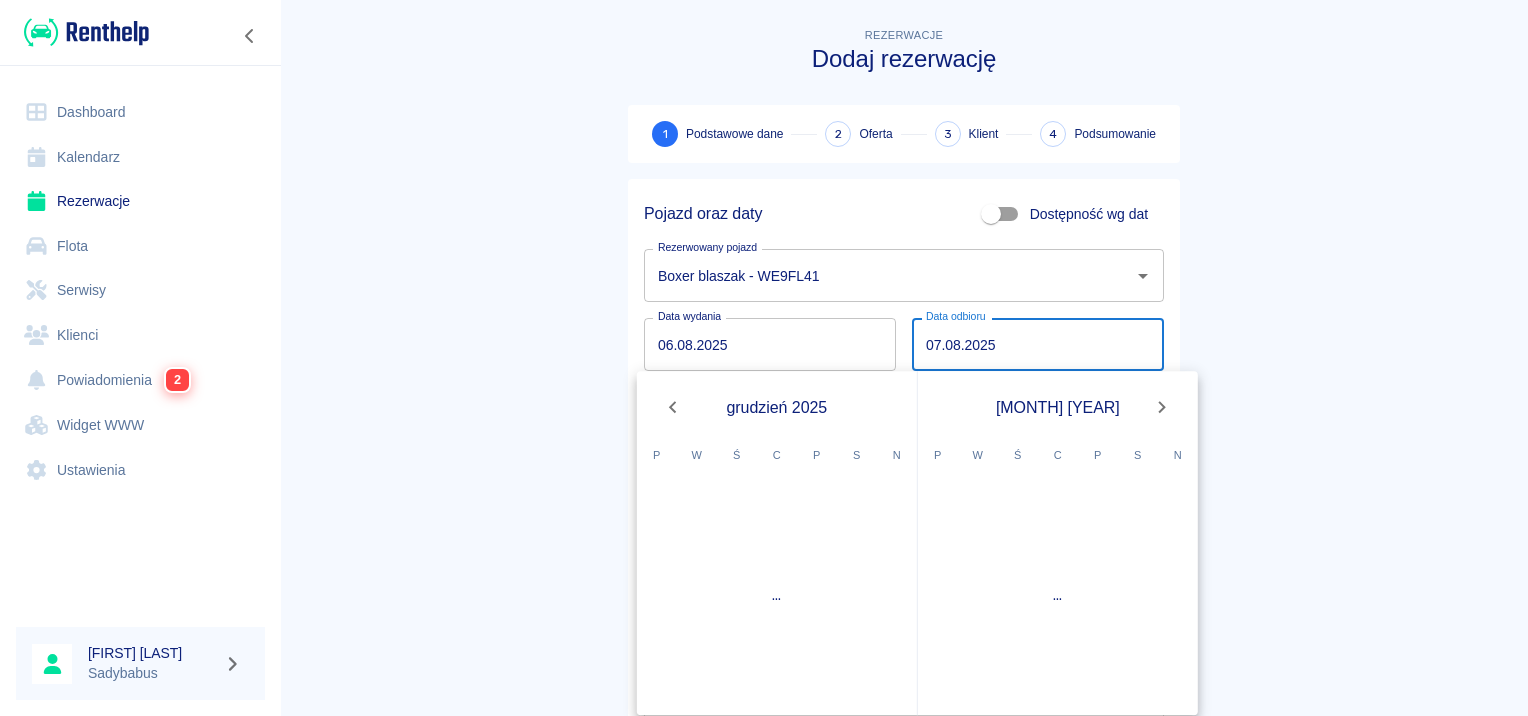 click on "Używamy plików Cookies, by zapewnić Ci najlepsze możliwe doświadczenie. Aby dowiedzieć się więcej, zapoznaj się z naszą Polityką Prywatności.  Polityka Prywatności Rozumiem Dashboard Kalendarz Rezerwacje Flota Serwisy Klienci Powiadomienia 2 Widget WWW Ustawienia [FIRST] [LAST] Sadybabus Rezerwacje Dodaj rezerwację 1 Podstawowe dane 2 Oferta 3 Klient 4 Podsumowanie Pojazd oraz daty Dostępność wg dat Rezerwowany pojazd Boxer blaszak - WE9FL41 Rezerwowany pojazd Data wydania 06.08.2025 Data wydania Data odbioru 07.08.2025 Data odbioru Godzina wydania 14:00 Godzina wydania Godzina odbioru 14:00 Godzina odbioru Miejsce wydania oraz odbioru Ustaw inne miejsca Zapisane miejsce Zapisane miejsce Dodaj adres ręcznie Zaawansowane opcje Waluta rezerwacji zł PLN Waluta rezerwacji Następny krok 2025  © Renthelp Sp. z o.o. Dodaj rezerwację | Renthelp grudzień 2025 P W Ś C P S N ... styczeń 2026 P W Ś C P S N ..." at bounding box center [764, 358] 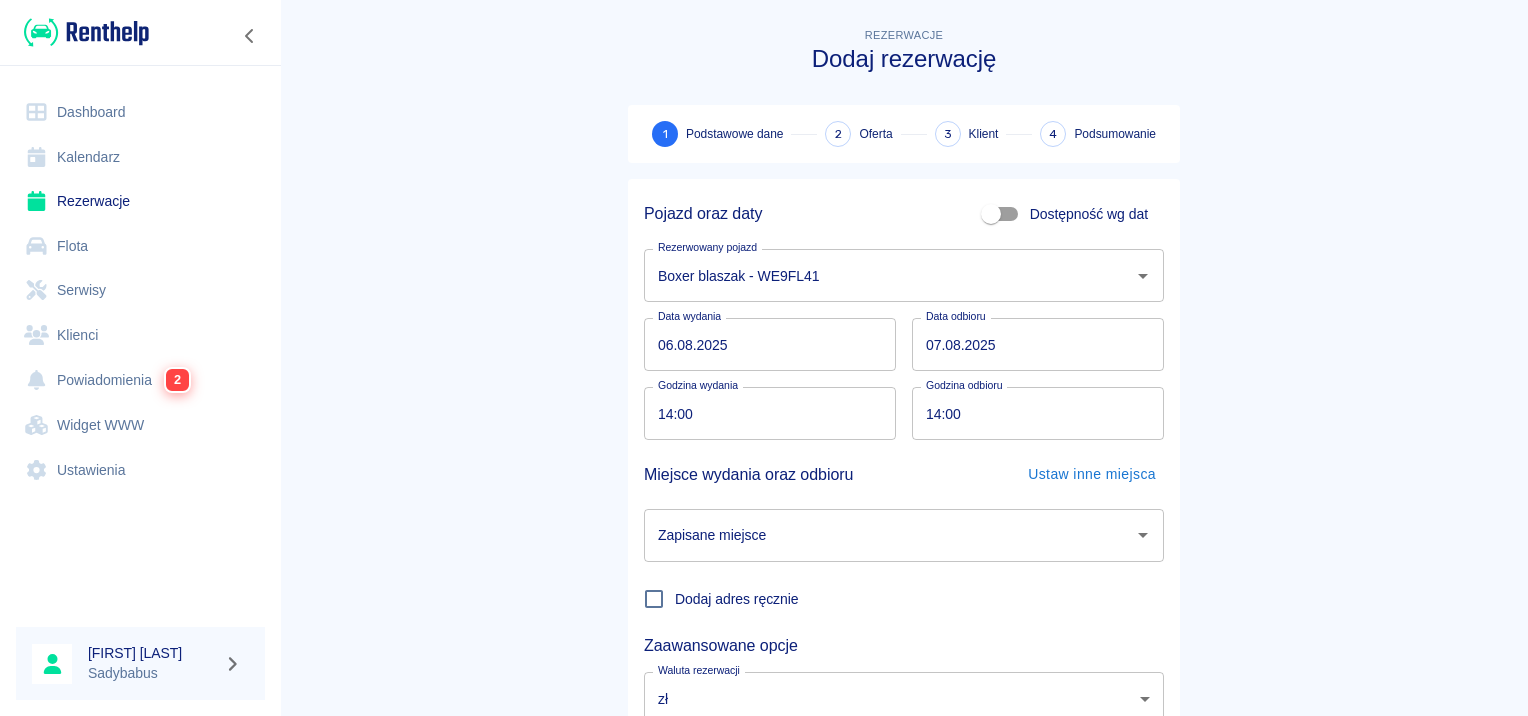 click on "07.08.2025" at bounding box center (1038, 344) 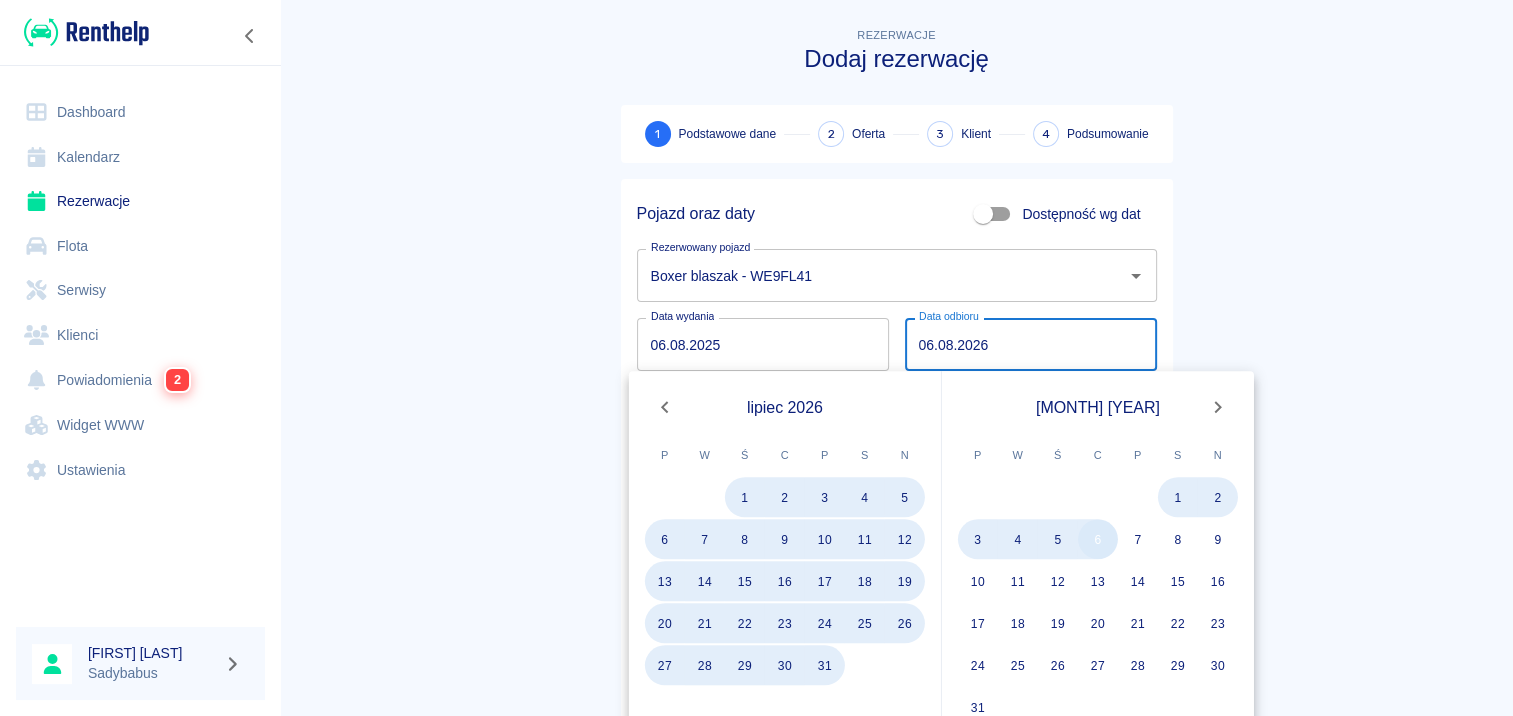 type on "06.08.2026" 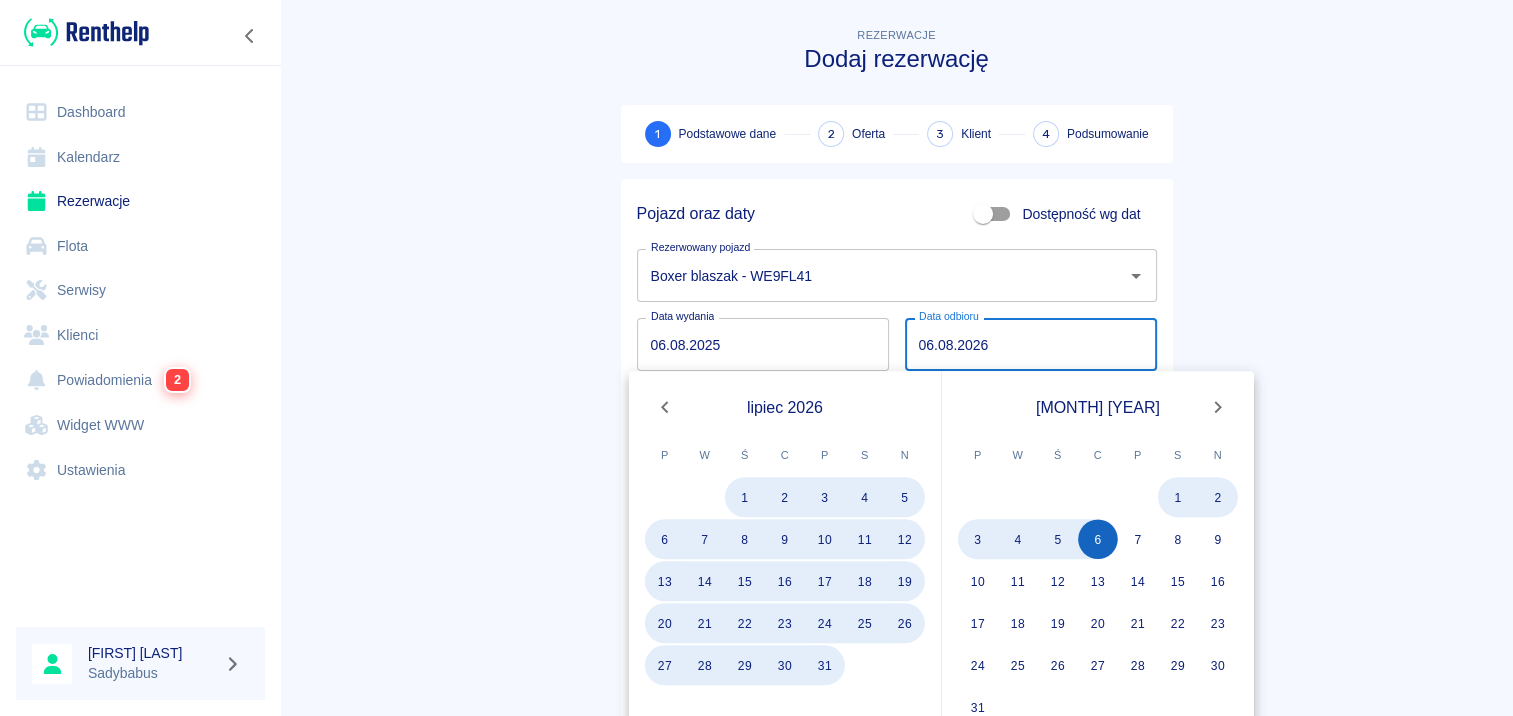 drag, startPoint x: 1095, startPoint y: 551, endPoint x: 1222, endPoint y: 228, distance: 347.0706 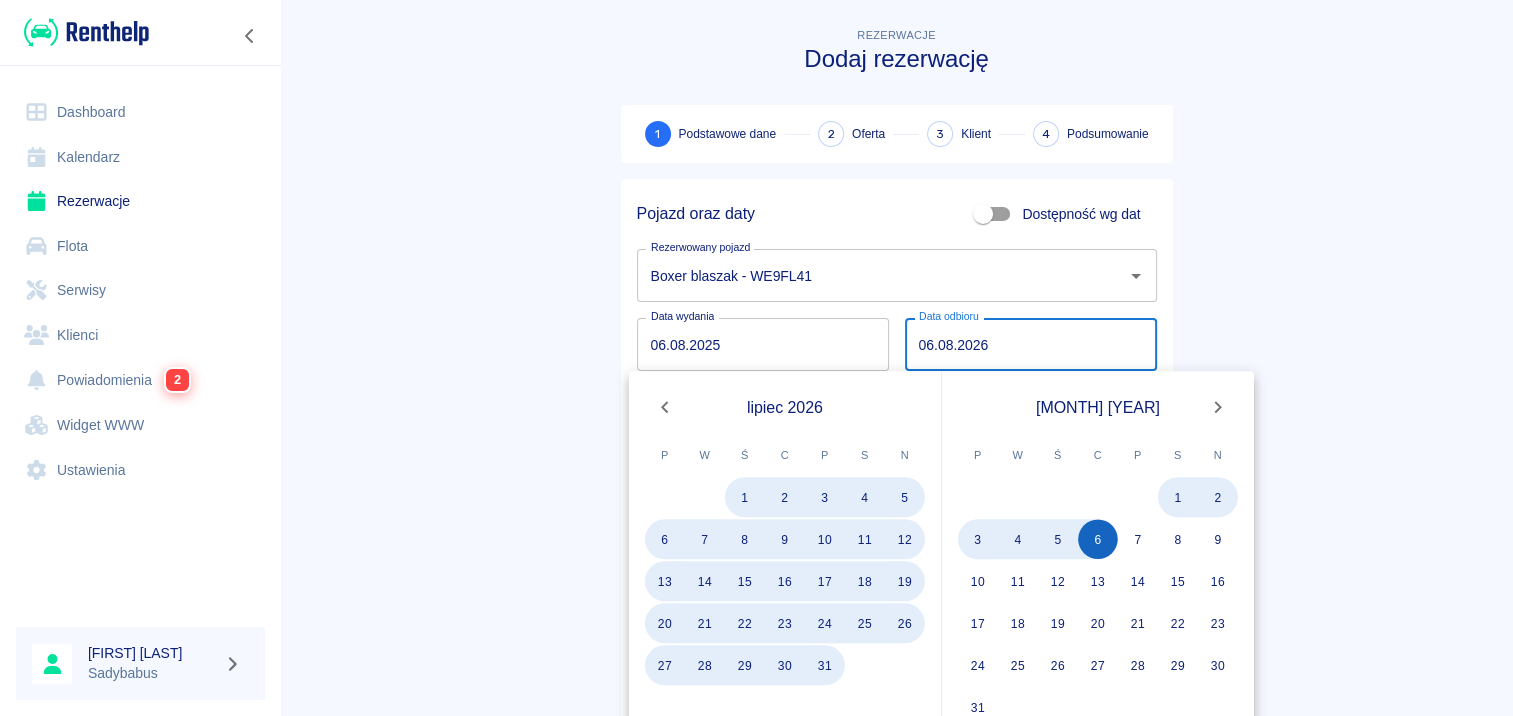 click on "6" at bounding box center [1098, 539] 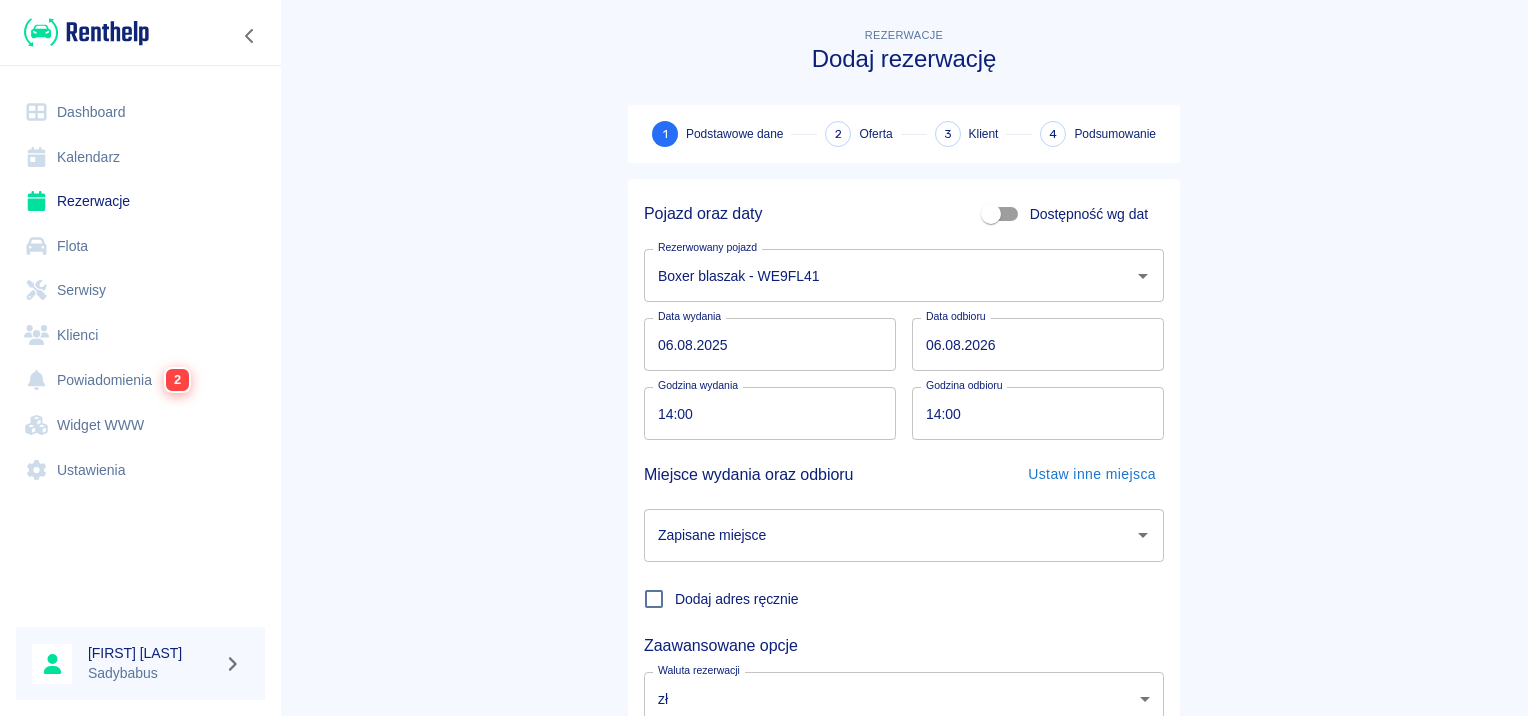click on "Rezerwacje Dodaj rezerwację 1 Podstawowe dane 2 Oferta 3 Klient 4 Podsumowanie Pojazd oraz daty Dostępność wg dat Rezerwowany pojazd Boxer blaszak - WE9FL41 Rezerwowany pojazd Data wydania 06.08.2025 Data wydania Data odbioru 06.08.2026 Data odbioru Godzina wydania 14:00 Godzina wydania Godzina odbioru 14:00 Godzina odbioru Miejsce wydania oraz odbioru Ustaw inne miejsca Zapisane miejsce Zapisane miejsce Dodaj adres ręcznie Zaawansowane opcje Waluta rezerwacji zł PLN Waluta rezerwacji Następny krok" at bounding box center [904, 417] 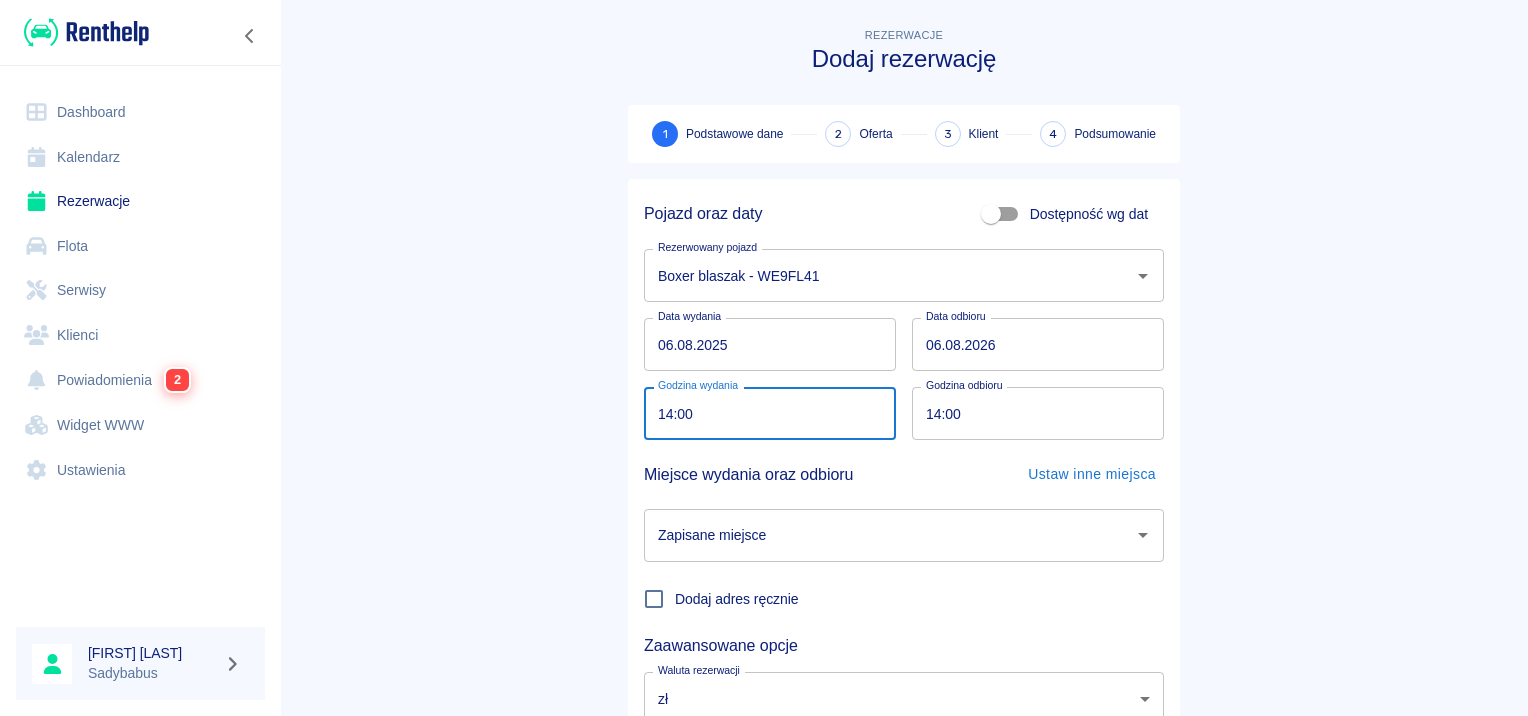 click on "14:00" at bounding box center (763, 413) 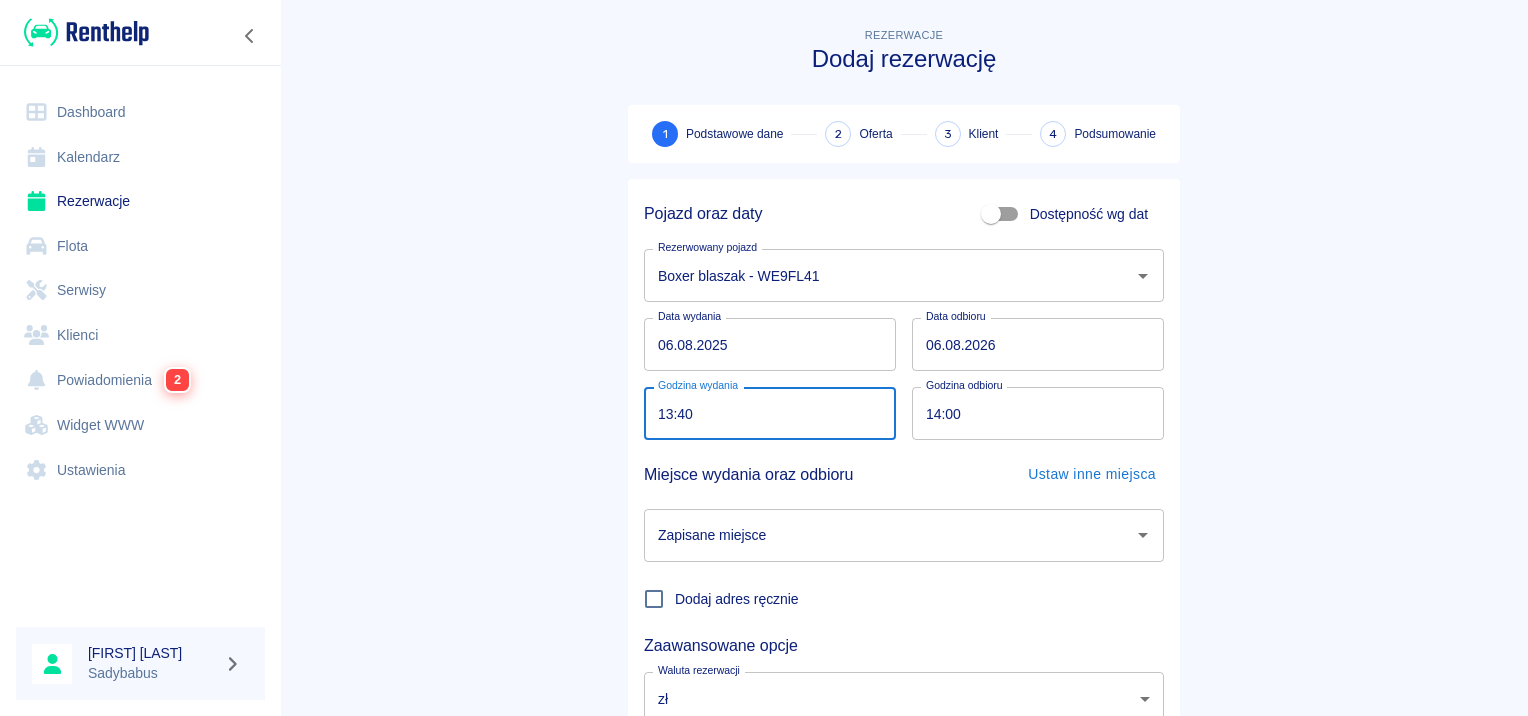 type on "13:40" 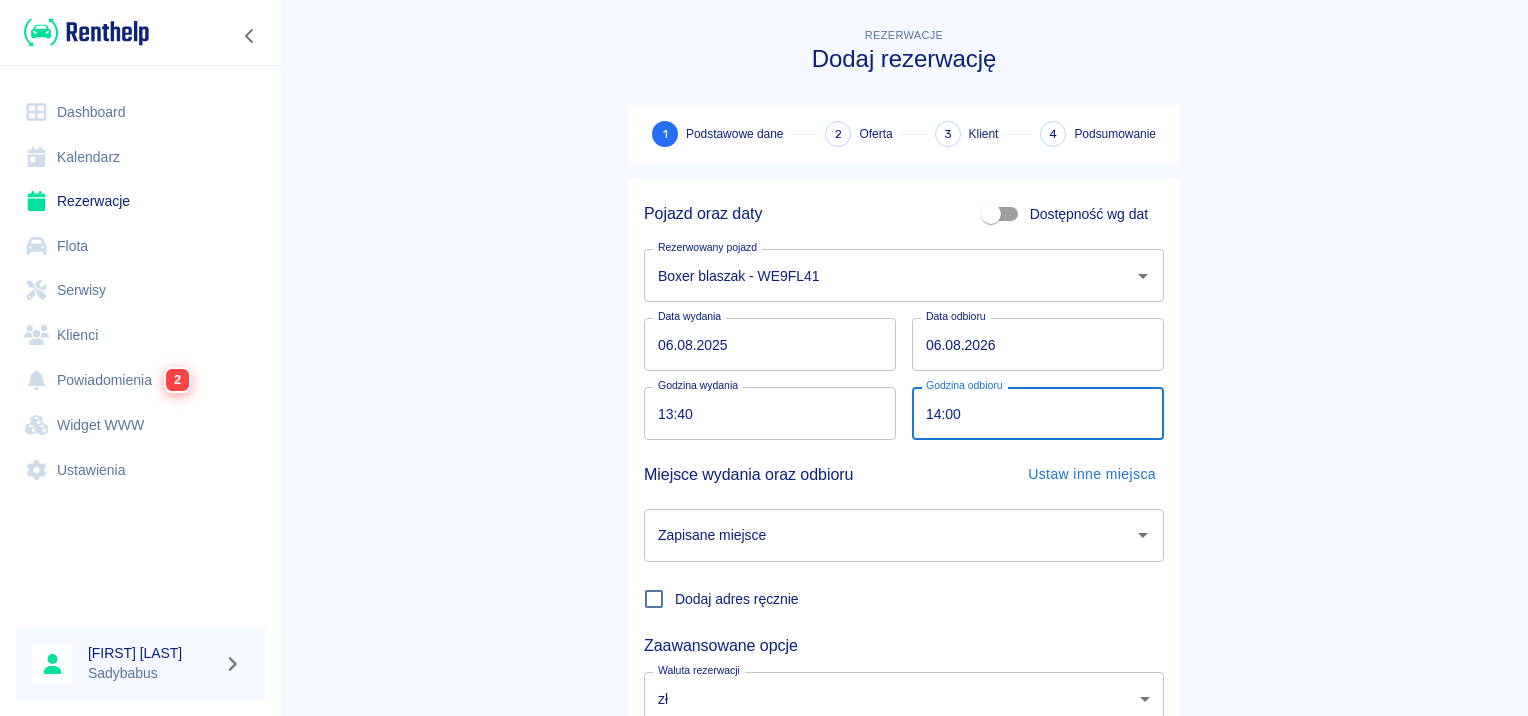 click on "14:00" at bounding box center [1031, 413] 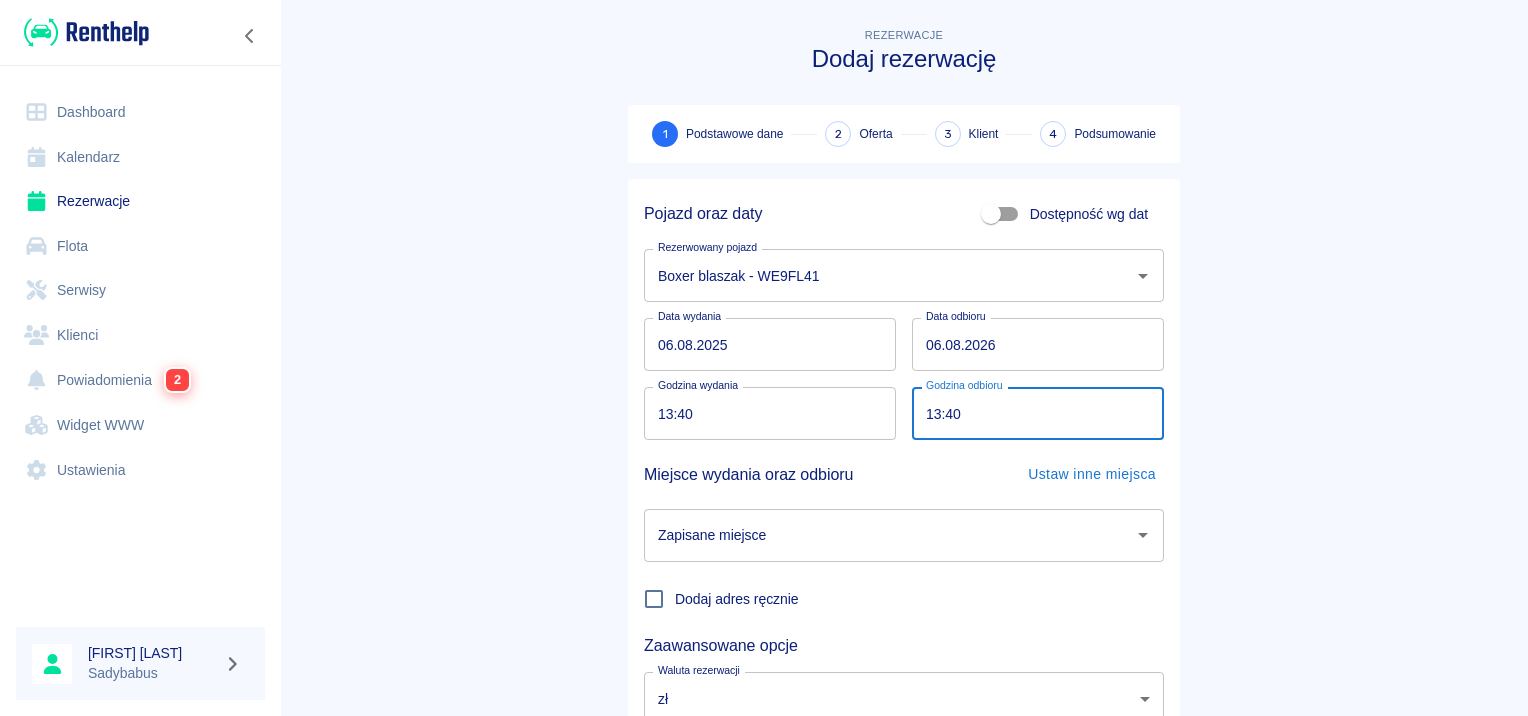 type on "13:40" 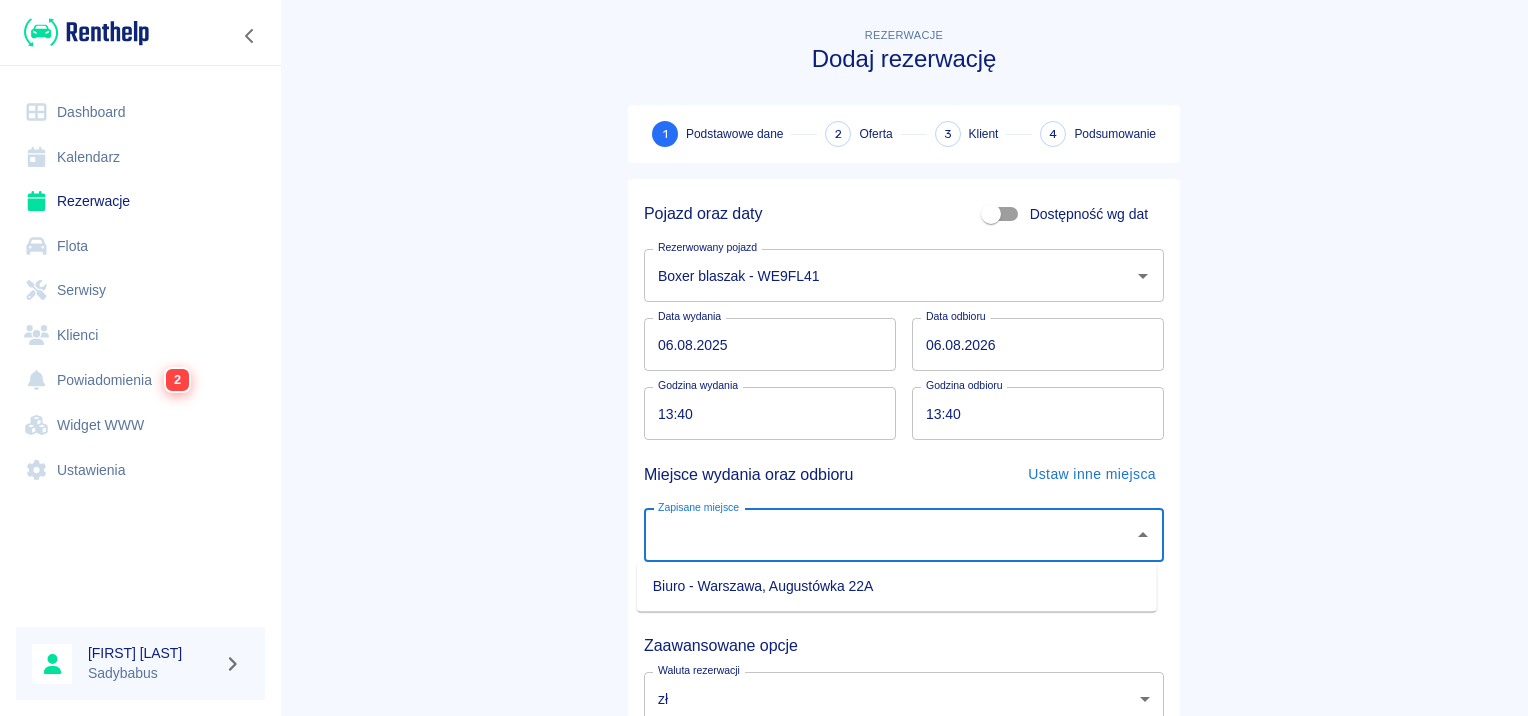 click on "Zapisane miejsce" at bounding box center [889, 535] 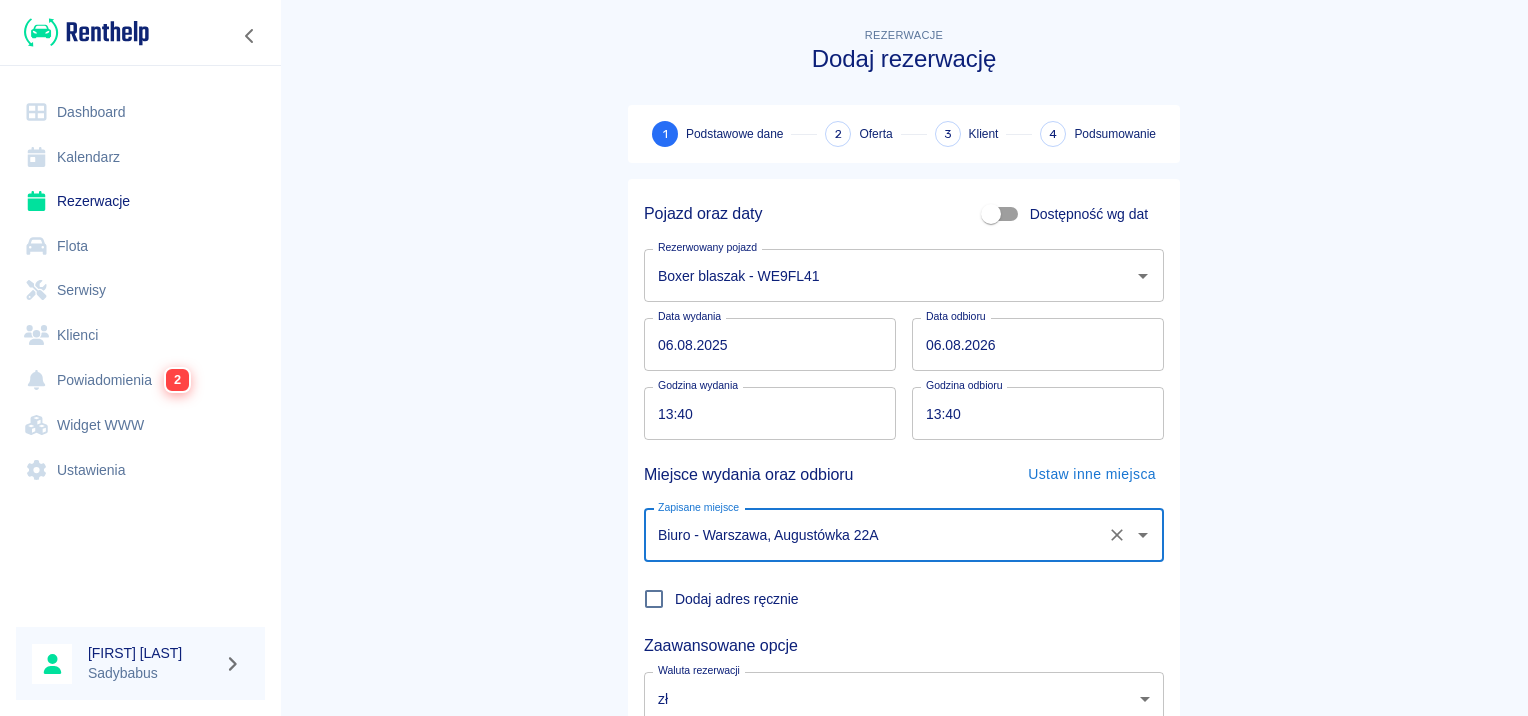 click on "Rezerwacje Dodaj rezerwację 1 Podstawowe dane 2 Oferta 3 Klient 4 Podsumowanie Pojazd oraz daty Dostępność wg dat Rezerwowany pojazd Boxer blaszak - WE9FL41 Rezerwowany pojazd Data wydania [DAY].[MONTH].[YEAR] Data wydania Data odbioru [DAY].[MONTH].[YEAR] Data odbioru Godzina wydania [HOUR]:[MINUTE] Godzina wydania Godzina odbioru [HOUR]:[MINUTE] Godzina odbioru Miejsce wydania oraz odbioru Ustaw inne miejsca Zapisane miejsce Biuro - [CITY], [STREET] Zapisane miejsce Dodaj adres ręcznie Zaawansowane opcje Waluta rezerwacji zł PLN Waluta rezerwacji Następny krok" at bounding box center (904, 417) 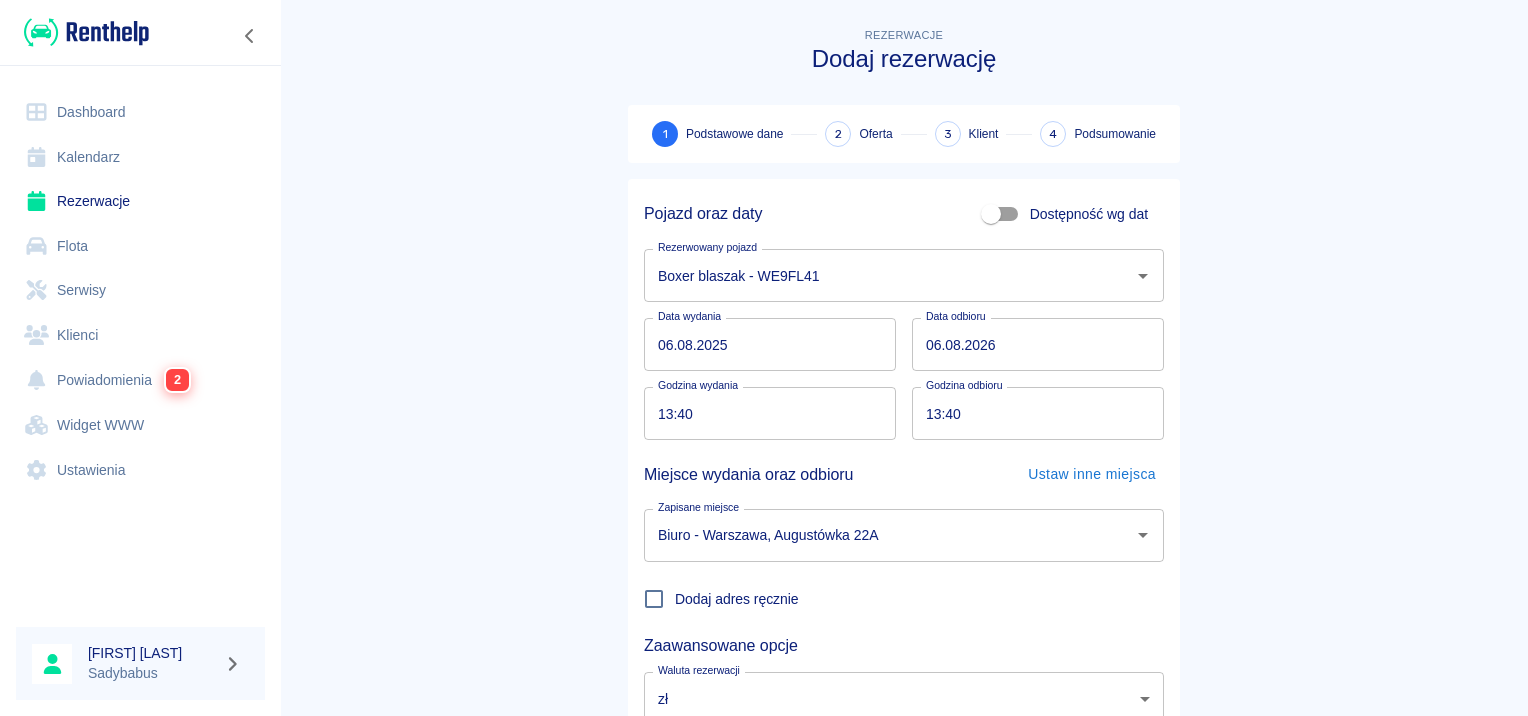 scroll, scrollTop: 152, scrollLeft: 0, axis: vertical 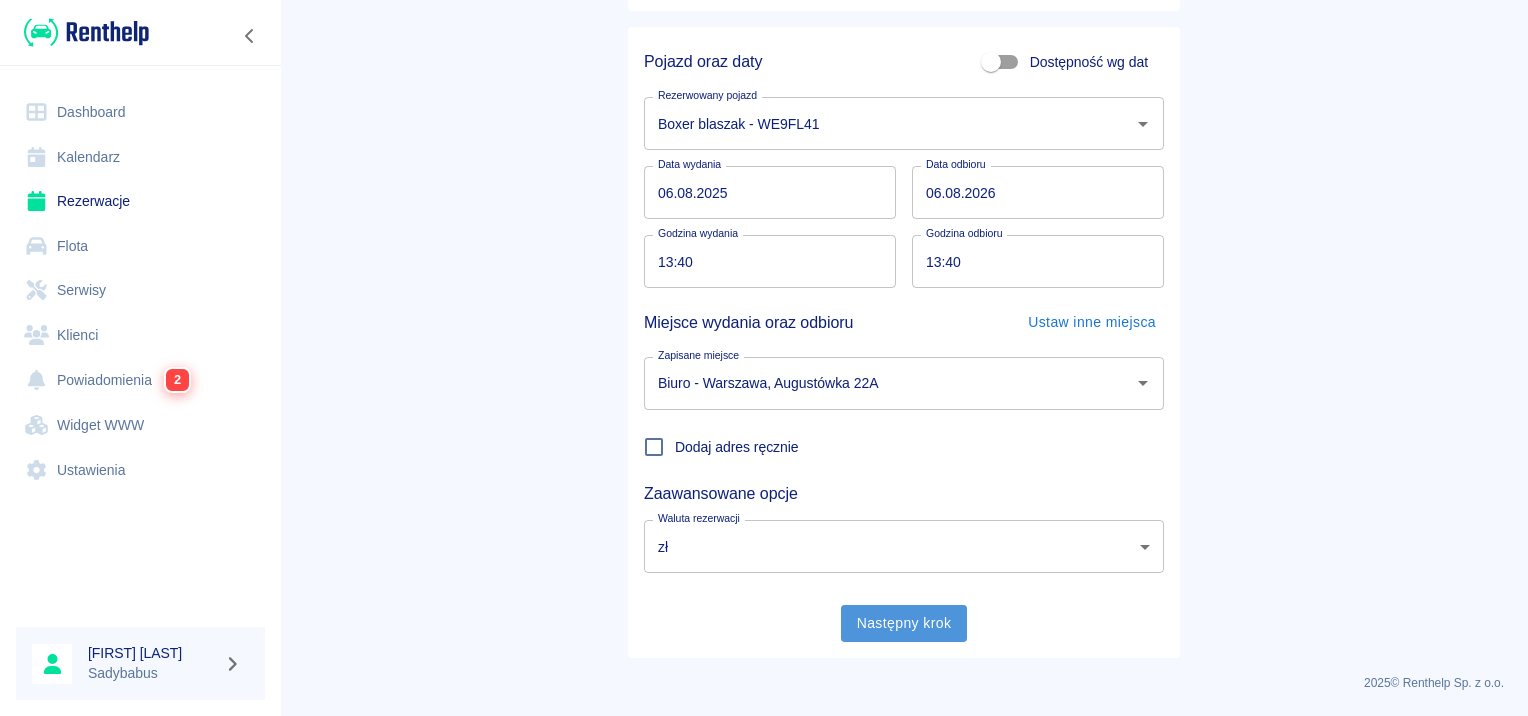 click on "Następny krok" at bounding box center (904, 623) 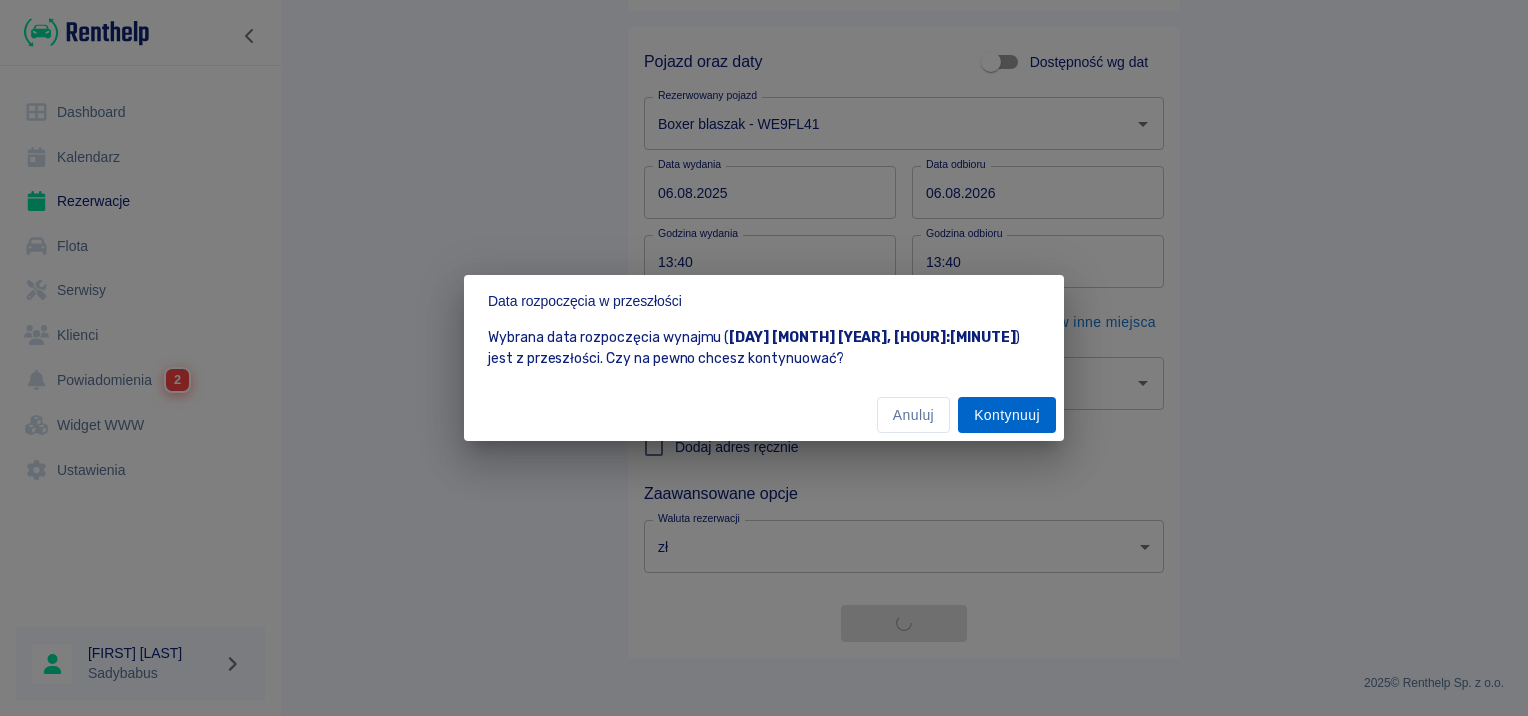 click on "Kontynuuj" at bounding box center [1007, 415] 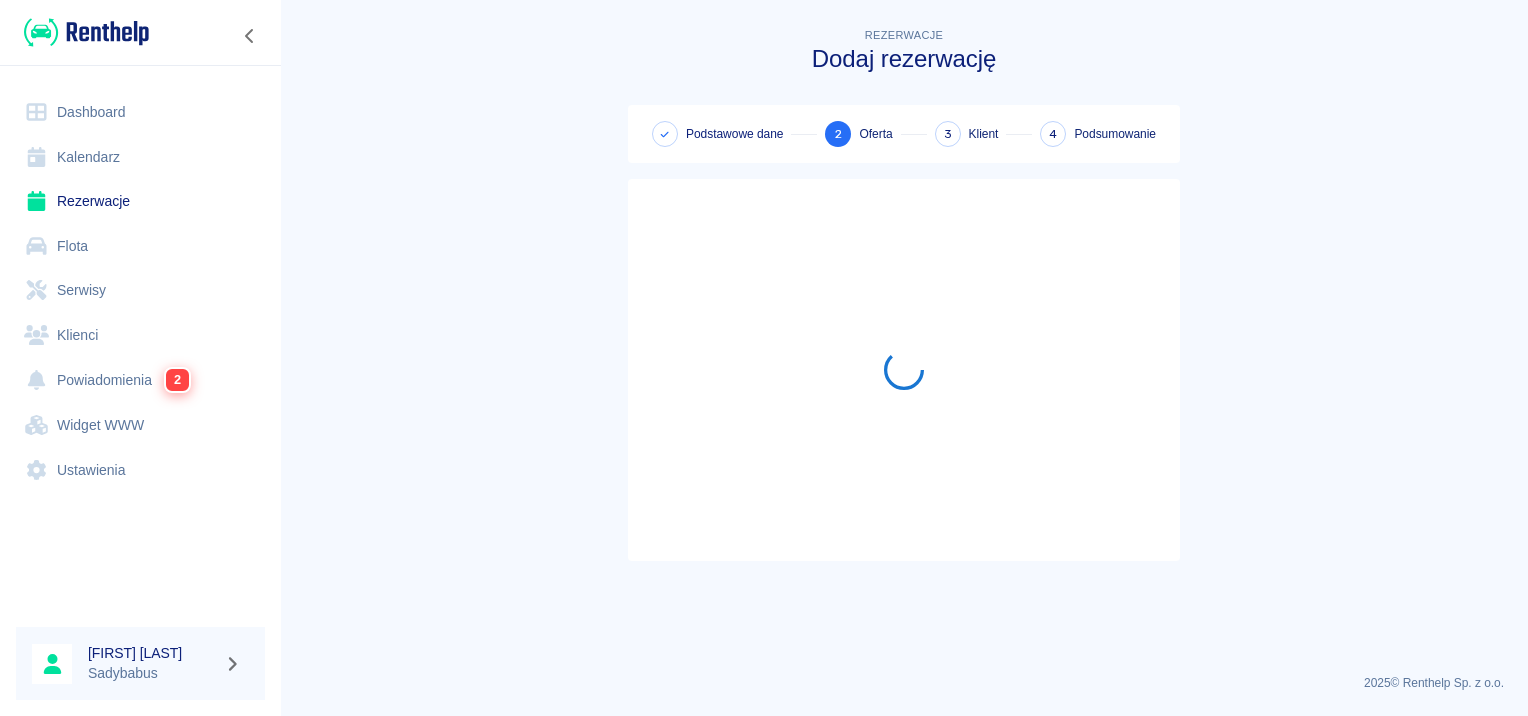 scroll, scrollTop: 0, scrollLeft: 0, axis: both 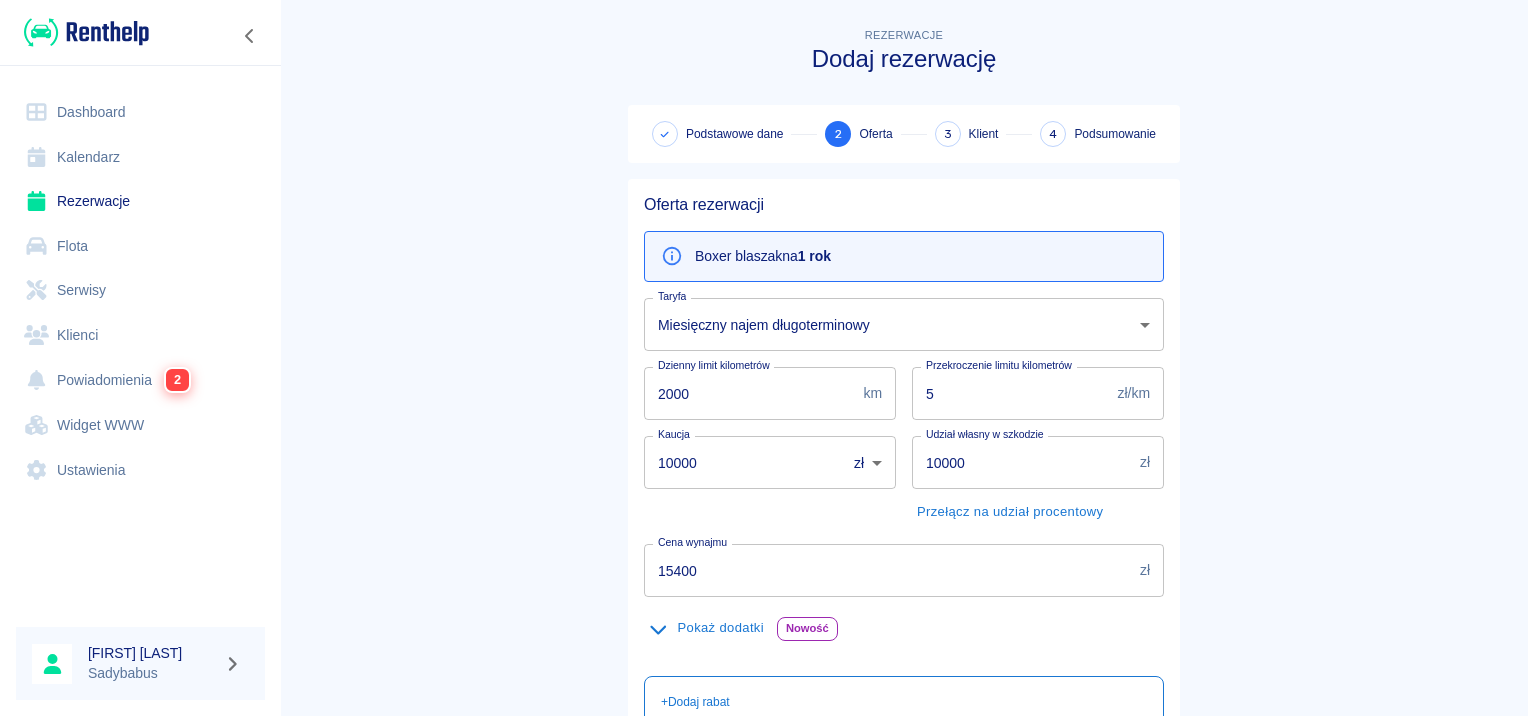 click on "2000" at bounding box center (749, 393) 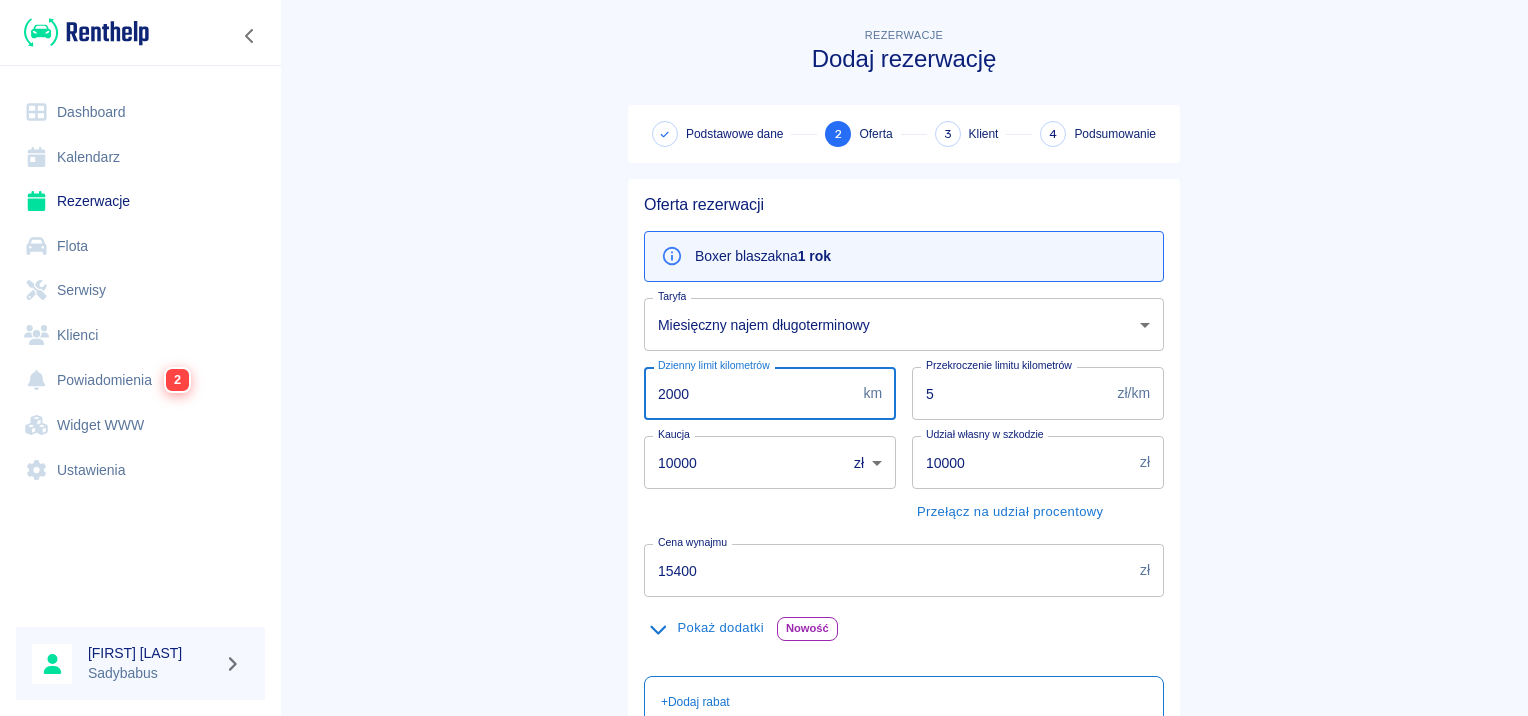 click on "2000" at bounding box center (749, 393) 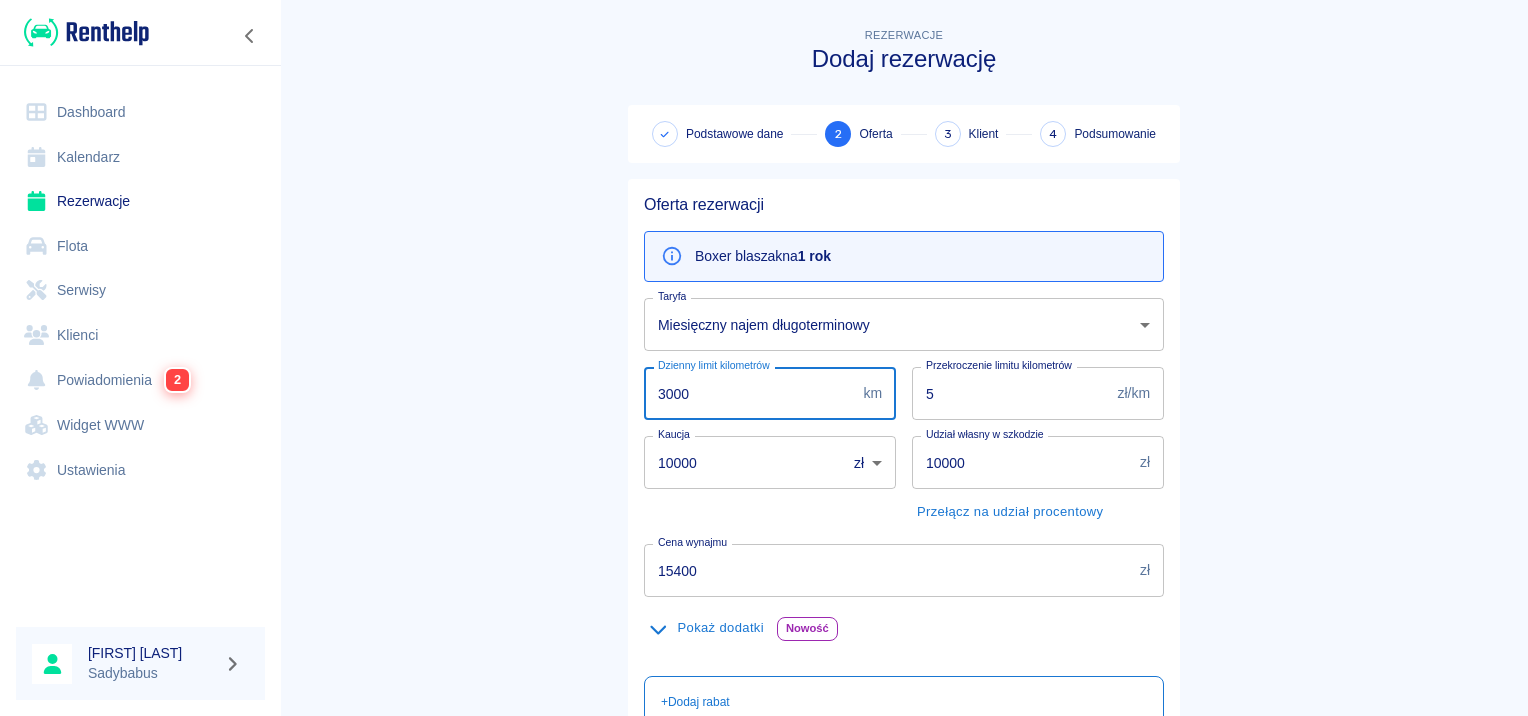 type on "3000" 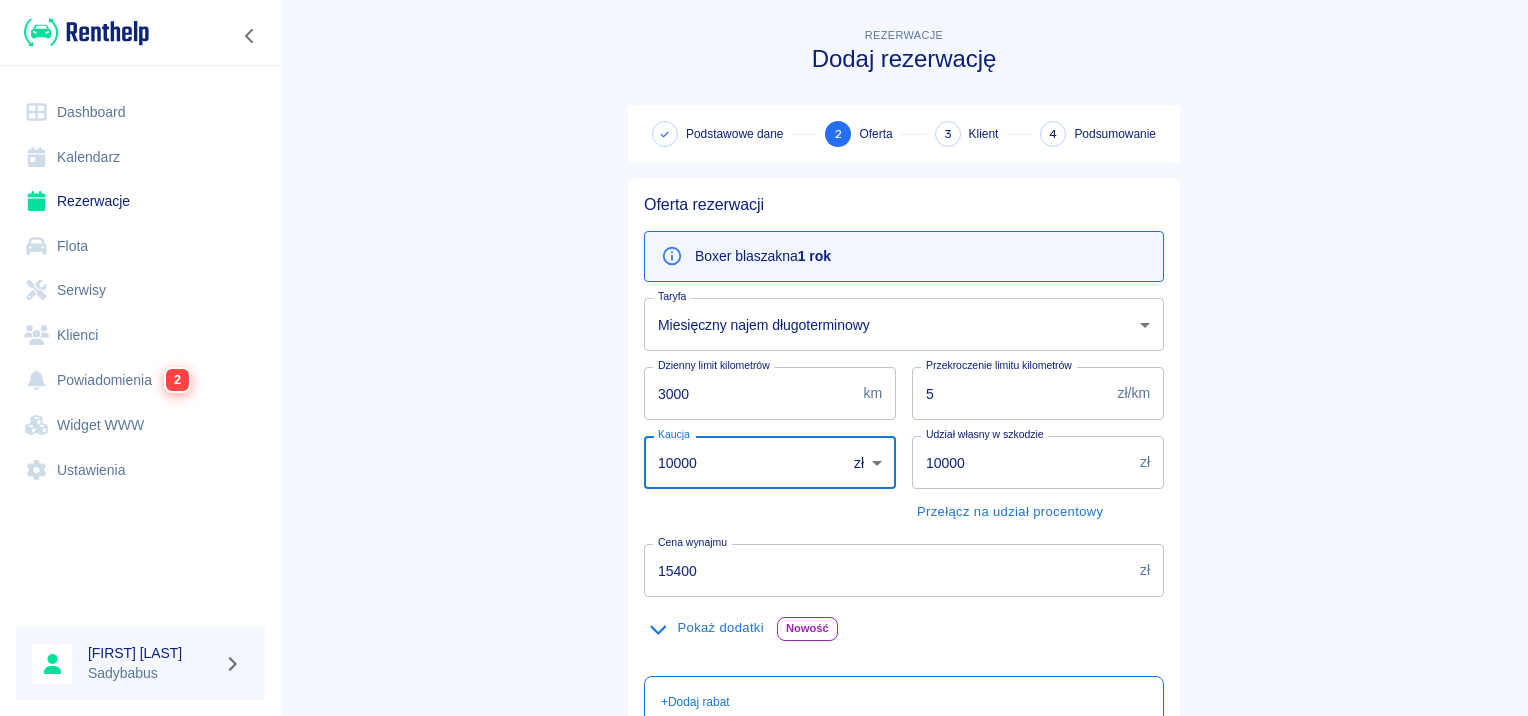 click on "10000" at bounding box center (738, 462) 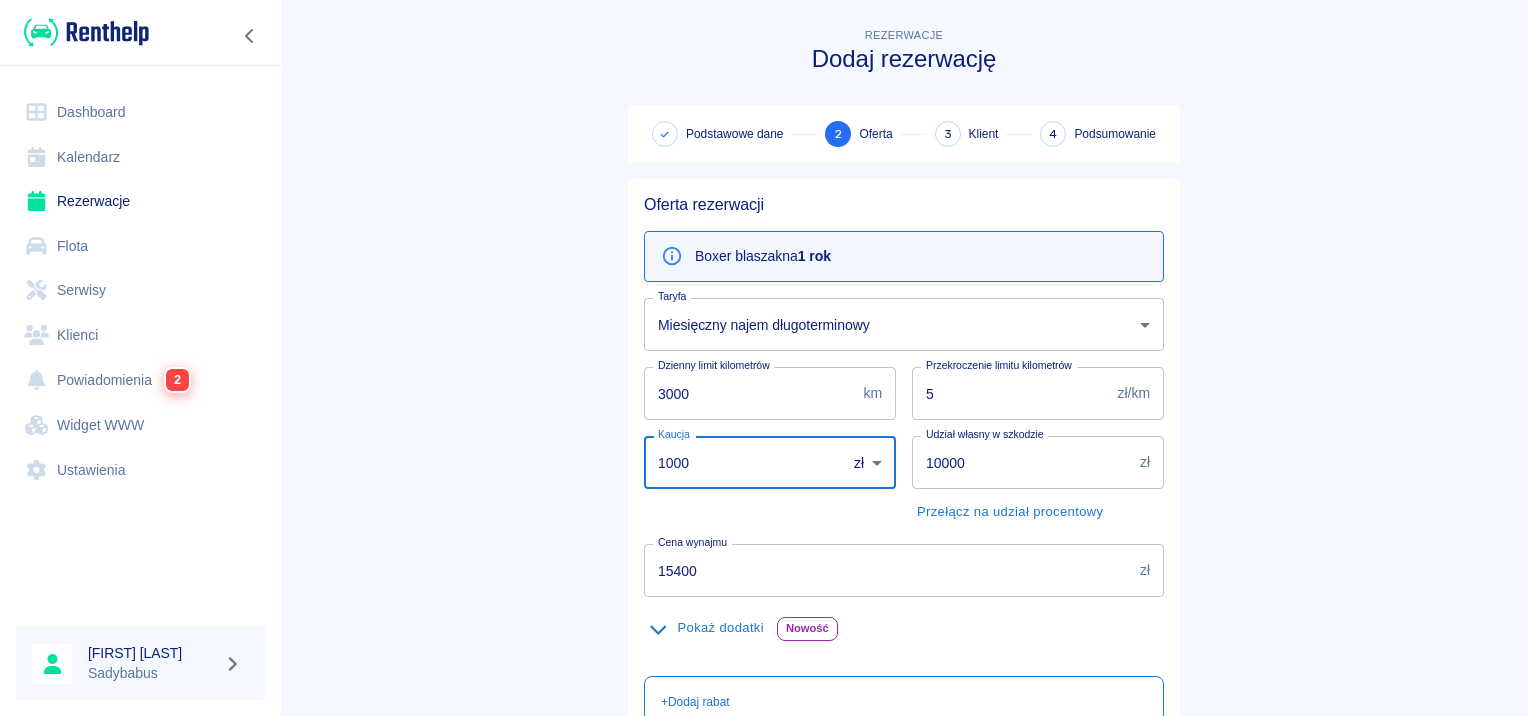 type on "1000" 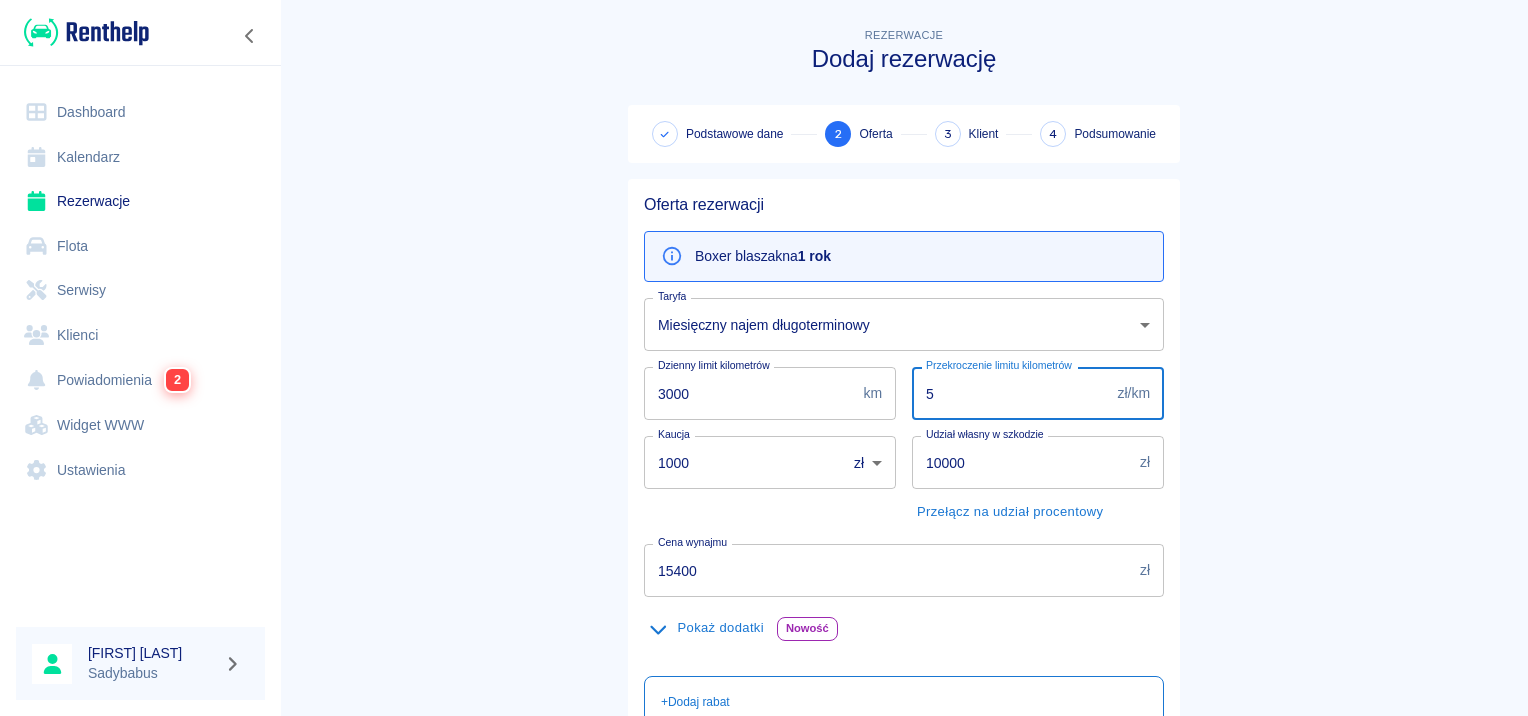 click on "5" at bounding box center [1011, 393] 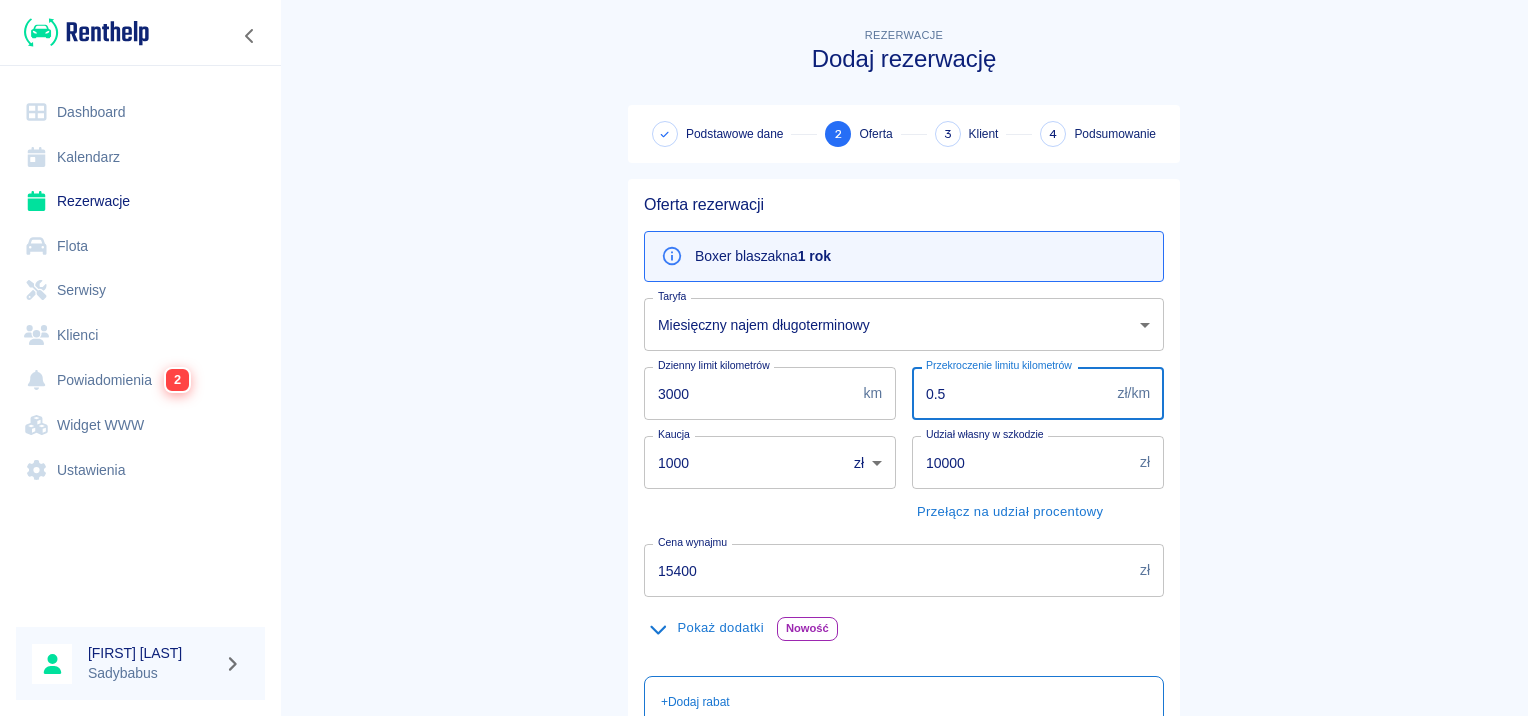type on "0.5" 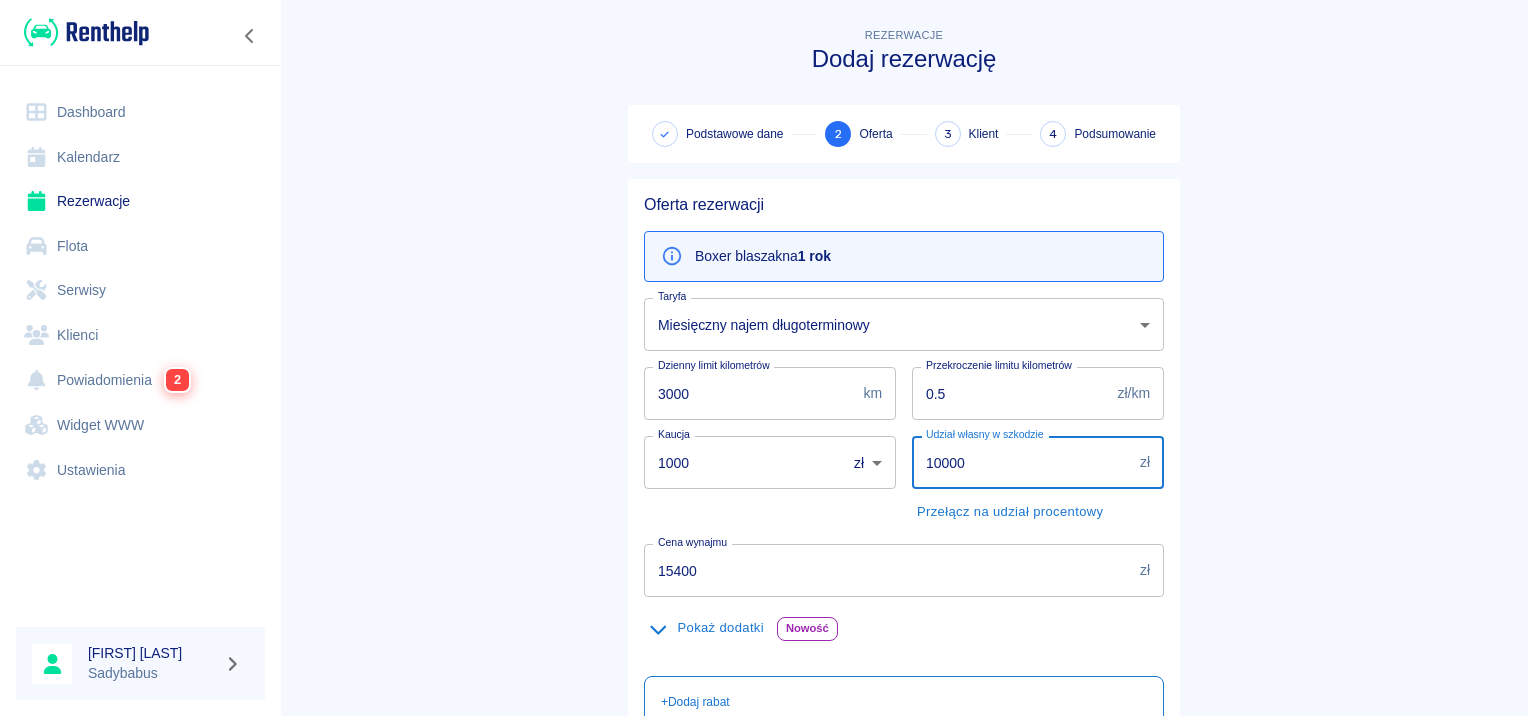 click on "10000" at bounding box center (1022, 462) 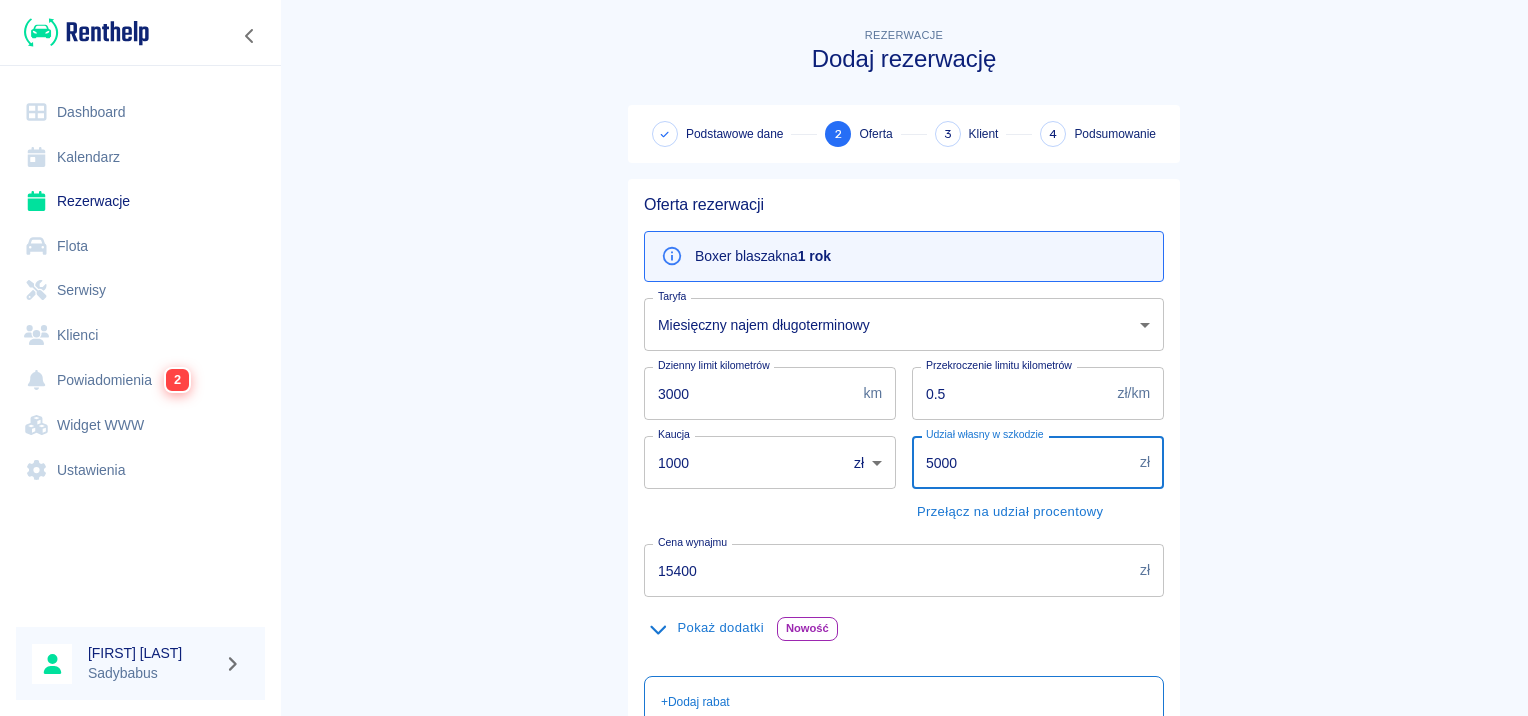 type on "5000" 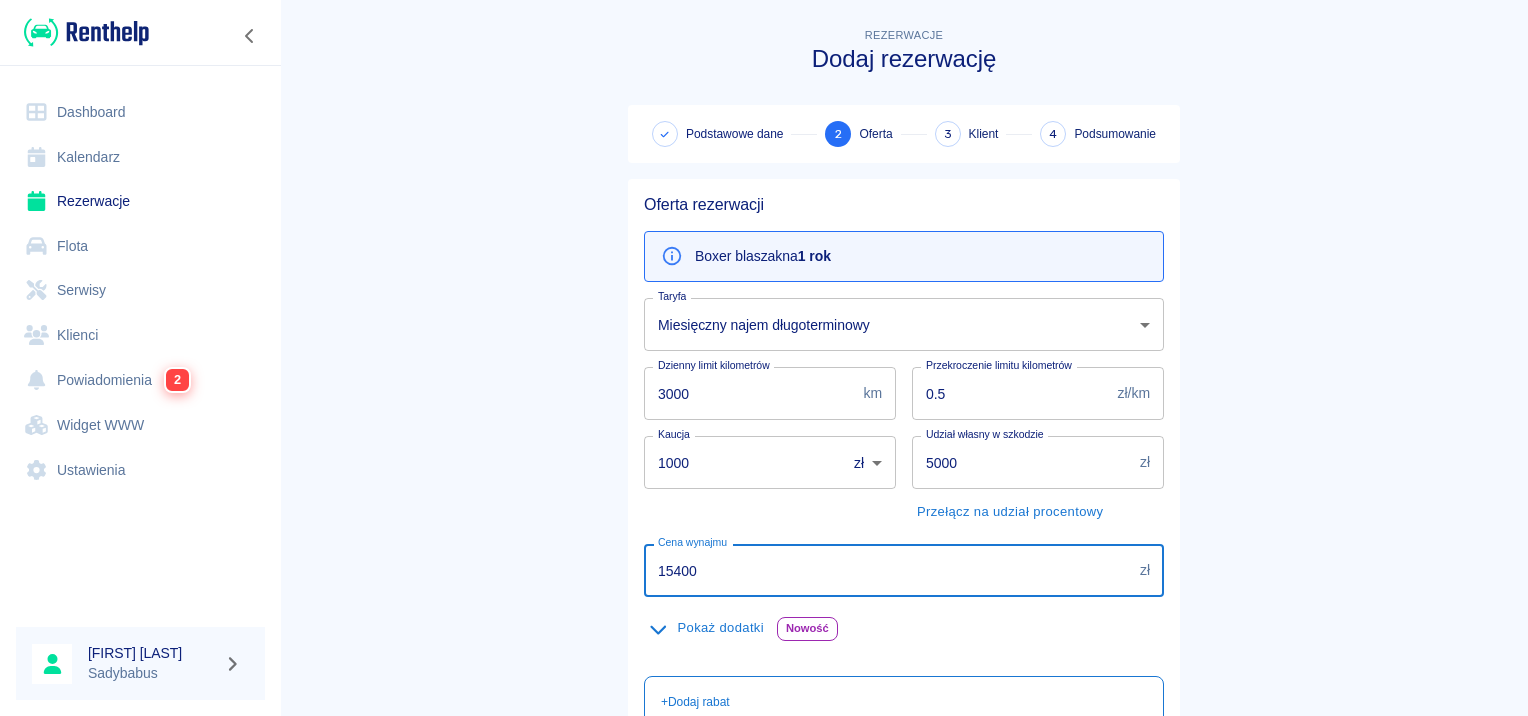 click on "15400" at bounding box center [888, 570] 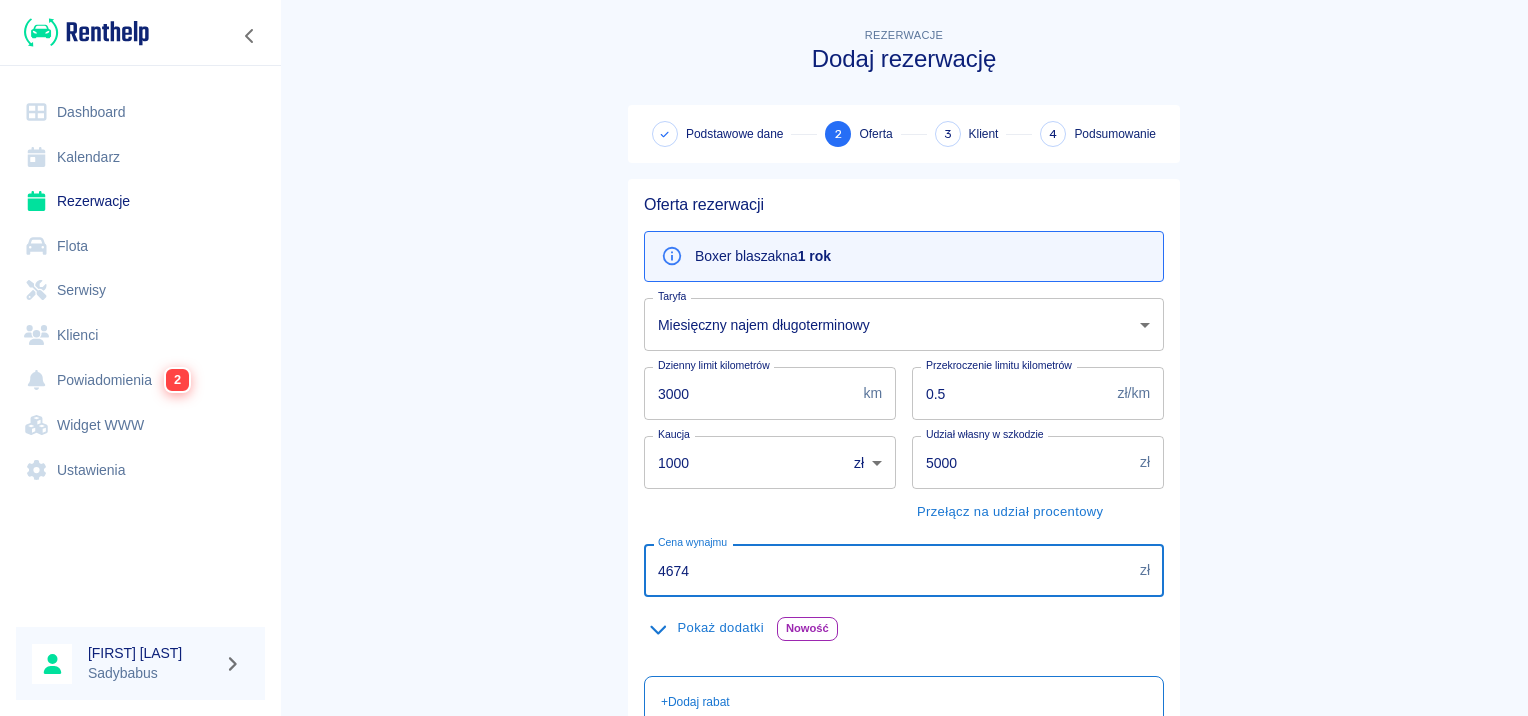 type on "4674" 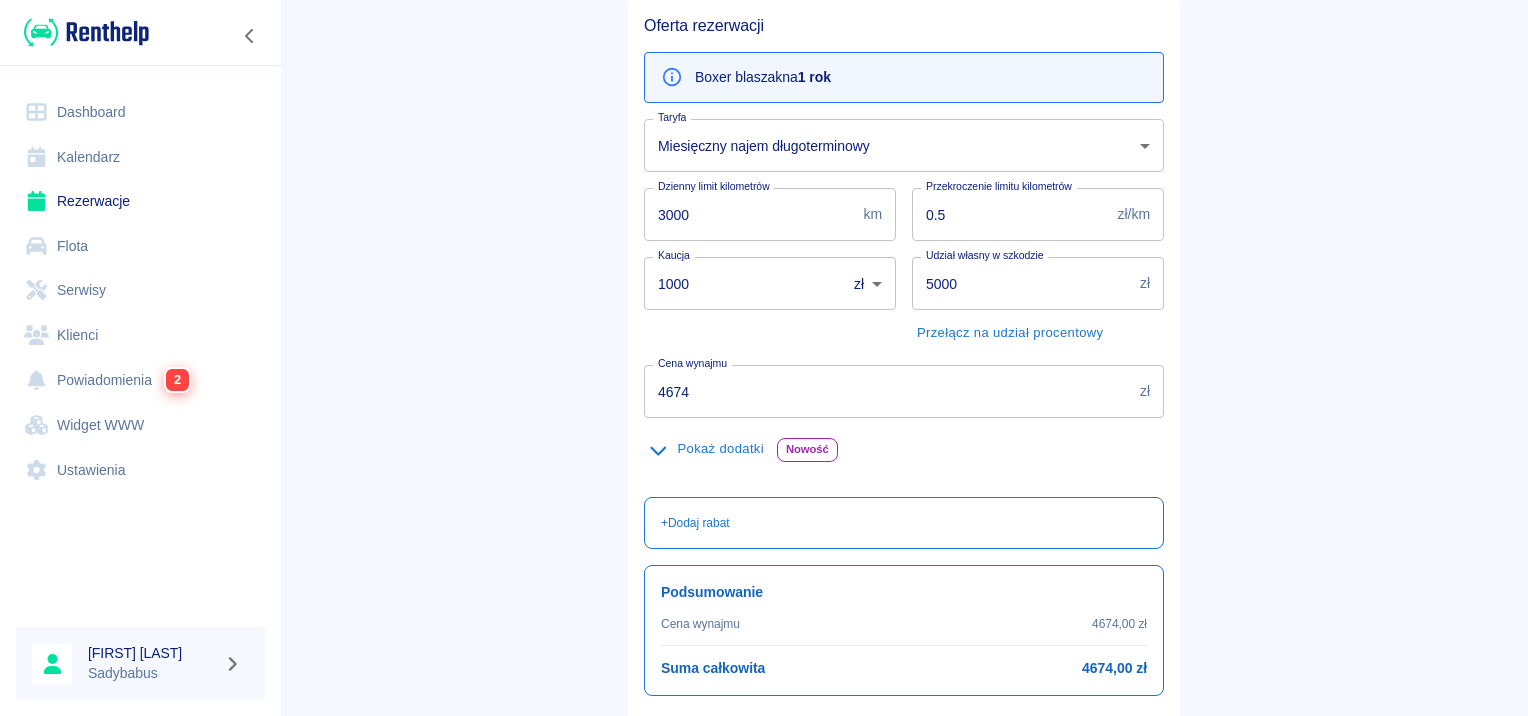 scroll, scrollTop: 331, scrollLeft: 0, axis: vertical 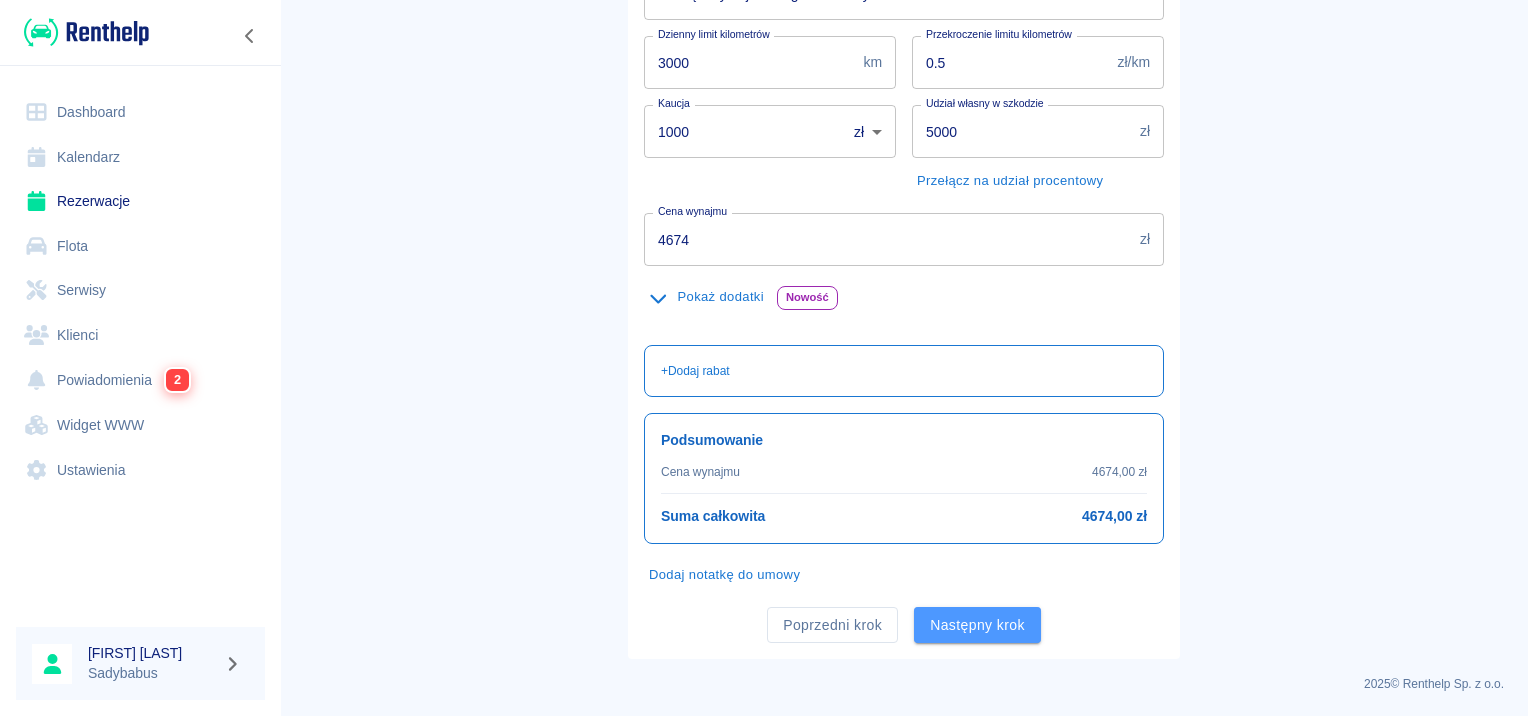drag, startPoint x: 915, startPoint y: 624, endPoint x: 1016, endPoint y: 632, distance: 101.31634 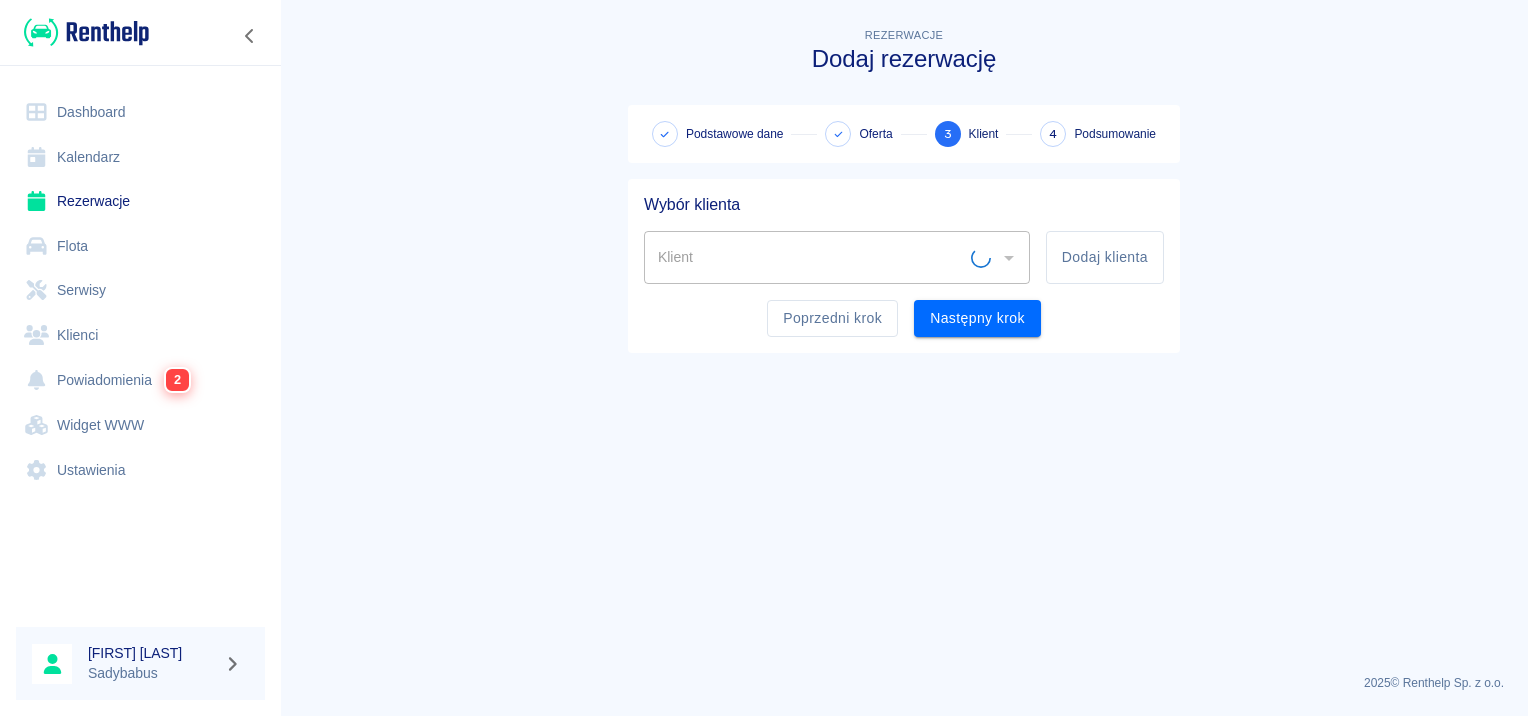 scroll, scrollTop: 0, scrollLeft: 0, axis: both 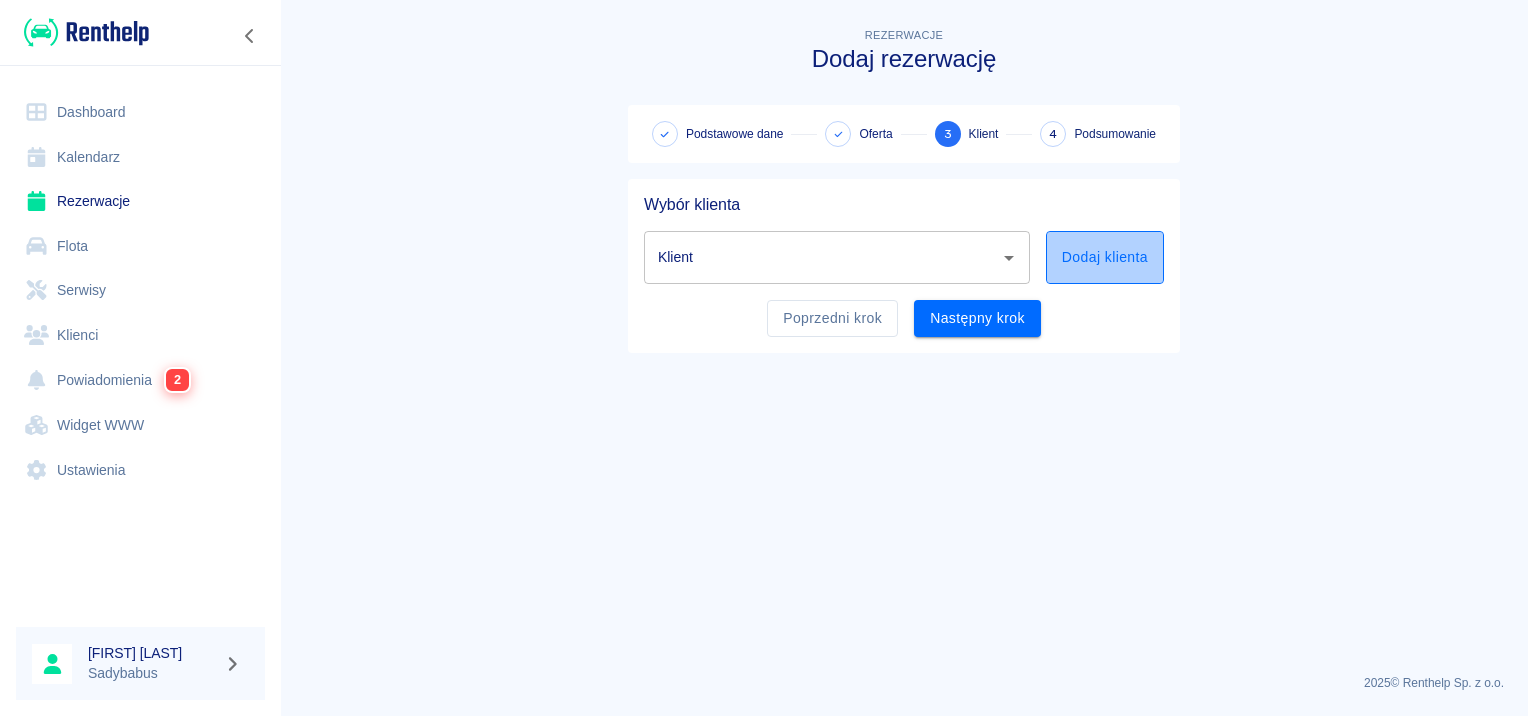 click on "Dodaj klienta" at bounding box center (1105, 257) 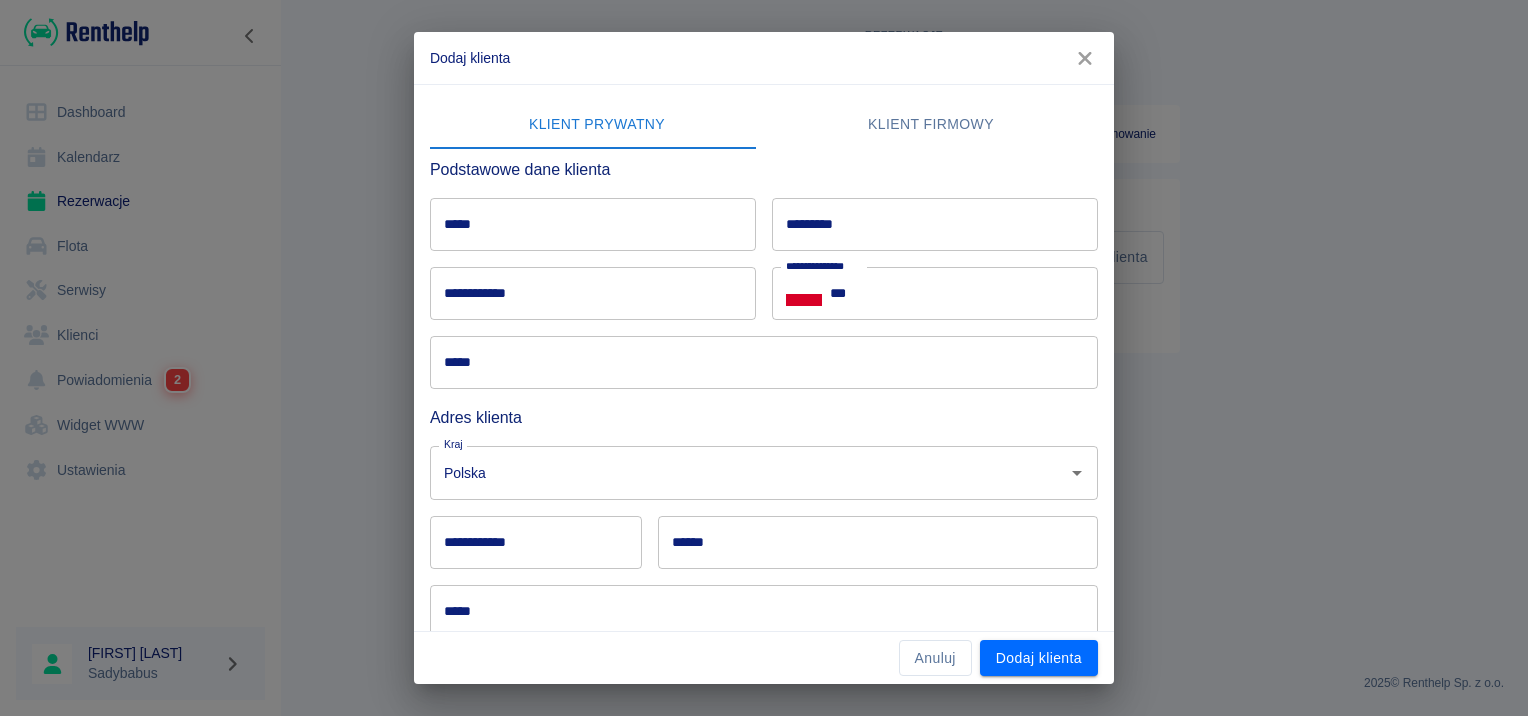 click on "Klient firmowy" at bounding box center [931, 125] 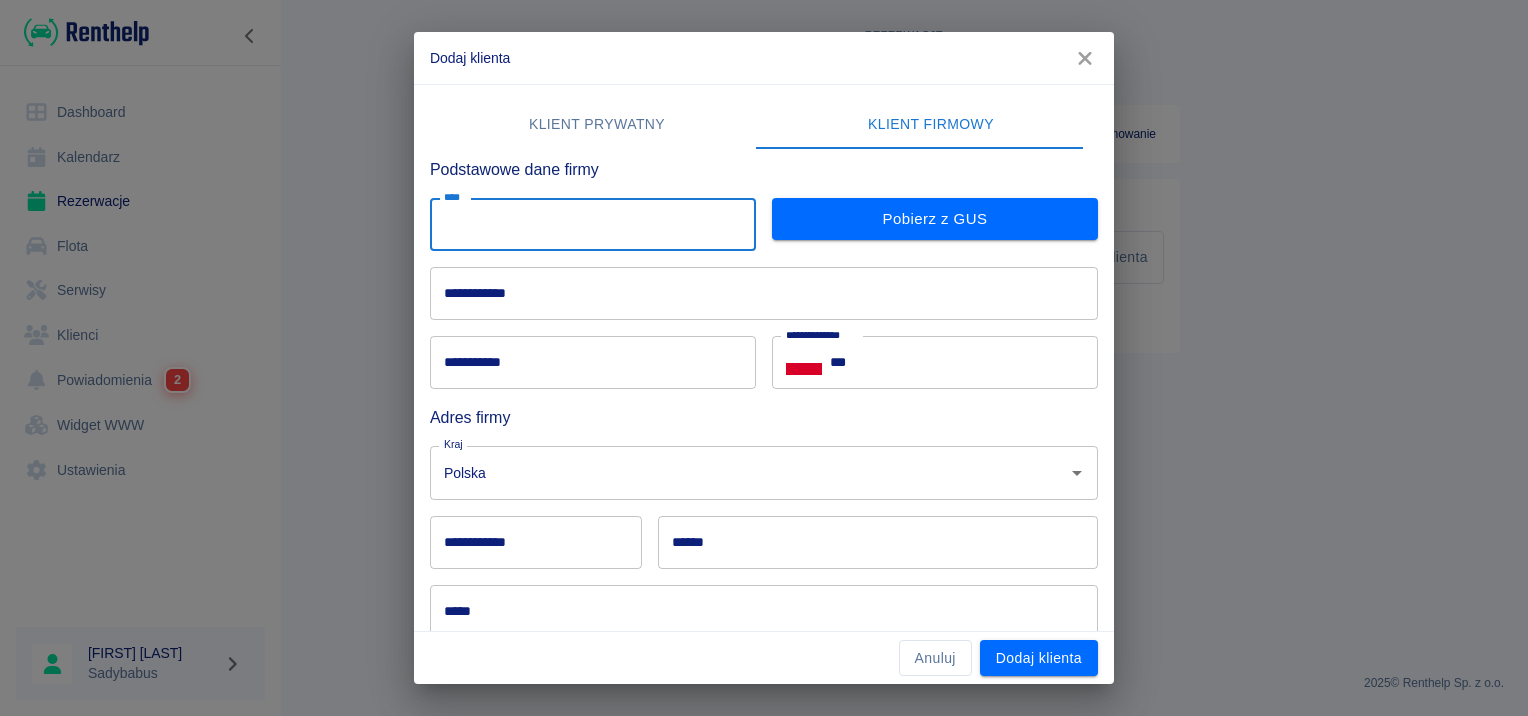 drag, startPoint x: 502, startPoint y: 232, endPoint x: 513, endPoint y: 228, distance: 11.7046995 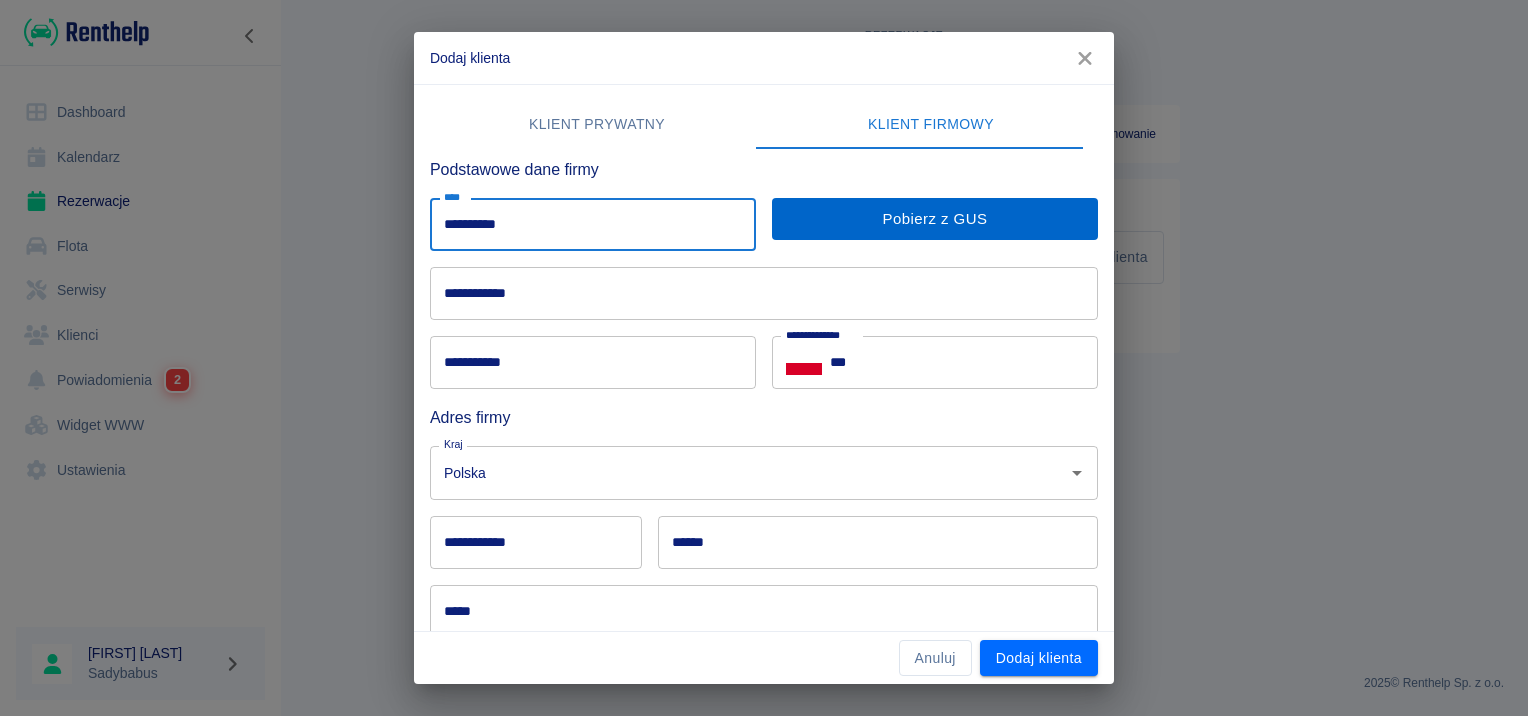 type on "**********" 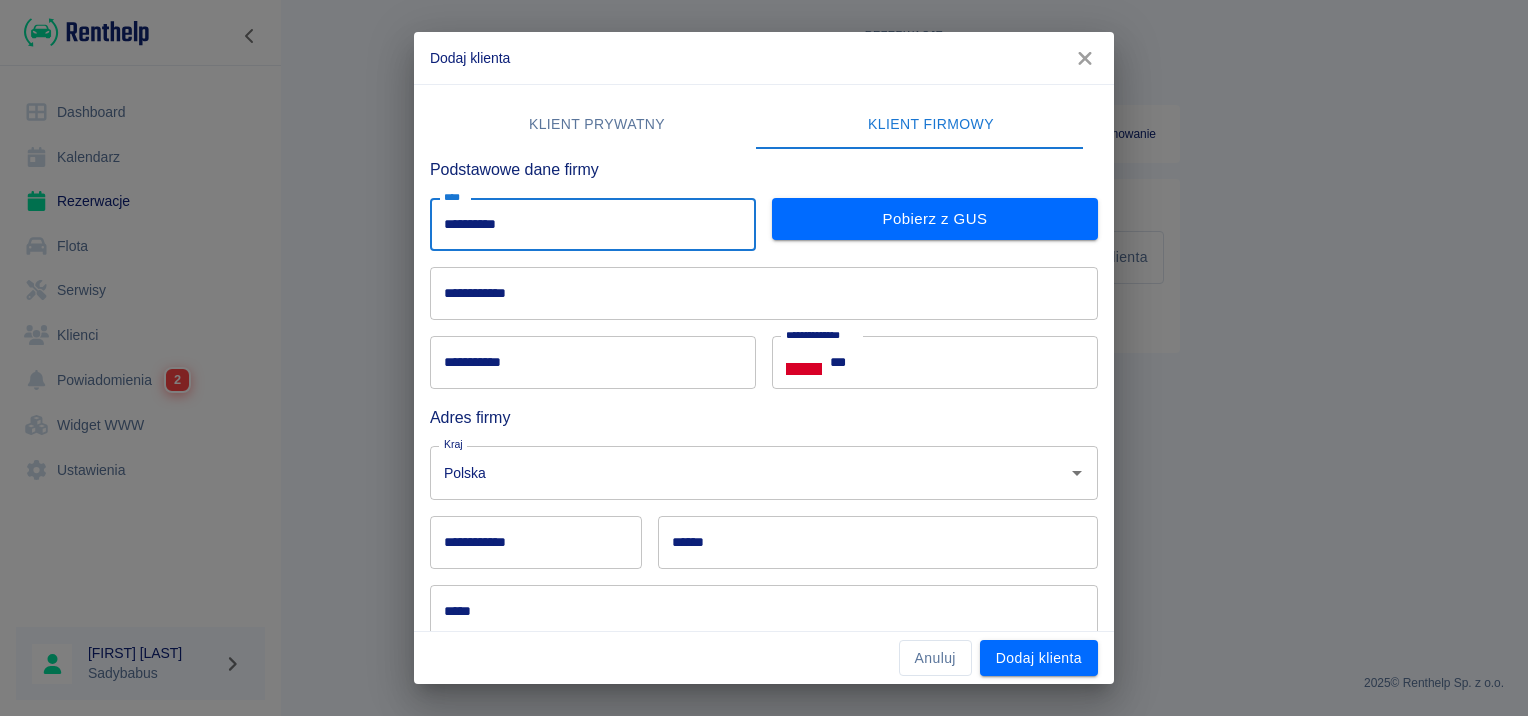 click on "Pobierz z GUS" at bounding box center [935, 219] 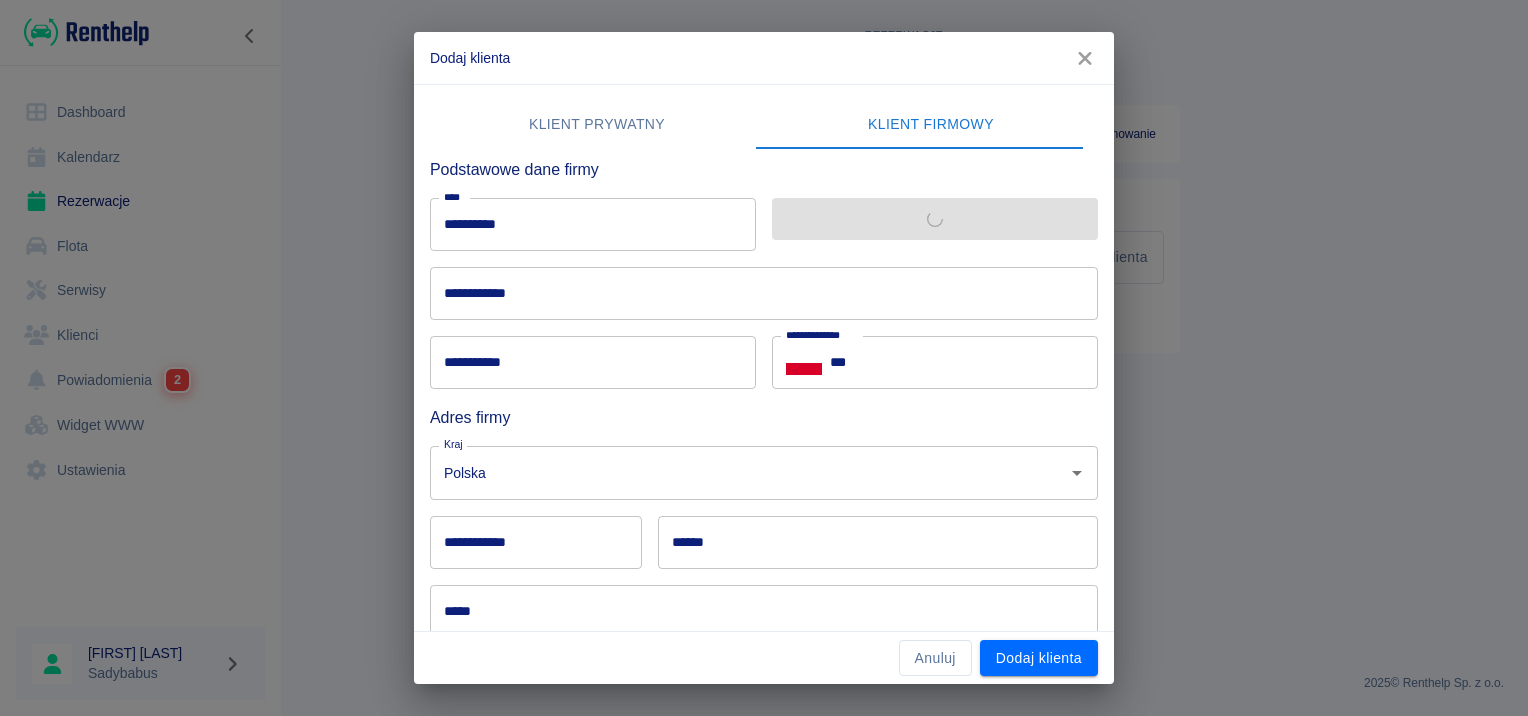 type on "**********" 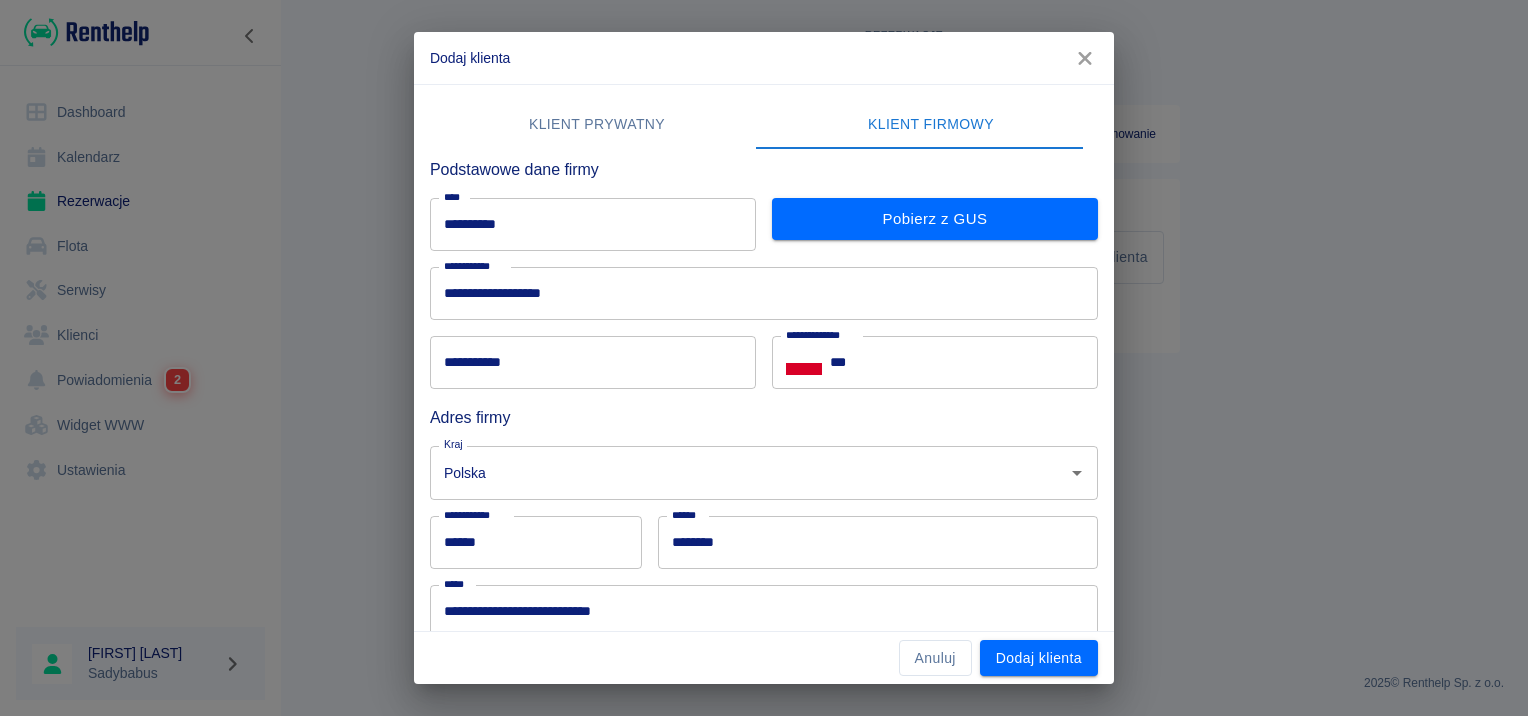 click on "**********" at bounding box center [593, 362] 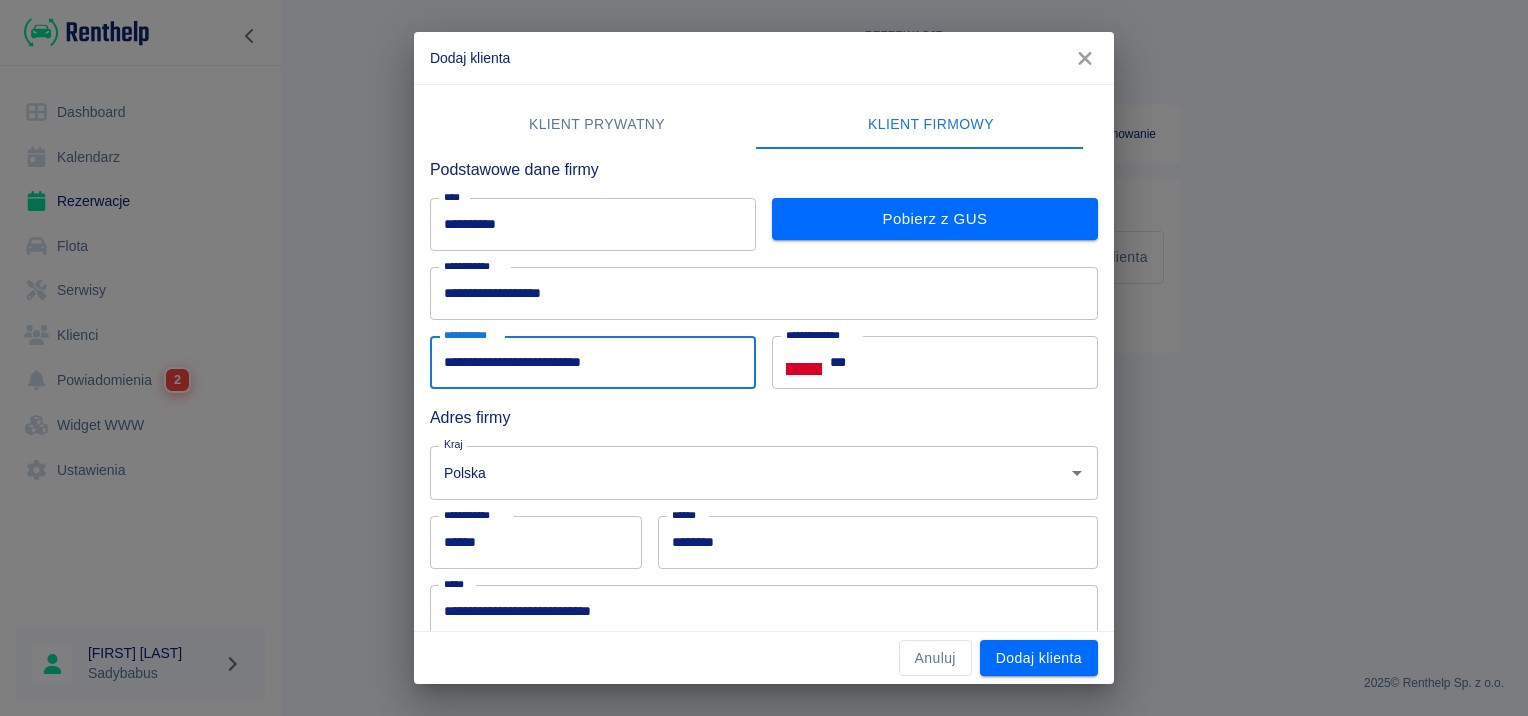 type on "**********" 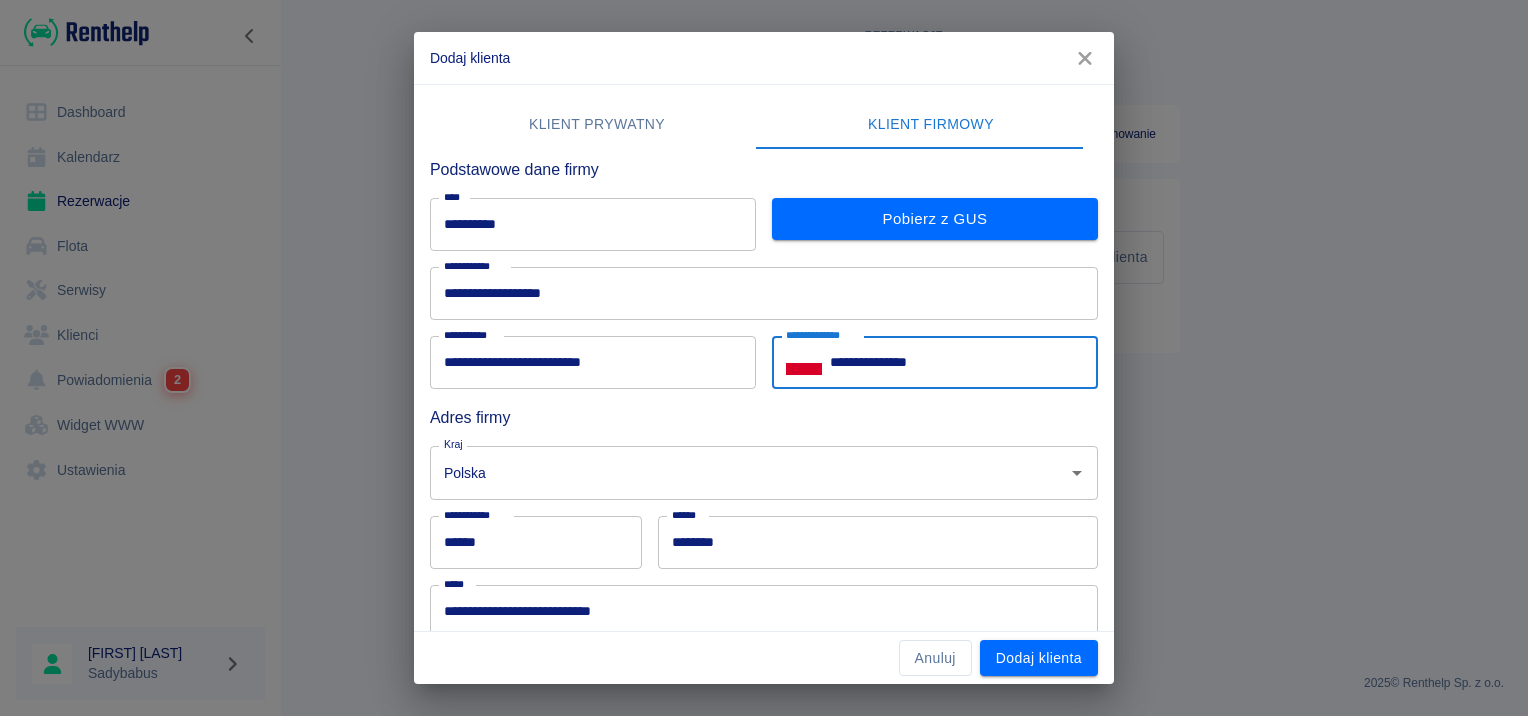type on "**********" 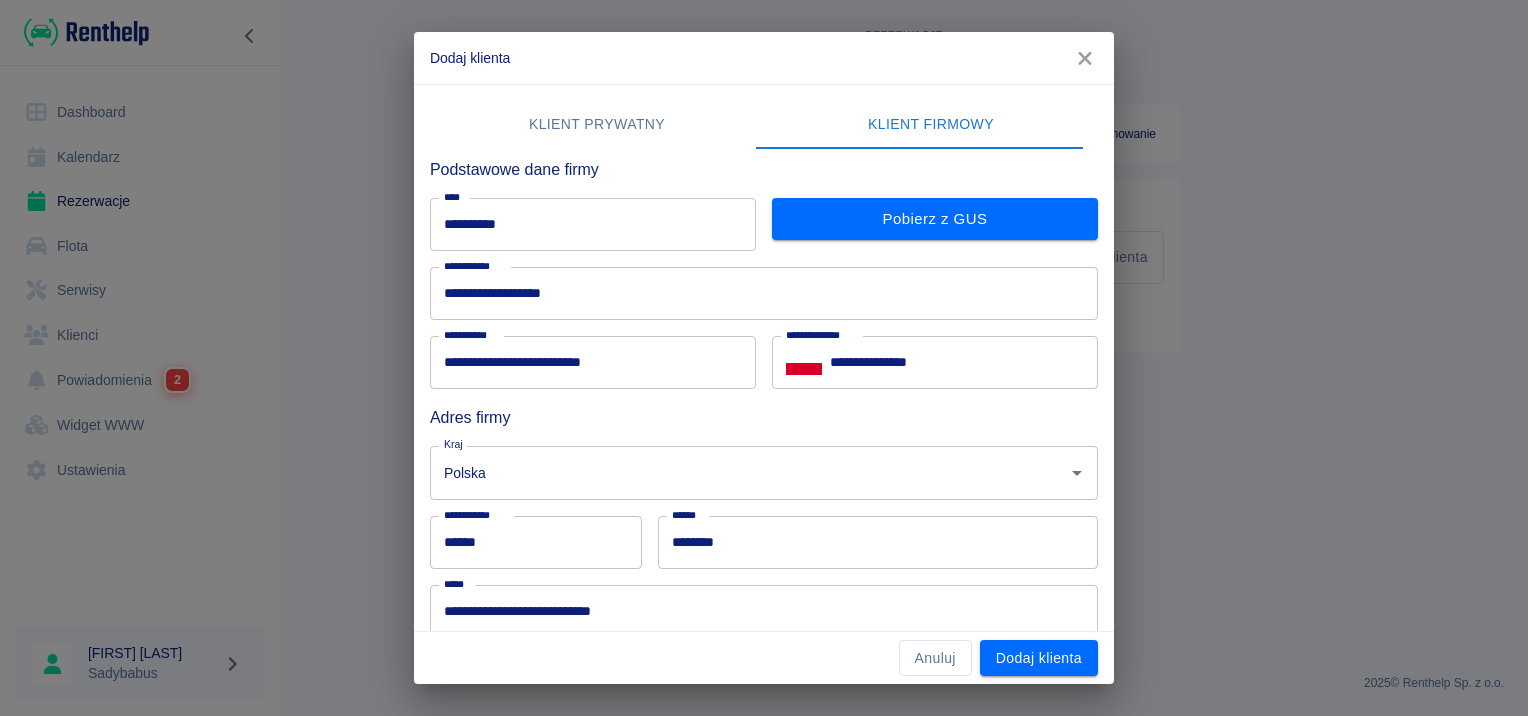 click on "Adres firmy" at bounding box center (756, 409) 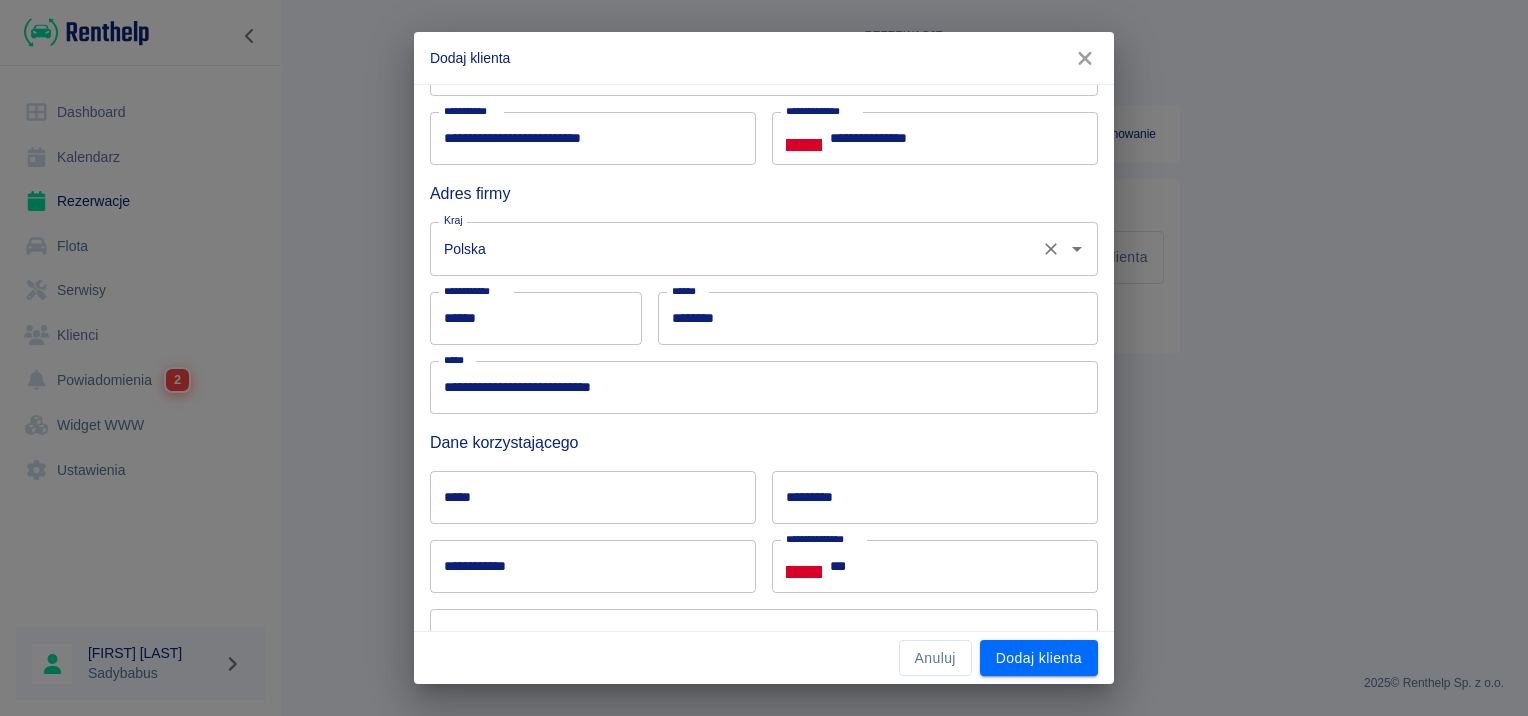 scroll, scrollTop: 200, scrollLeft: 0, axis: vertical 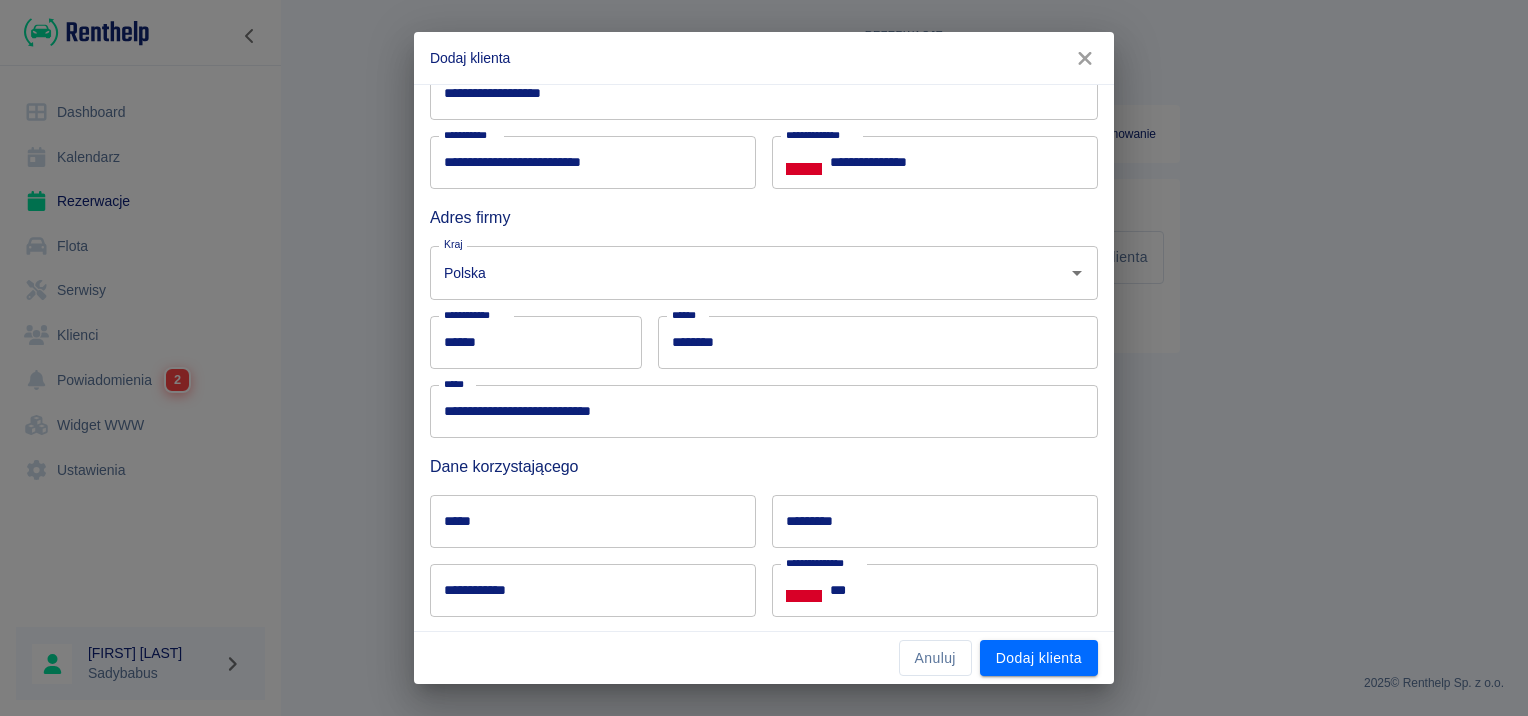 click on "**********" at bounding box center [764, 411] 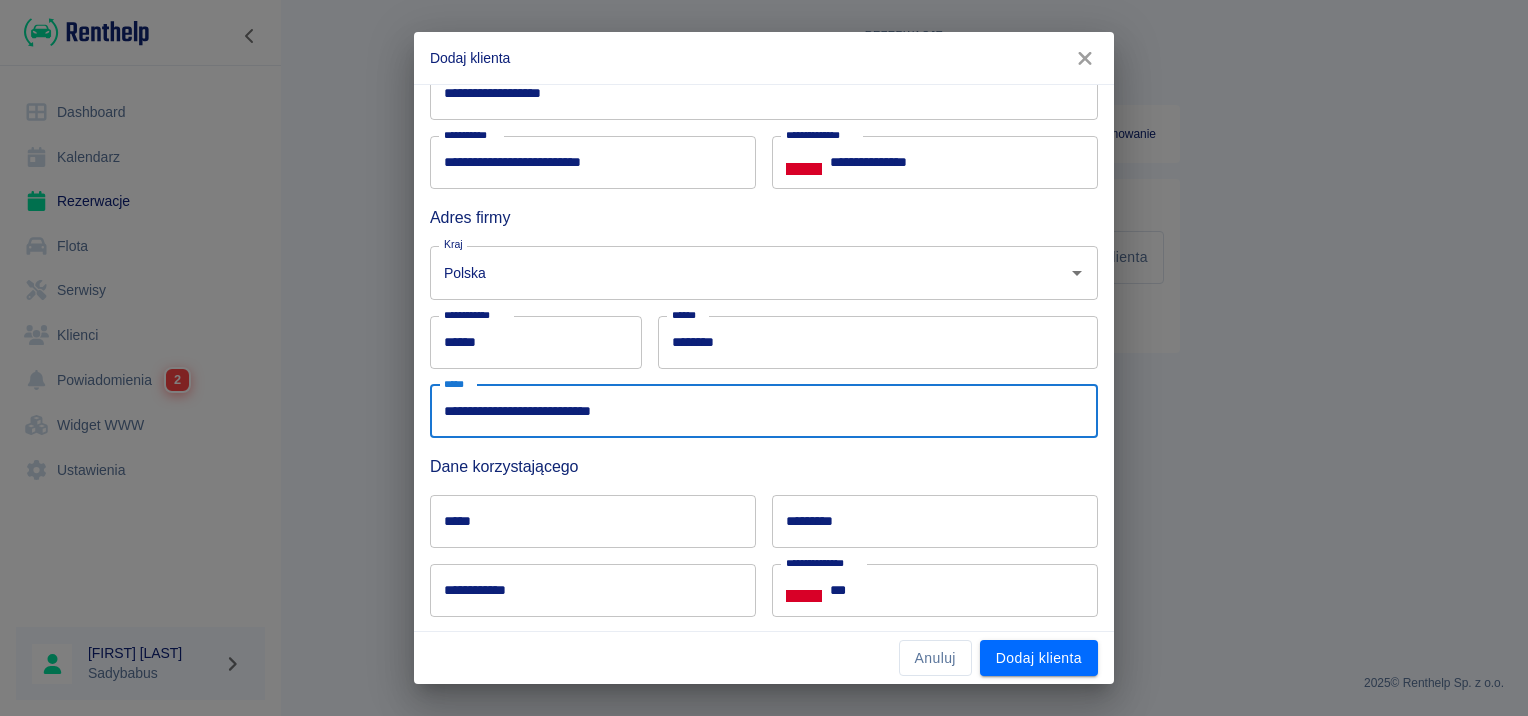 click on "**********" at bounding box center (764, 411) 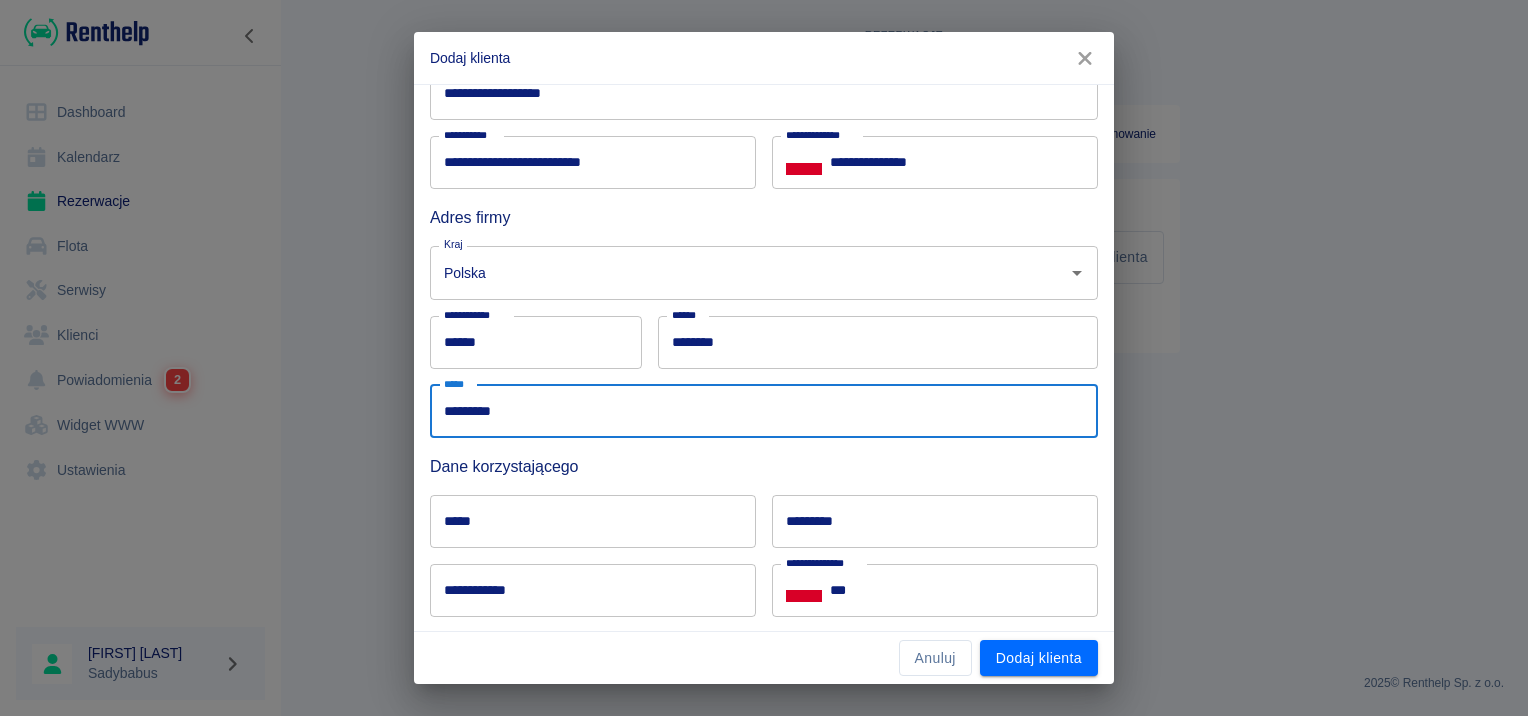 type on "*********" 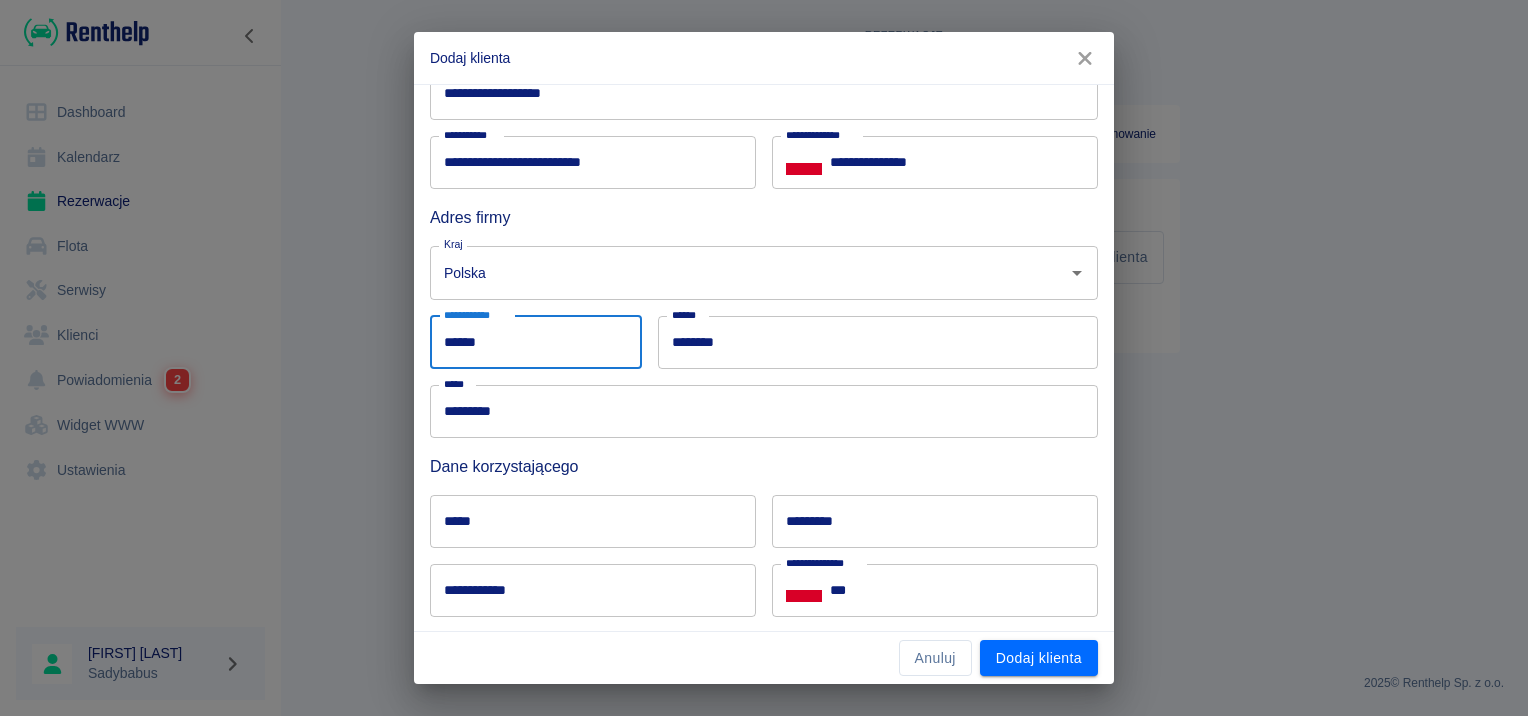 click on "******" at bounding box center (536, 342) 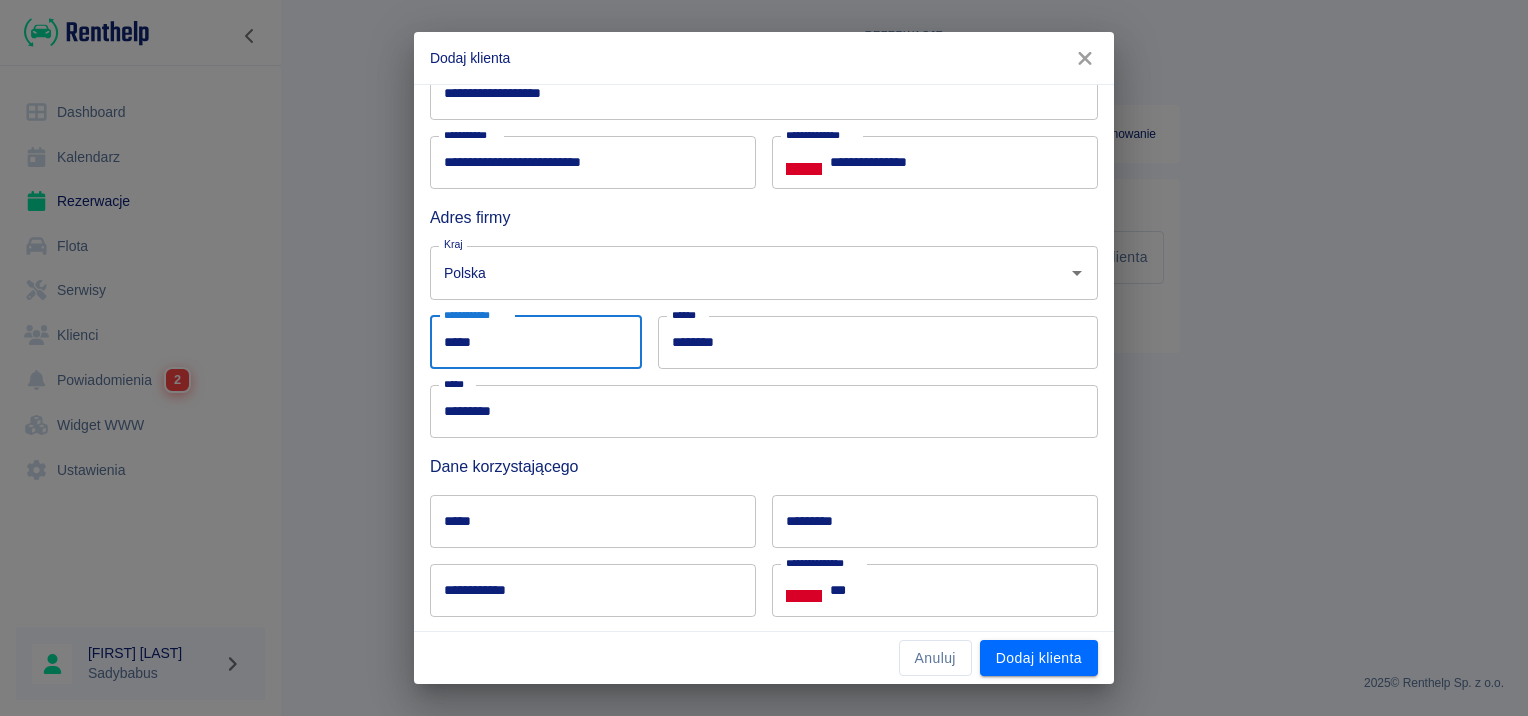 click on "*****" at bounding box center [536, 342] 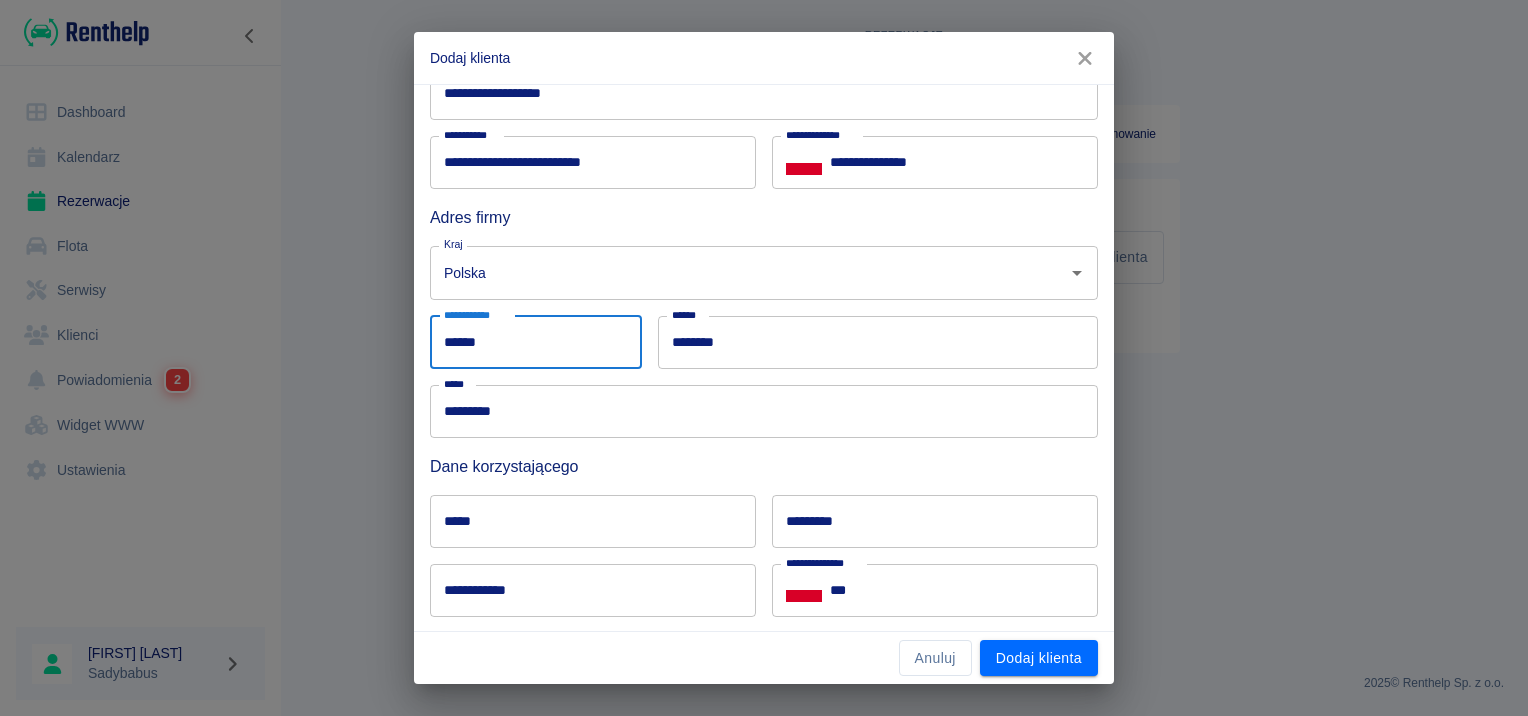 type on "******" 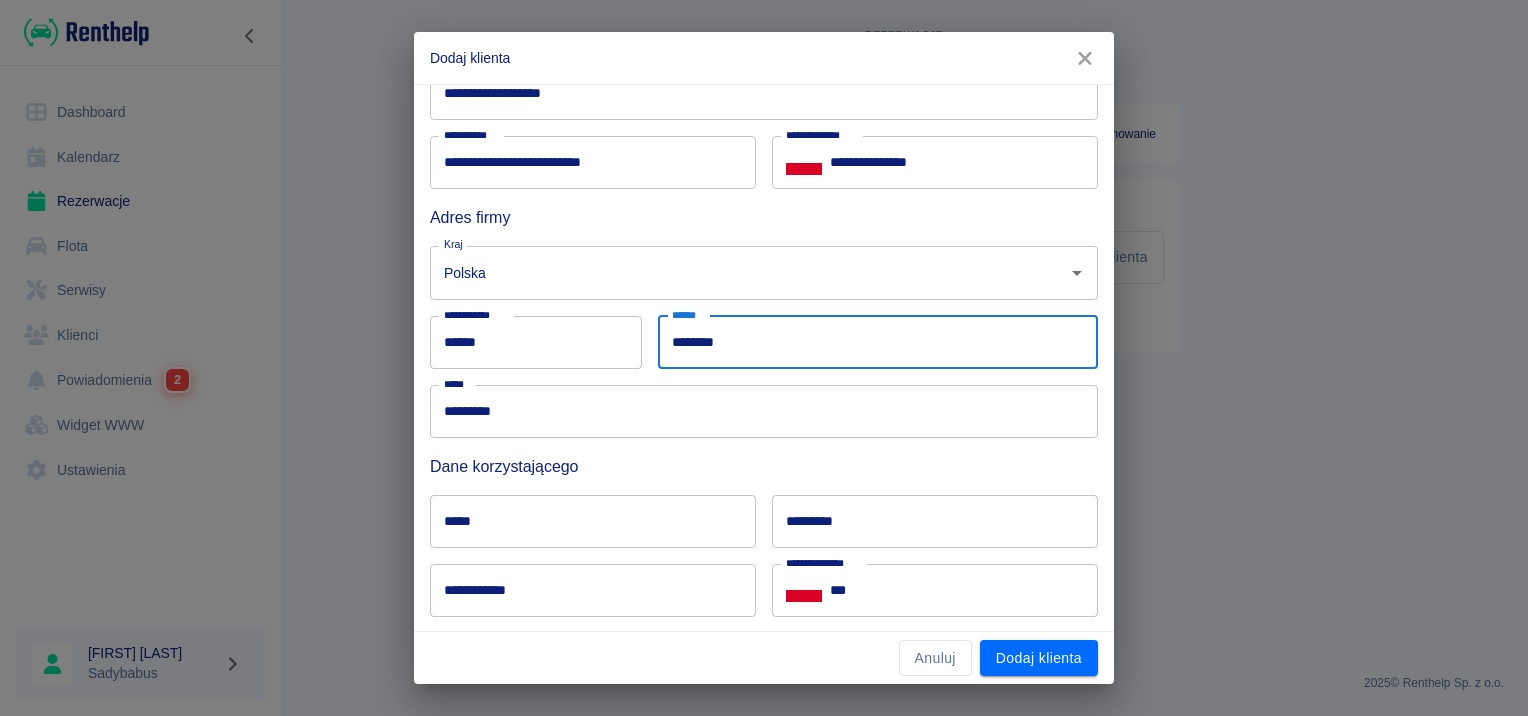 click on "********" at bounding box center (878, 342) 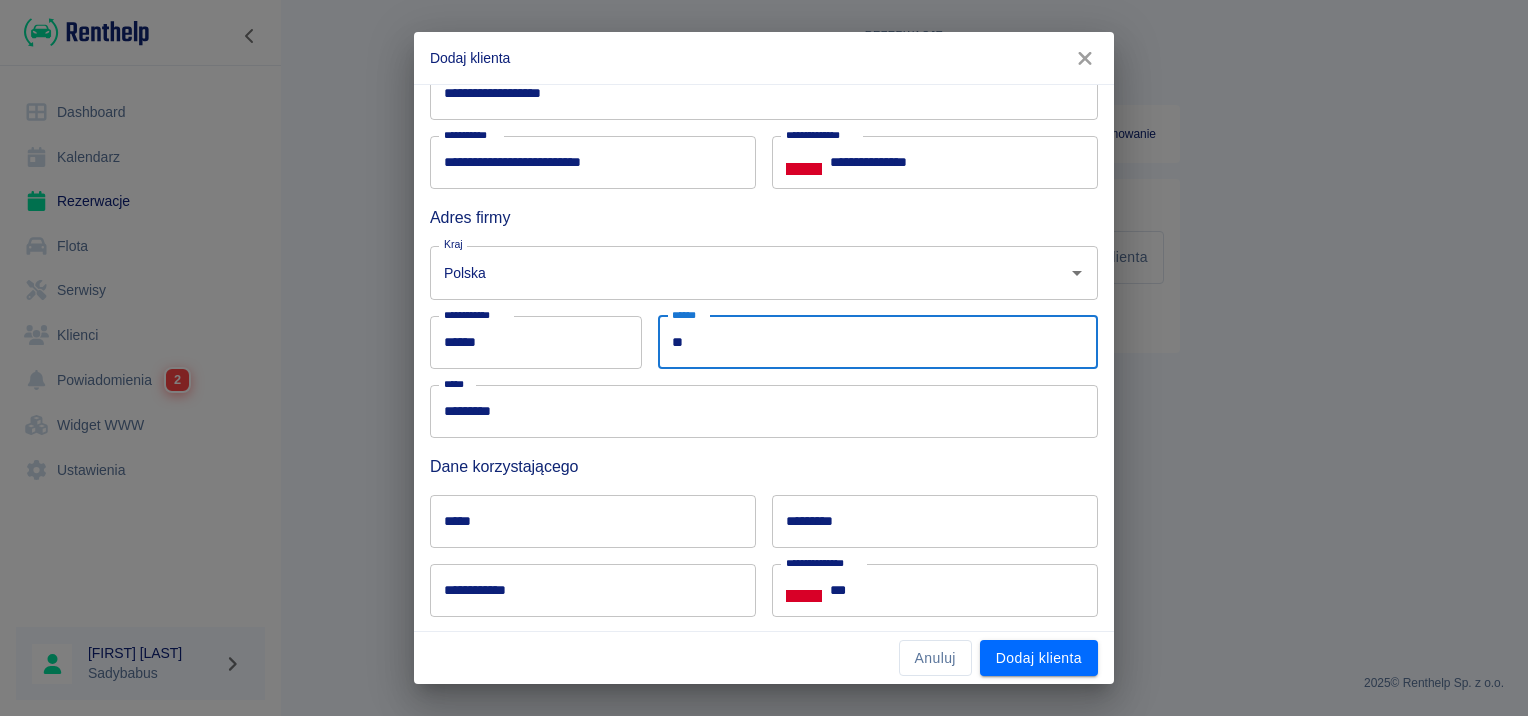 type on "*" 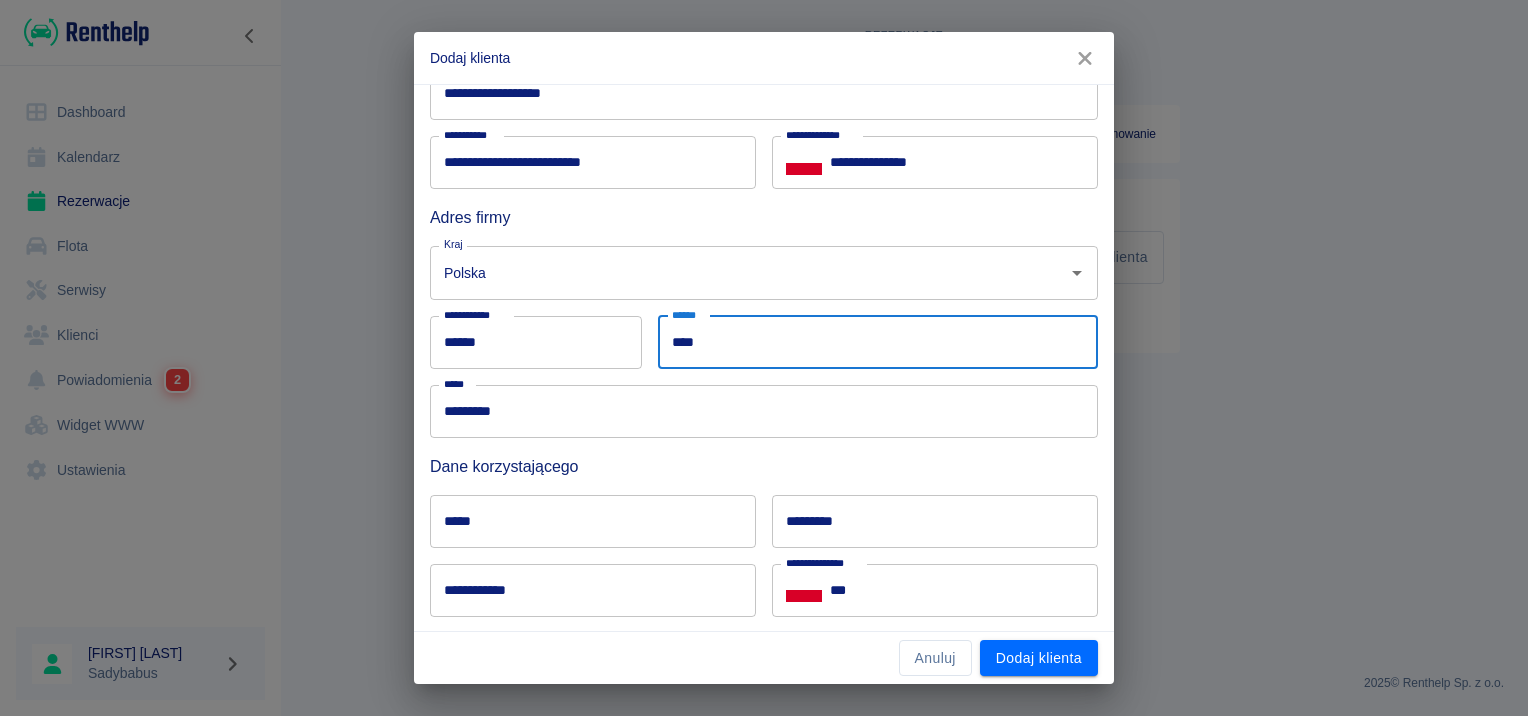 type on "****" 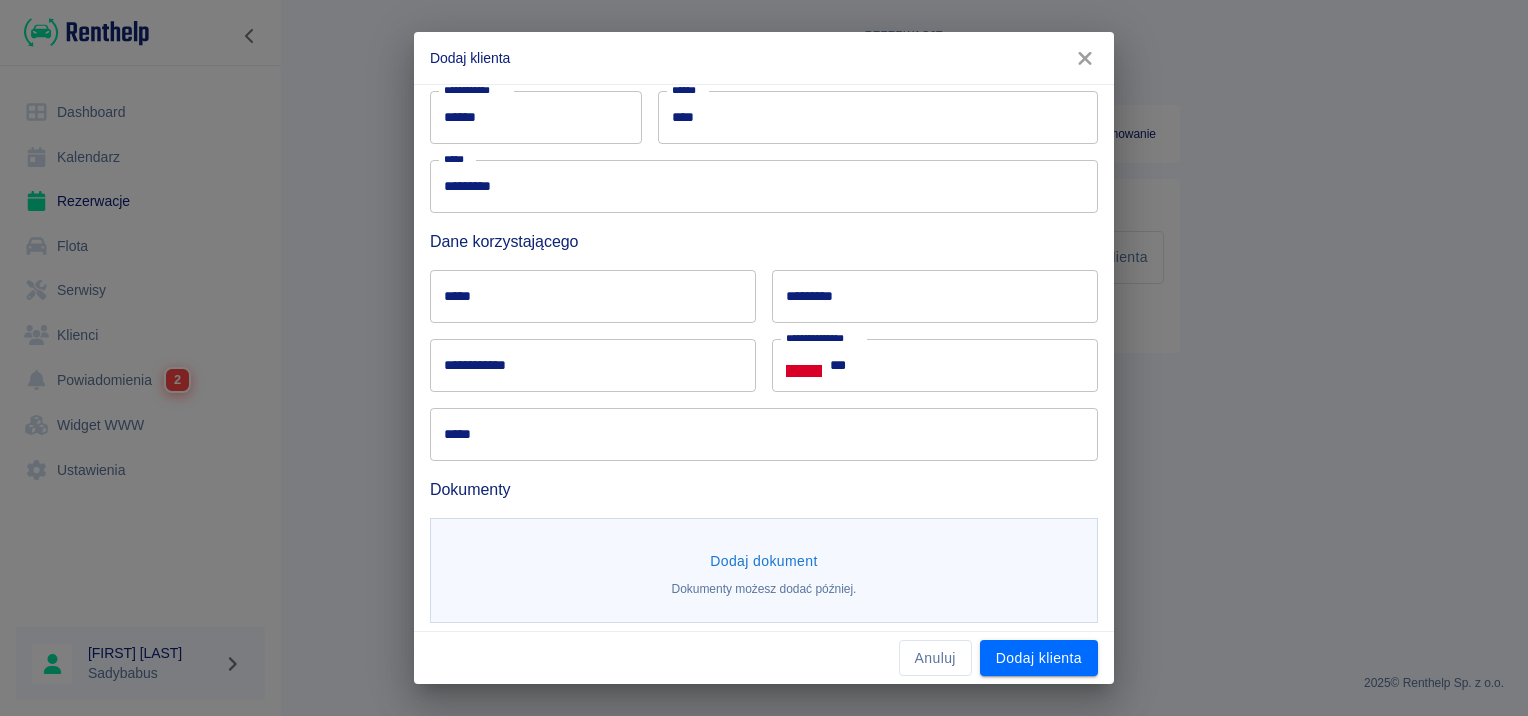 scroll, scrollTop: 432, scrollLeft: 0, axis: vertical 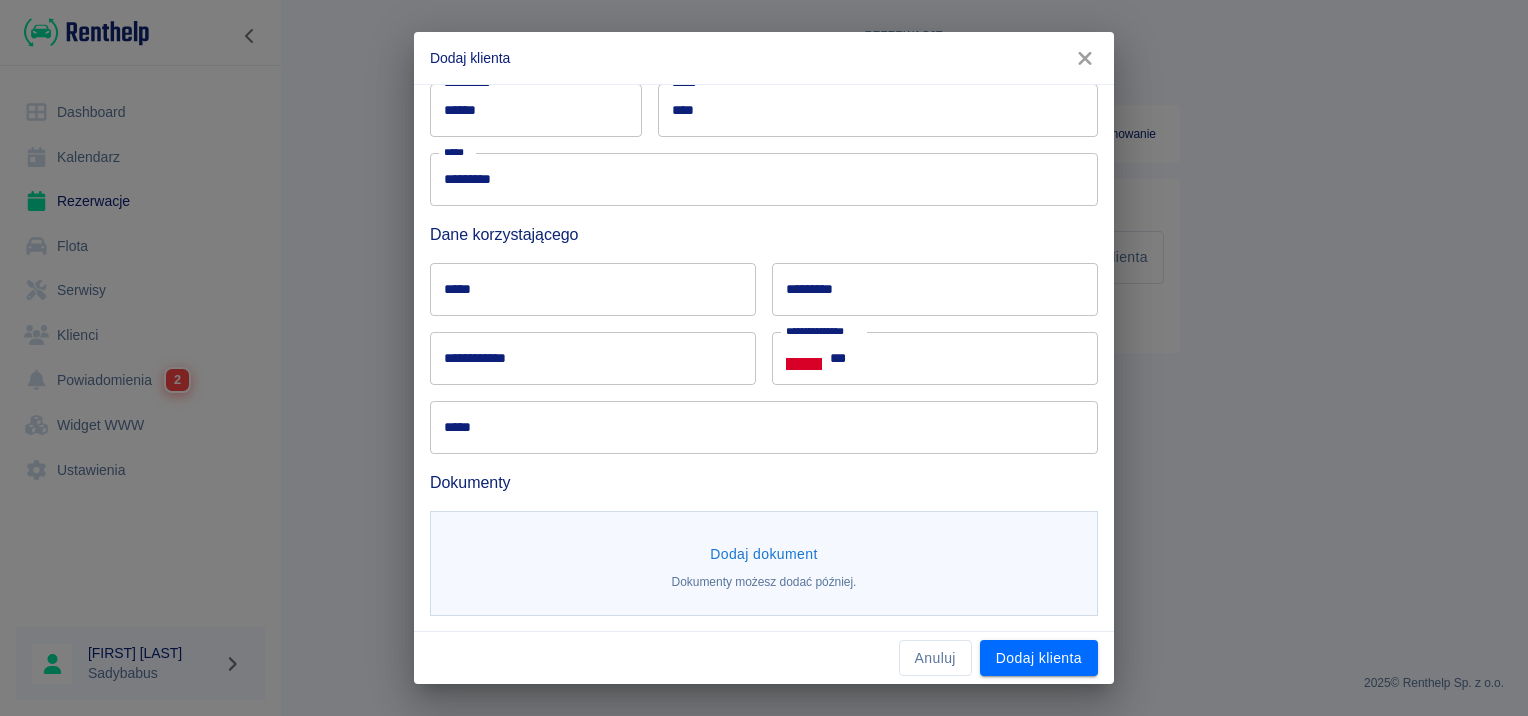 click on "Dane korzystającego" at bounding box center [764, 234] 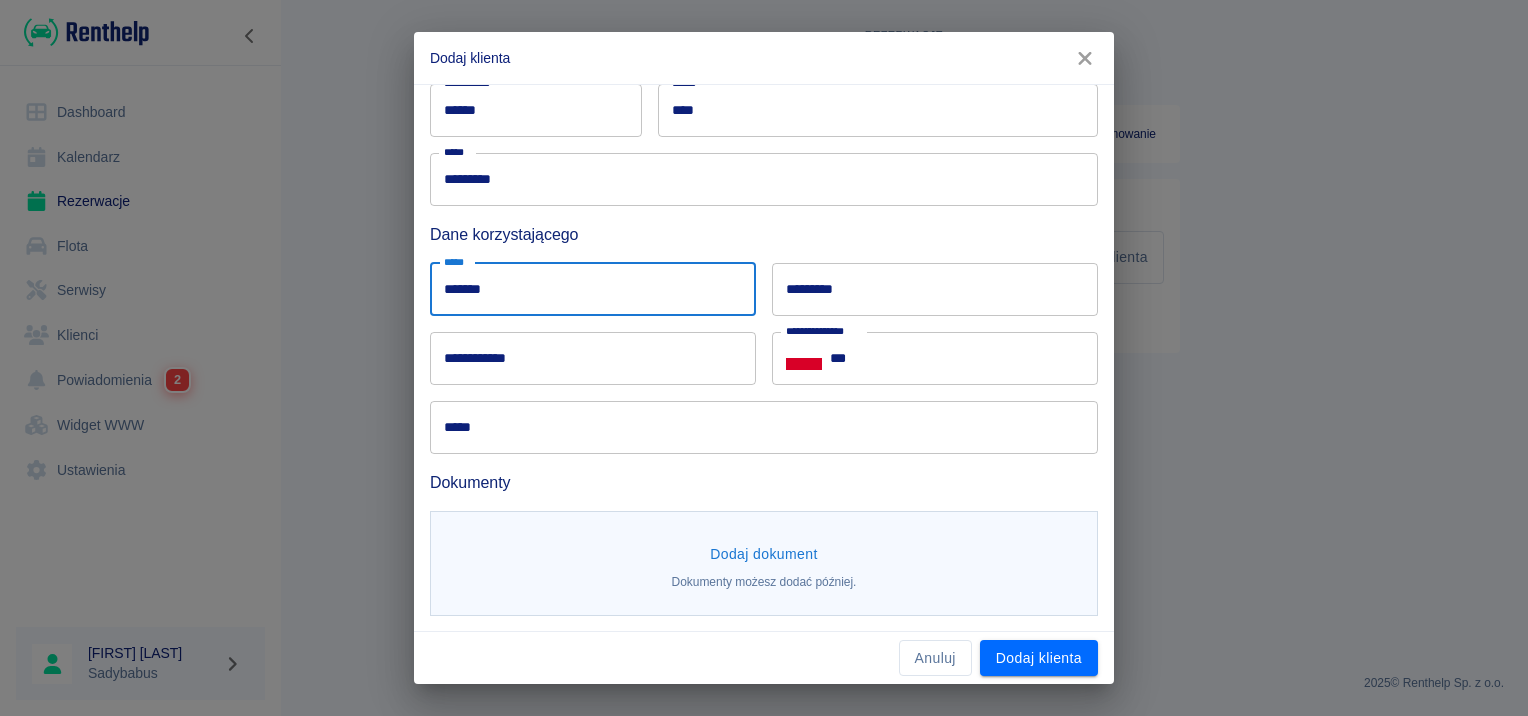 type on "*******" 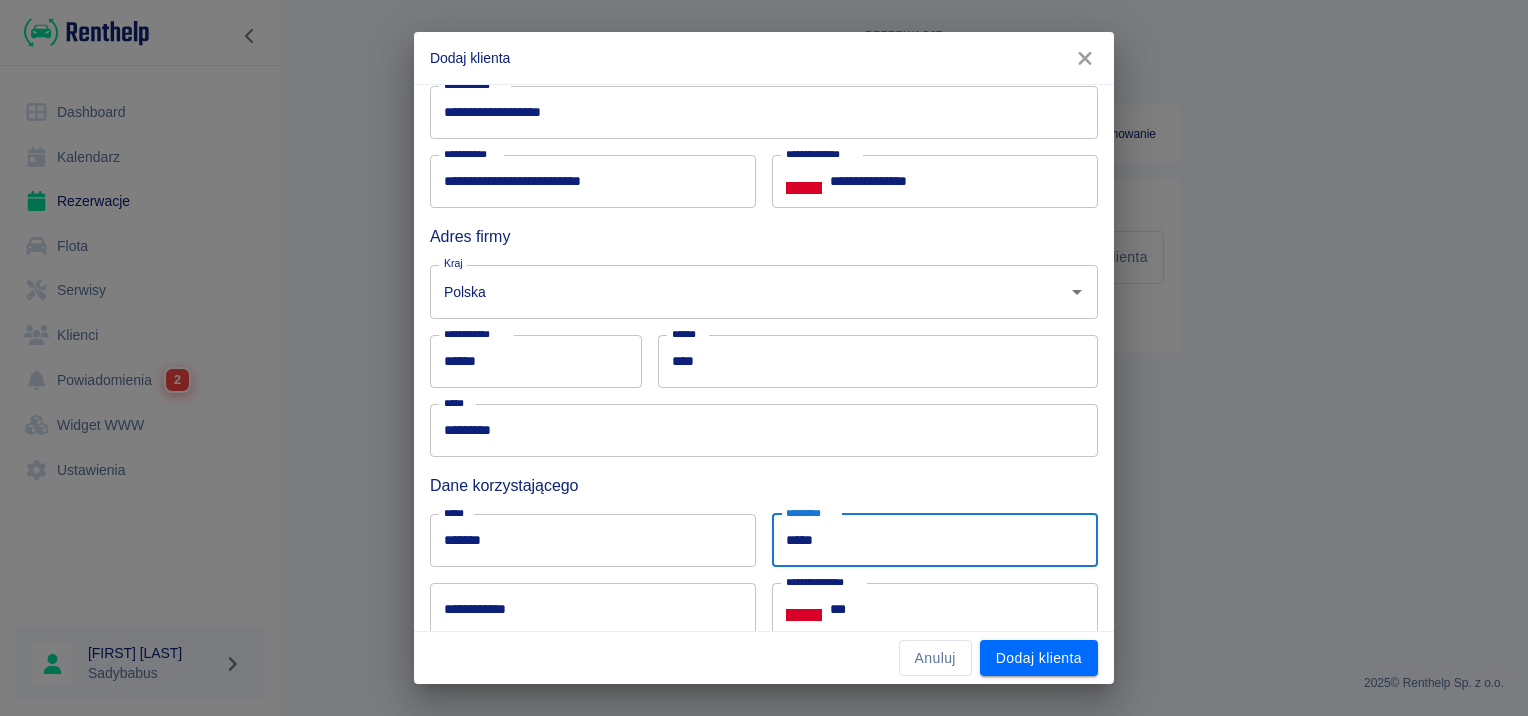 scroll, scrollTop: 132, scrollLeft: 0, axis: vertical 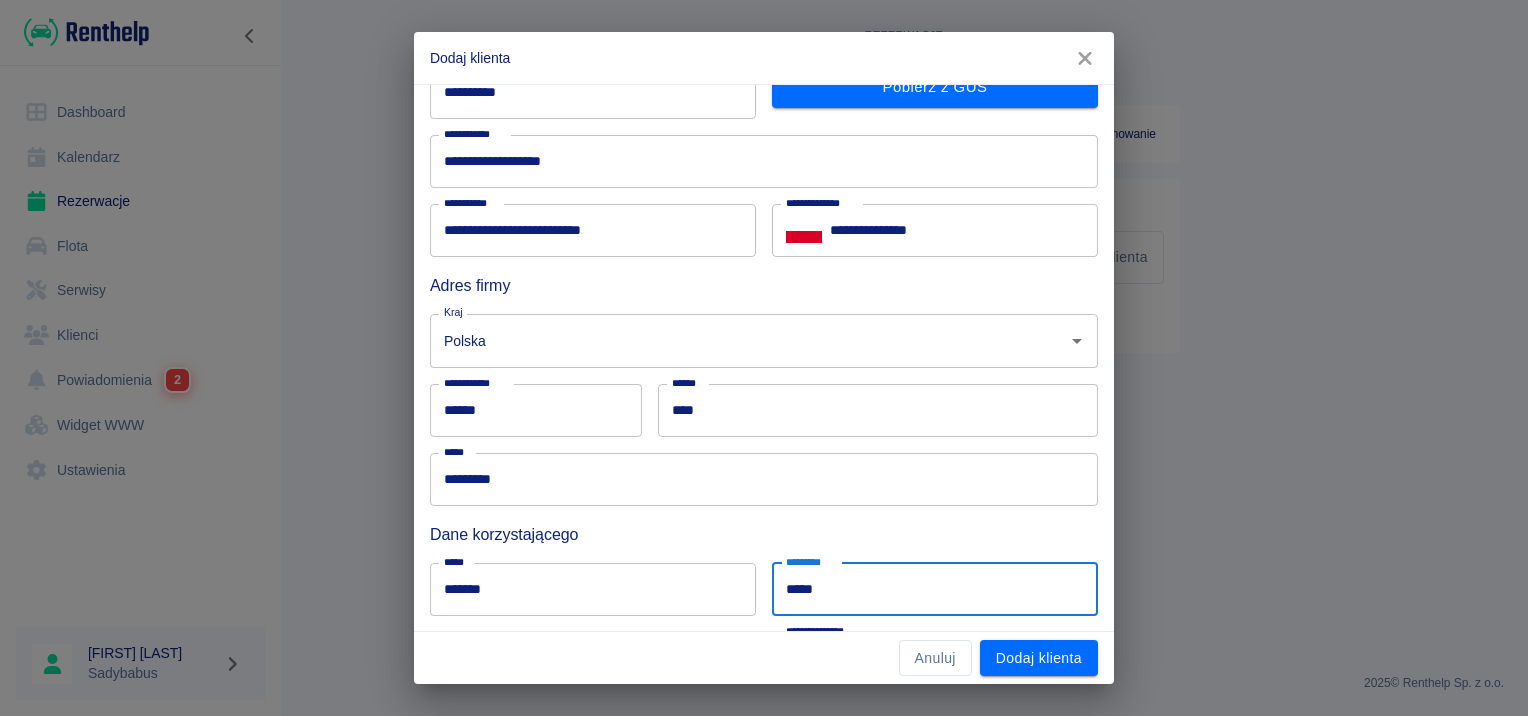 type on "*****" 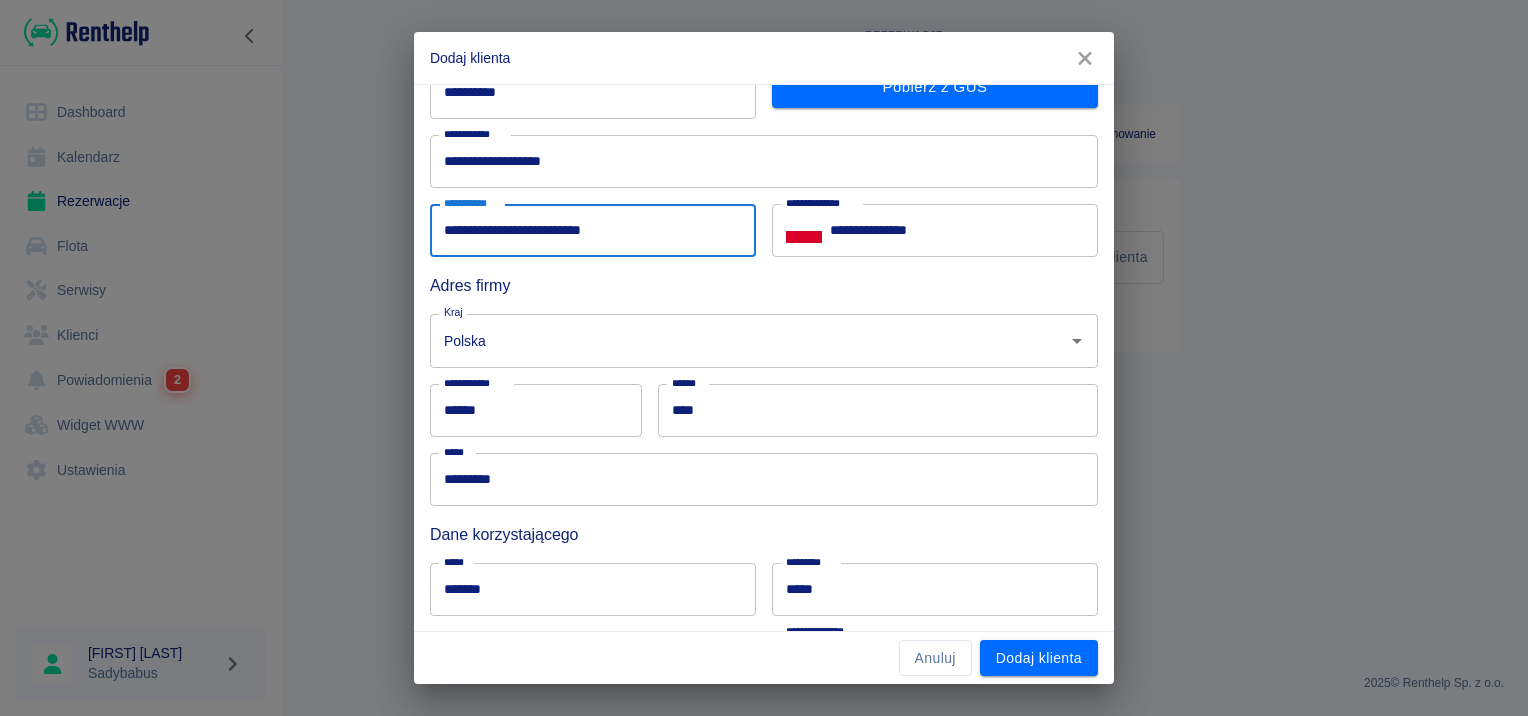 click on "**********" at bounding box center [593, 230] 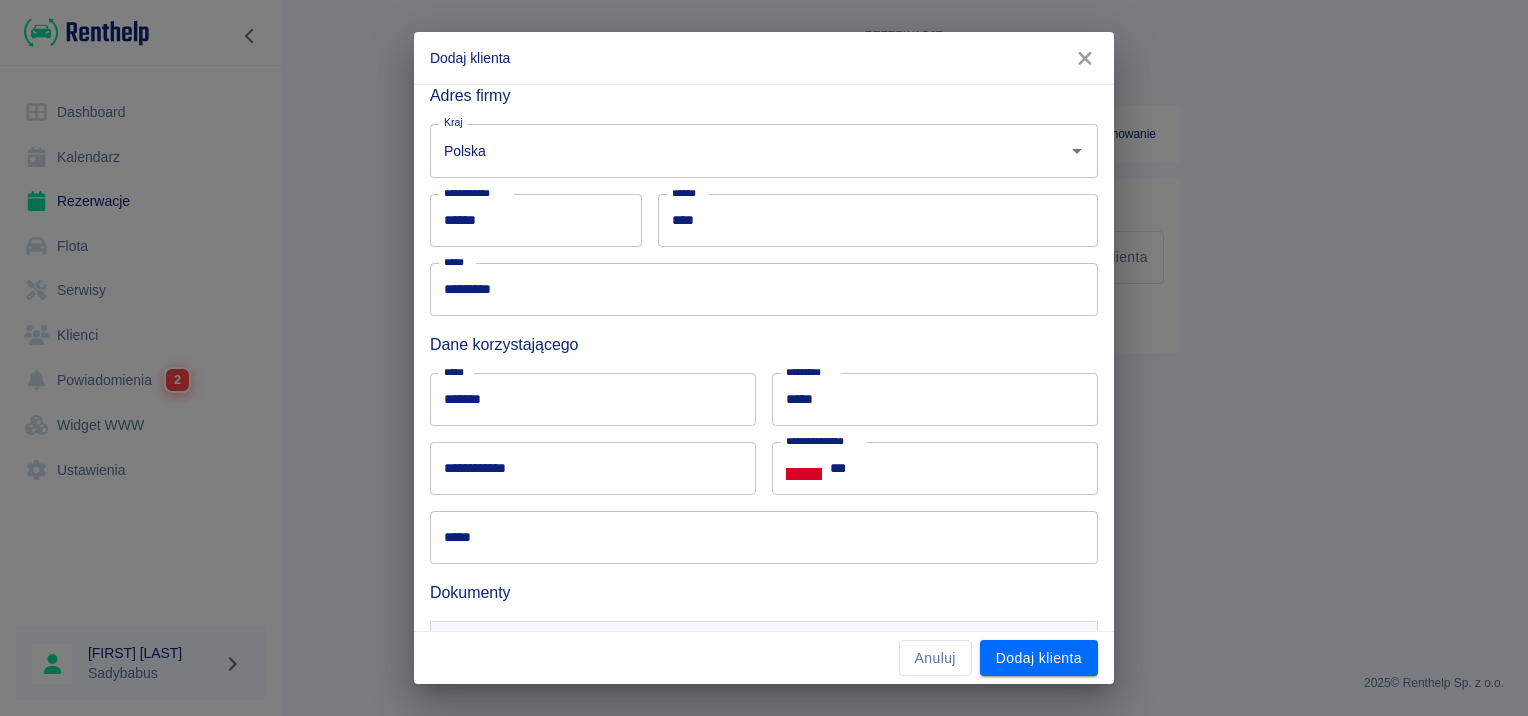 scroll, scrollTop: 432, scrollLeft: 0, axis: vertical 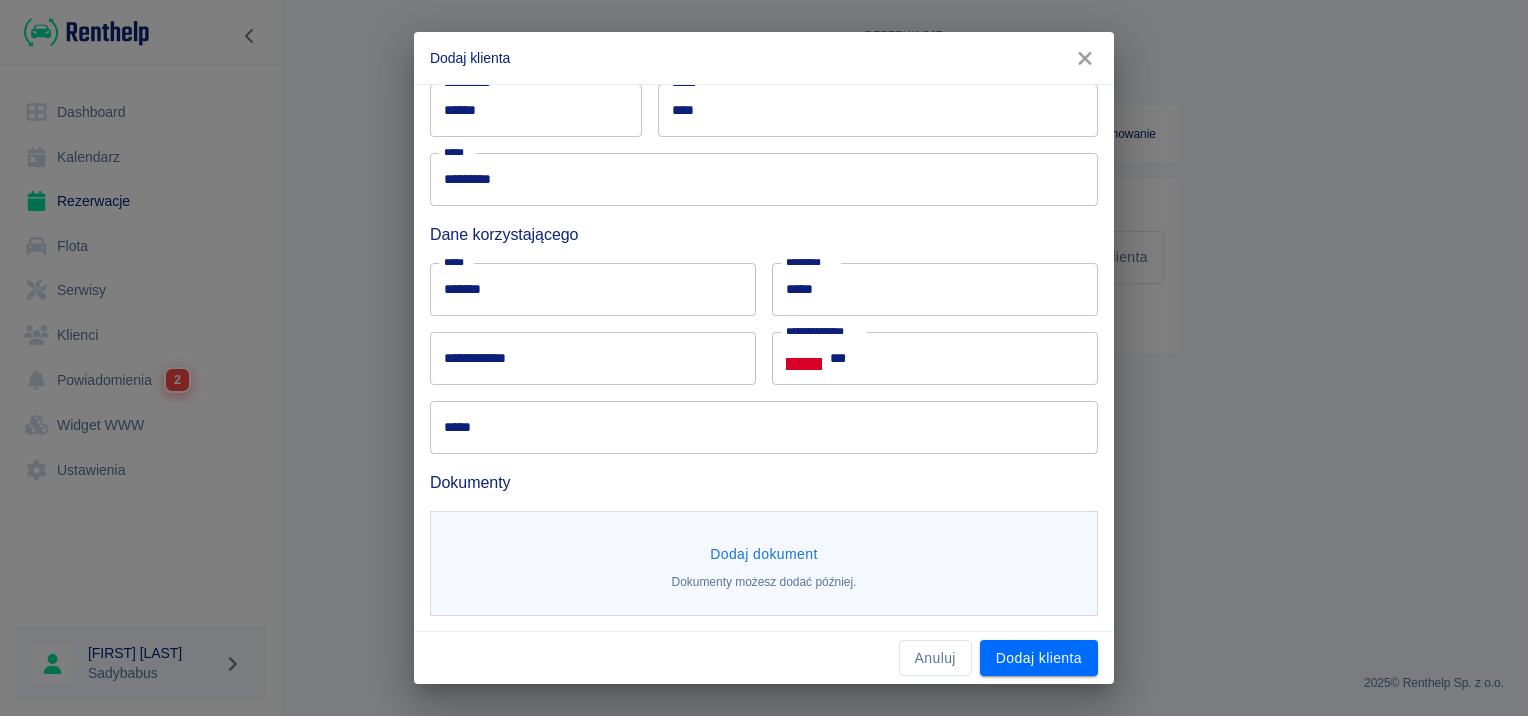 click on "**********" at bounding box center [593, 358] 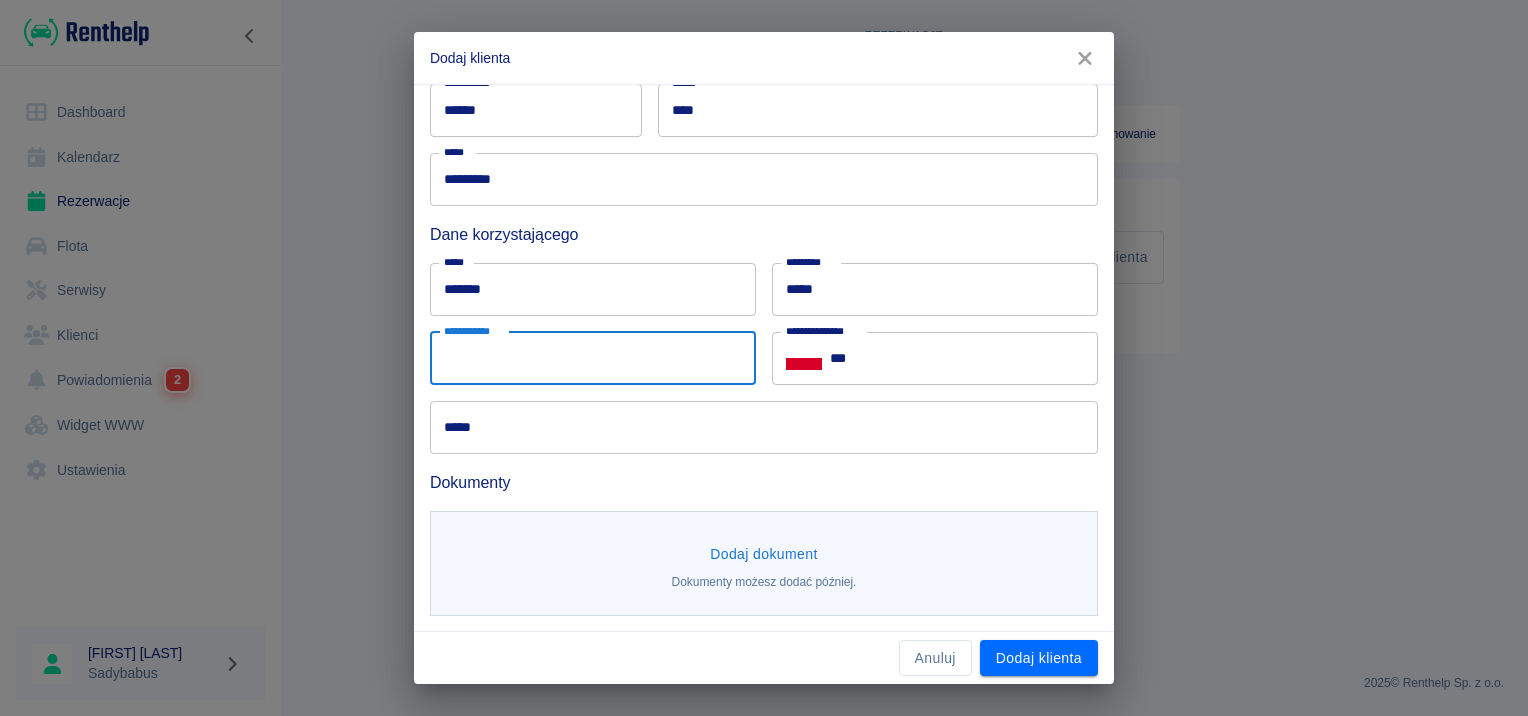paste on "**********" 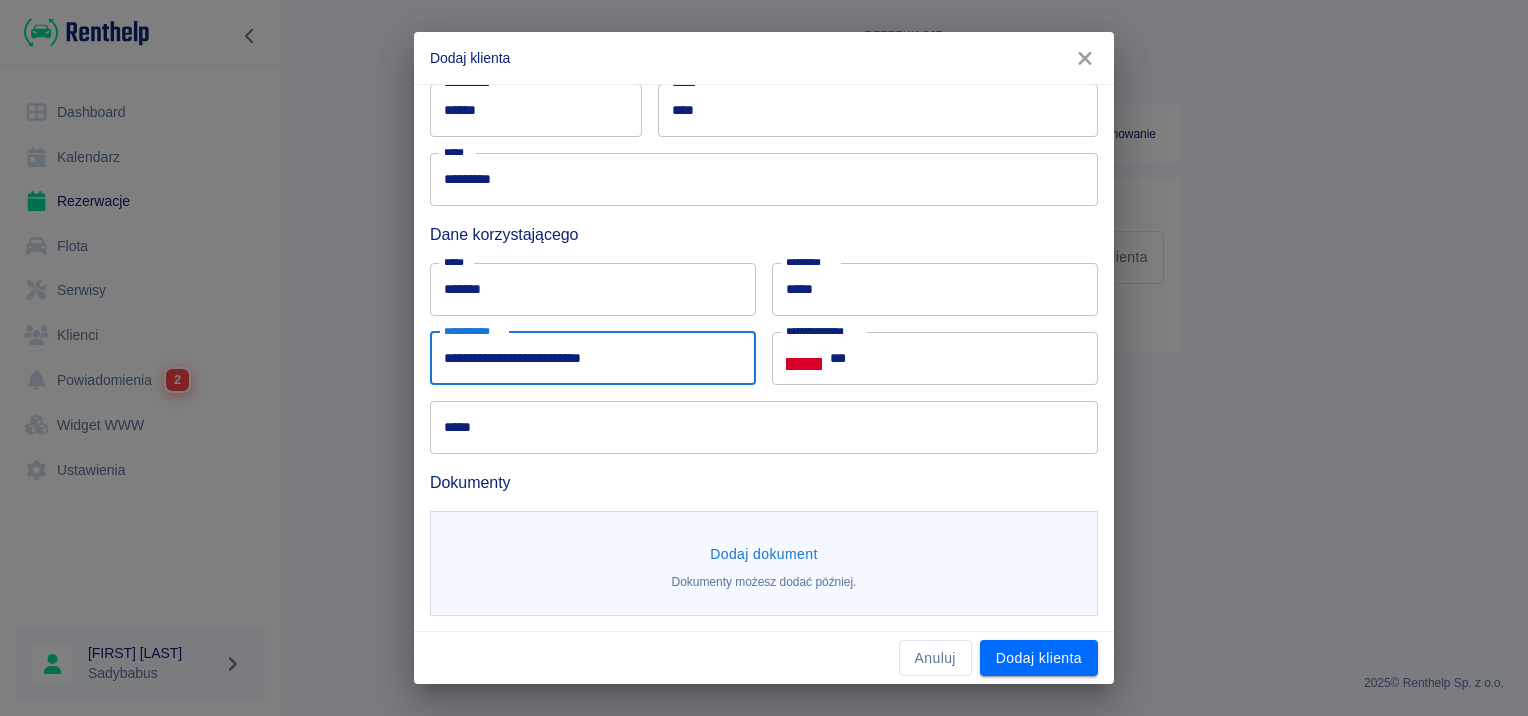type on "**********" 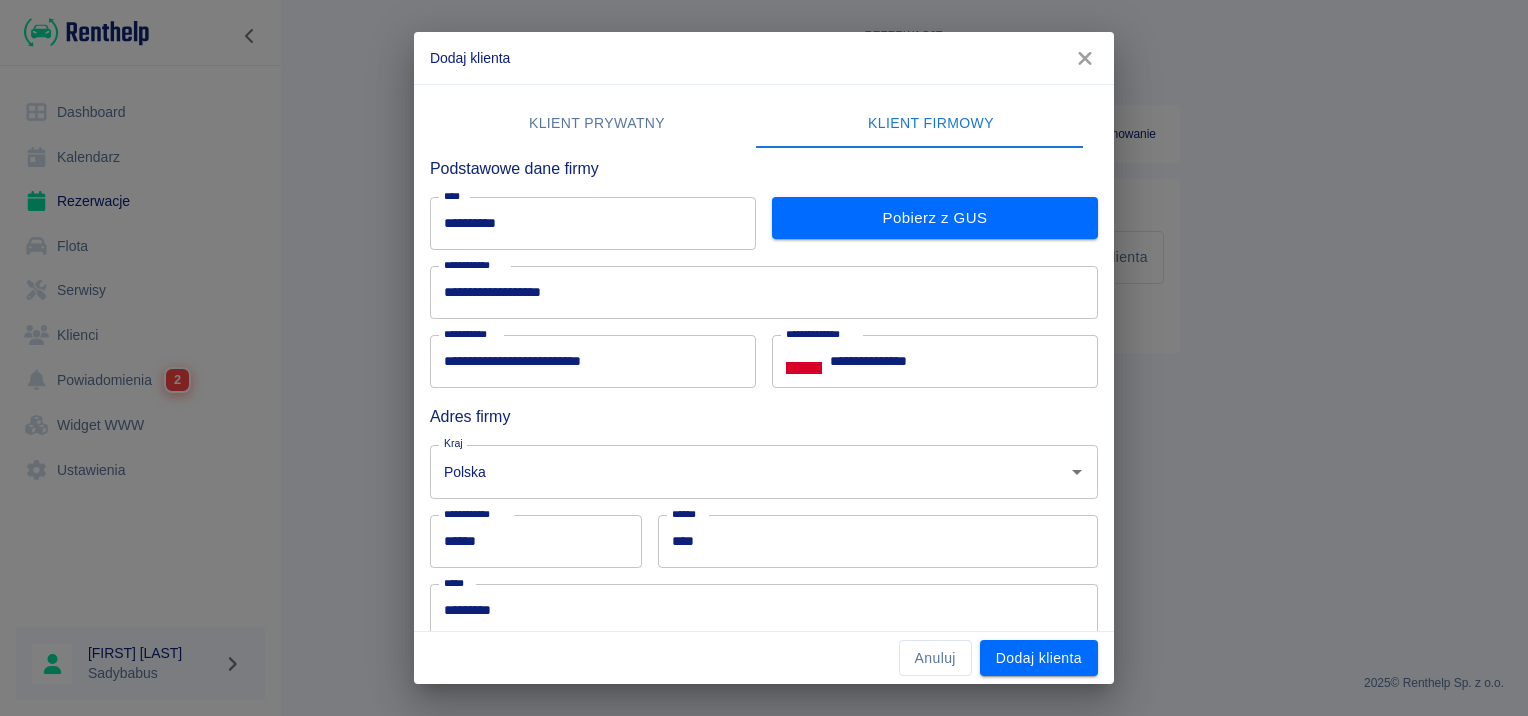 scroll, scrollTop: 0, scrollLeft: 0, axis: both 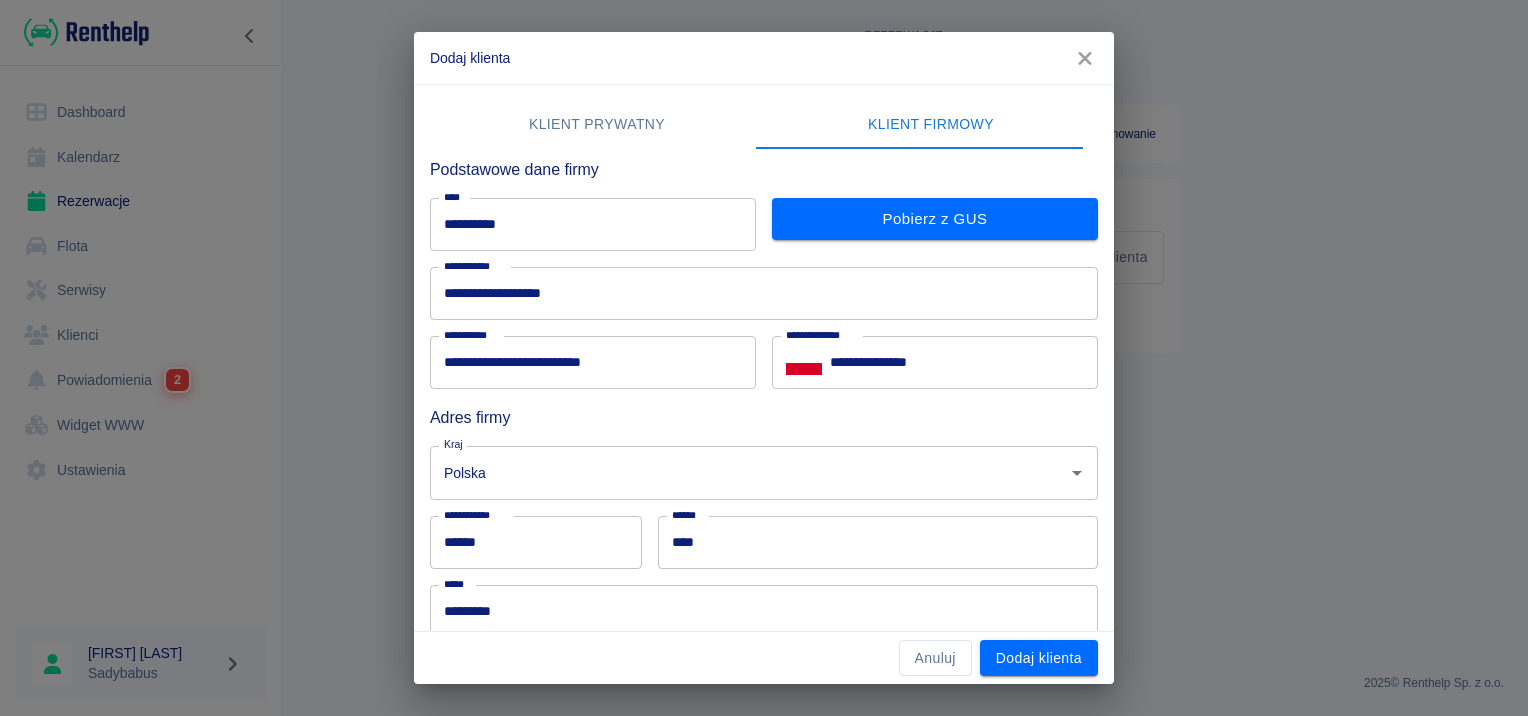click on "**********" at bounding box center (964, 362) 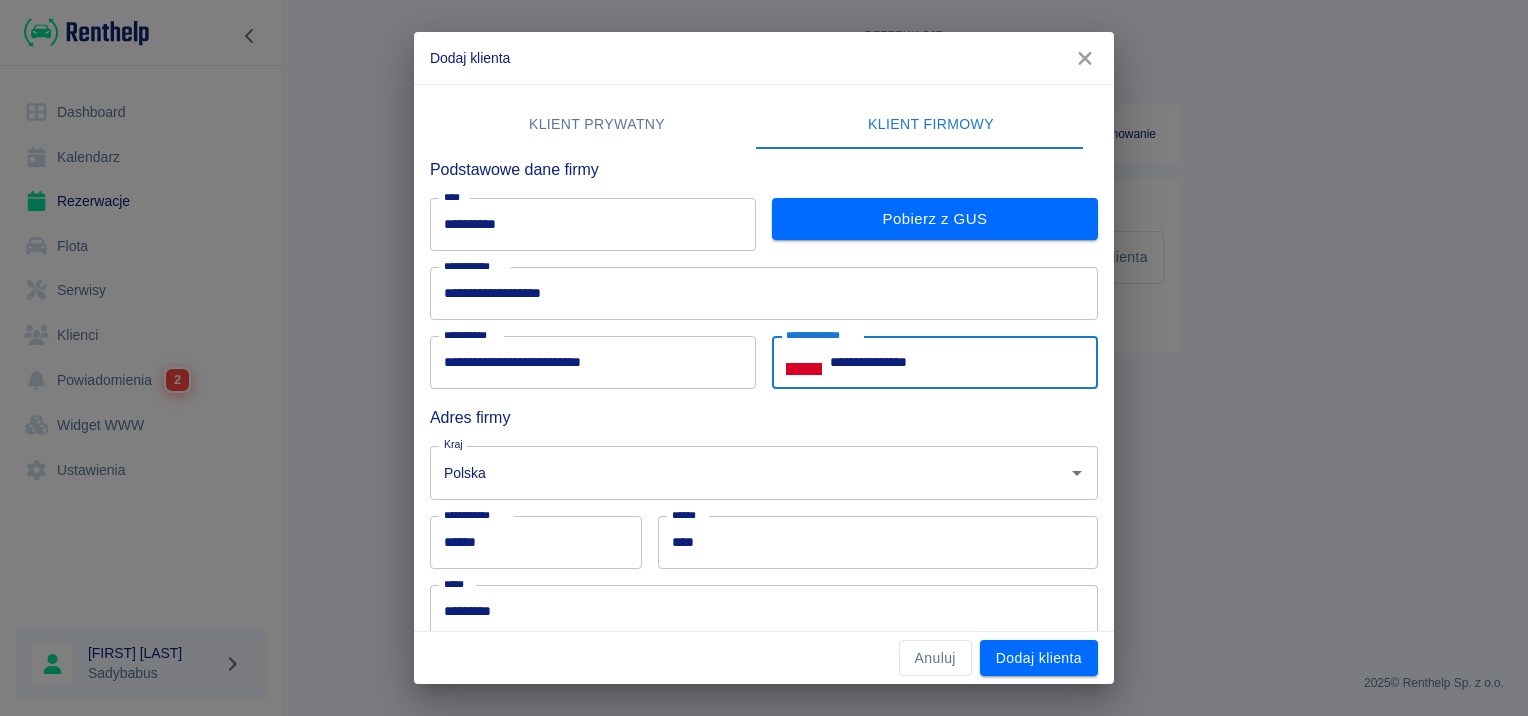 click on "**********" at bounding box center (964, 362) 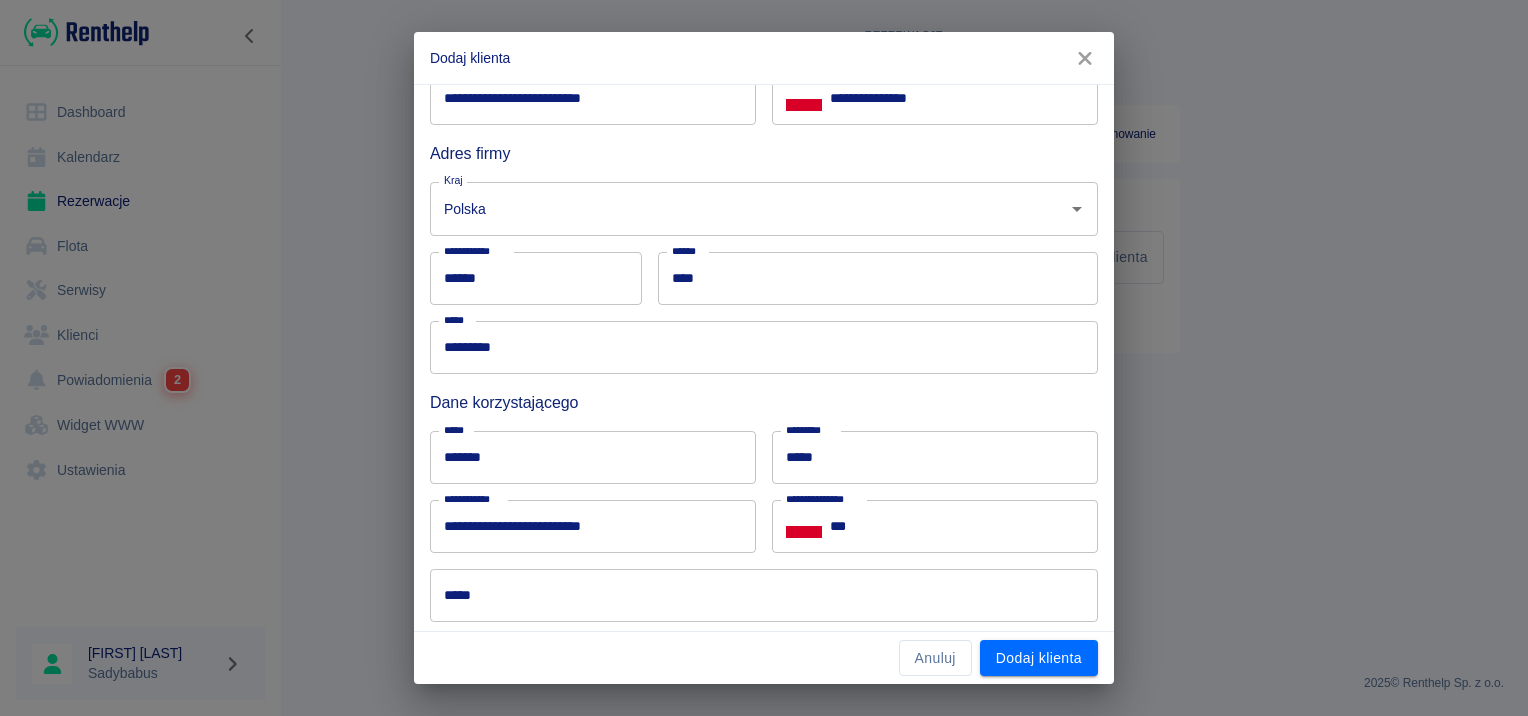 scroll, scrollTop: 432, scrollLeft: 0, axis: vertical 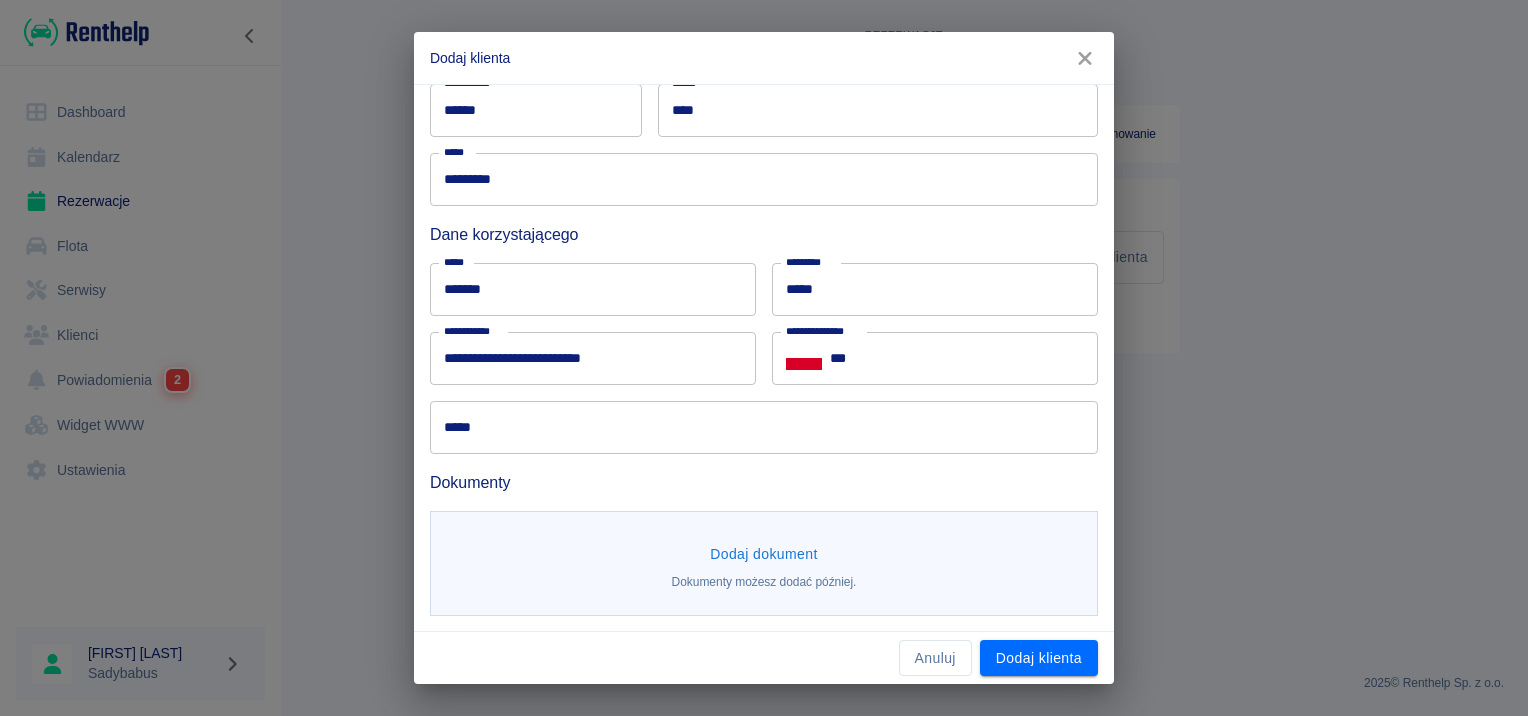 click on "***" at bounding box center (964, 358) 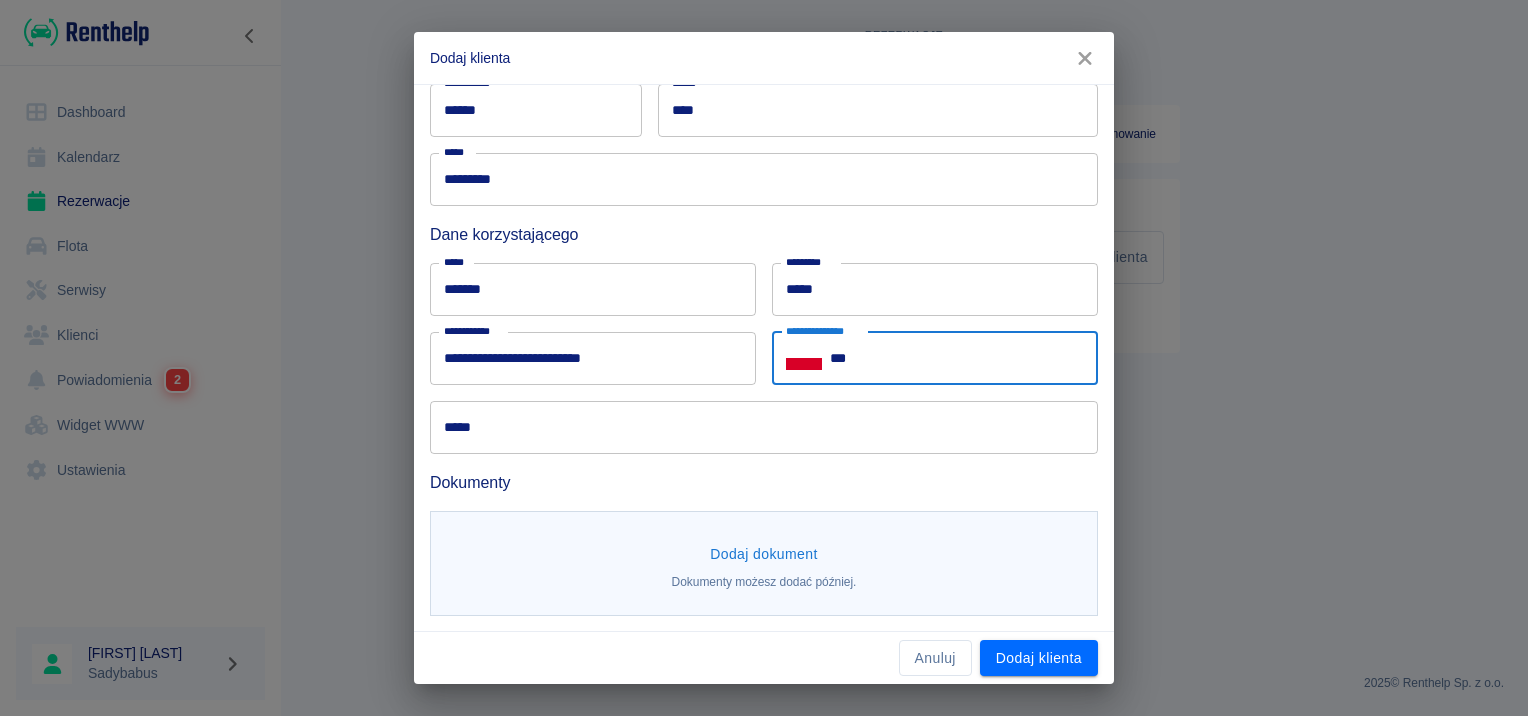 paste on "**********" 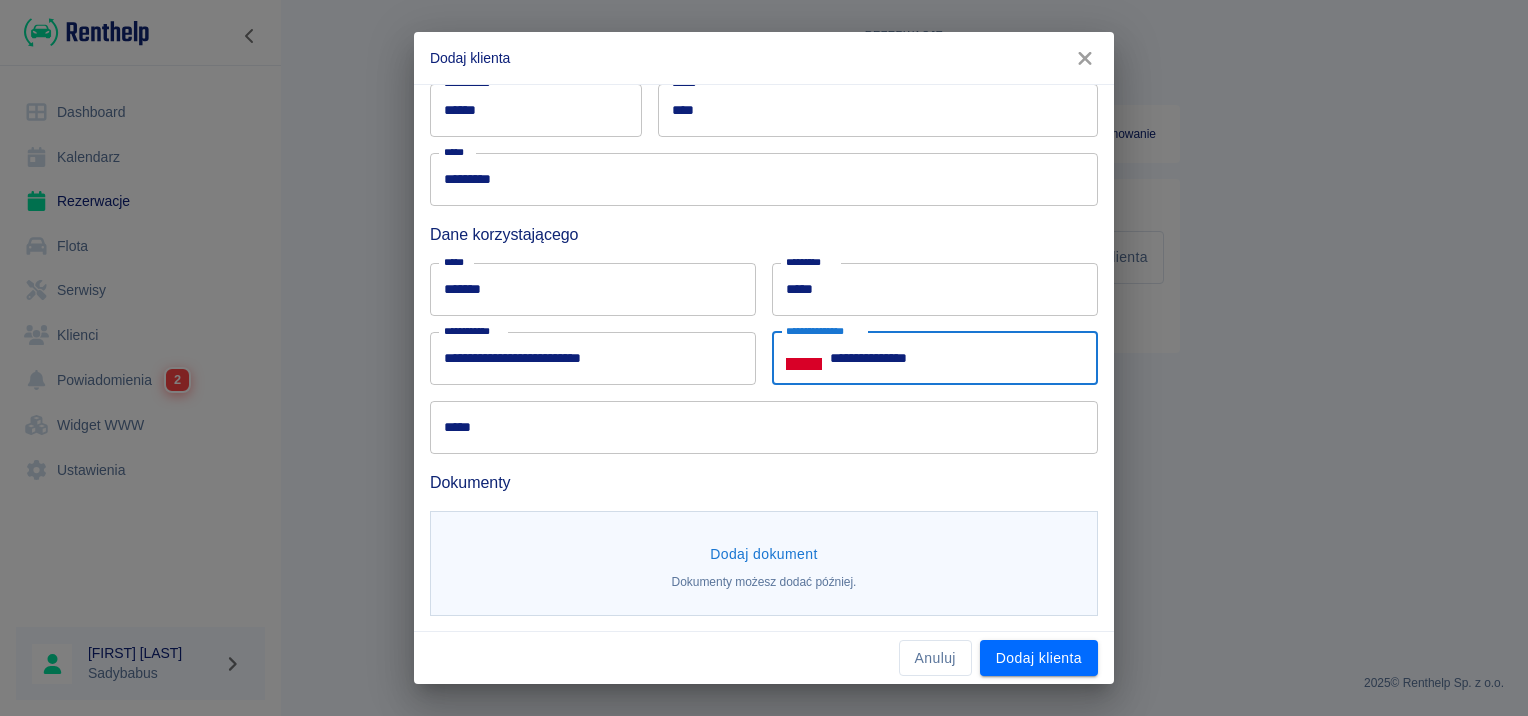 type on "**********" 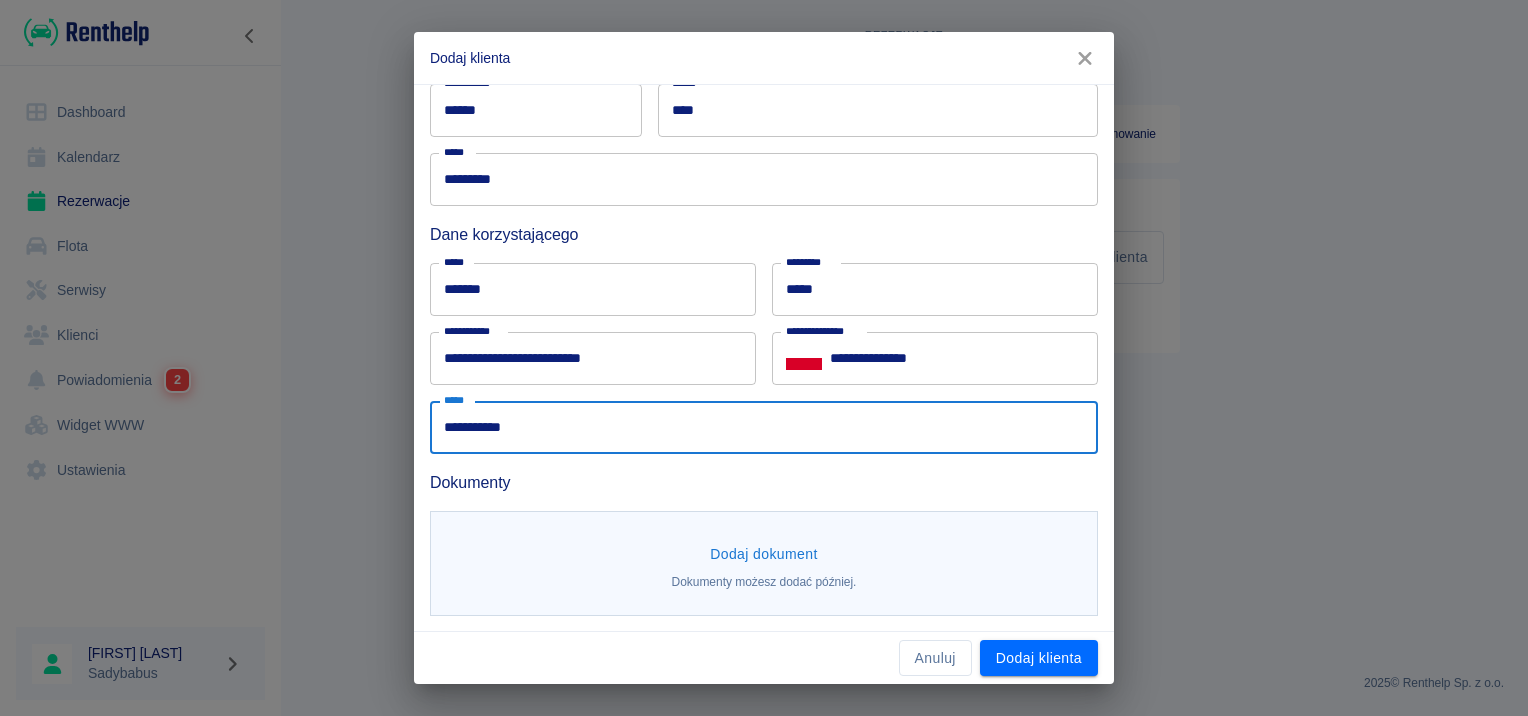 type on "**********" 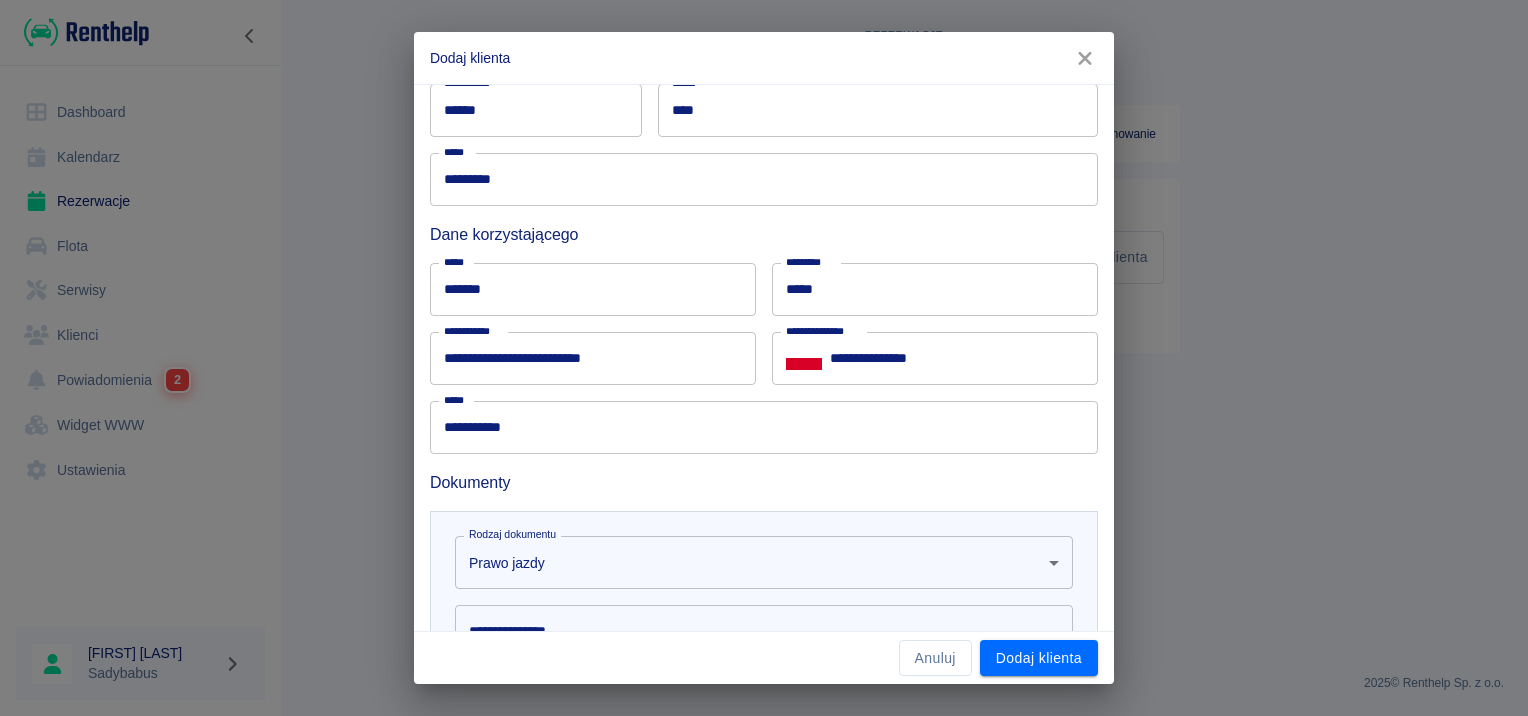 click on "Dokumenty" at bounding box center (764, 482) 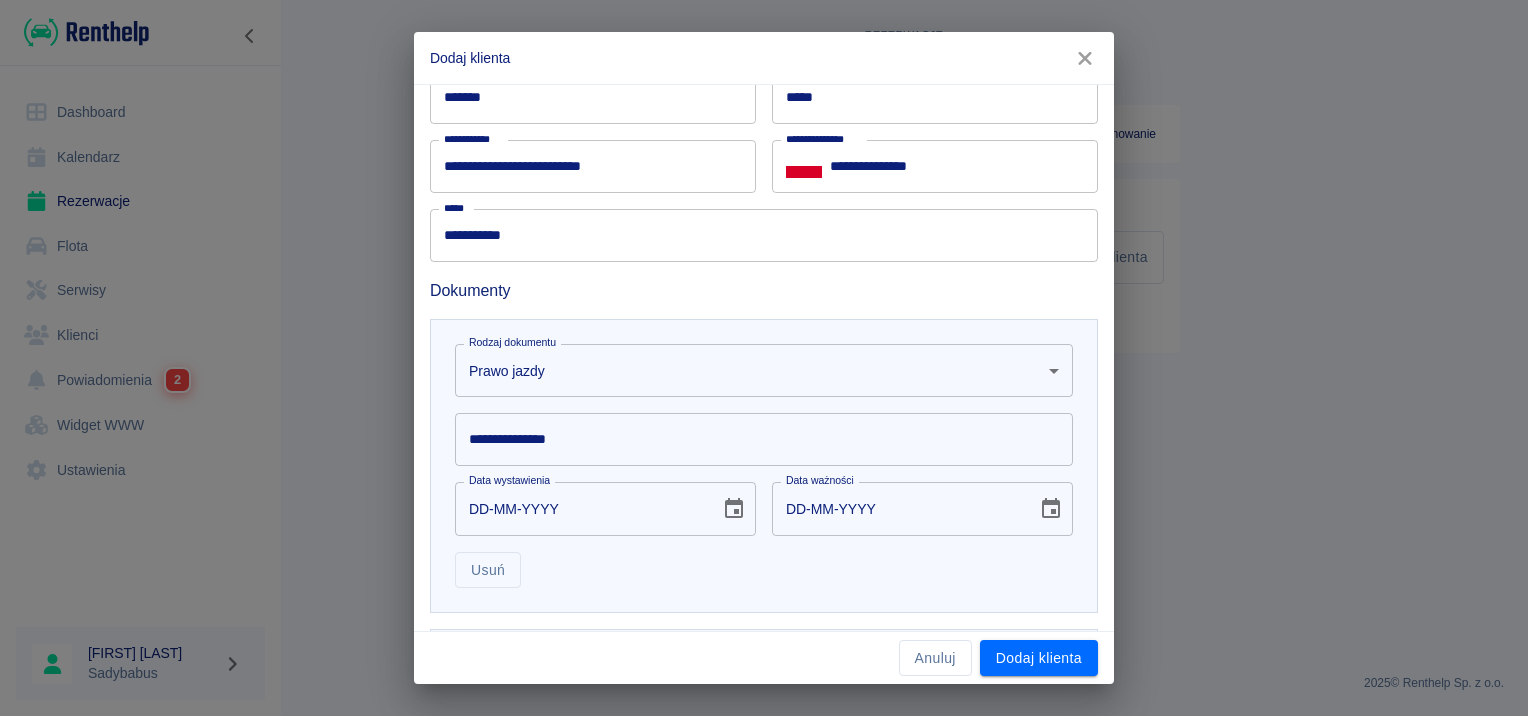 scroll, scrollTop: 724, scrollLeft: 0, axis: vertical 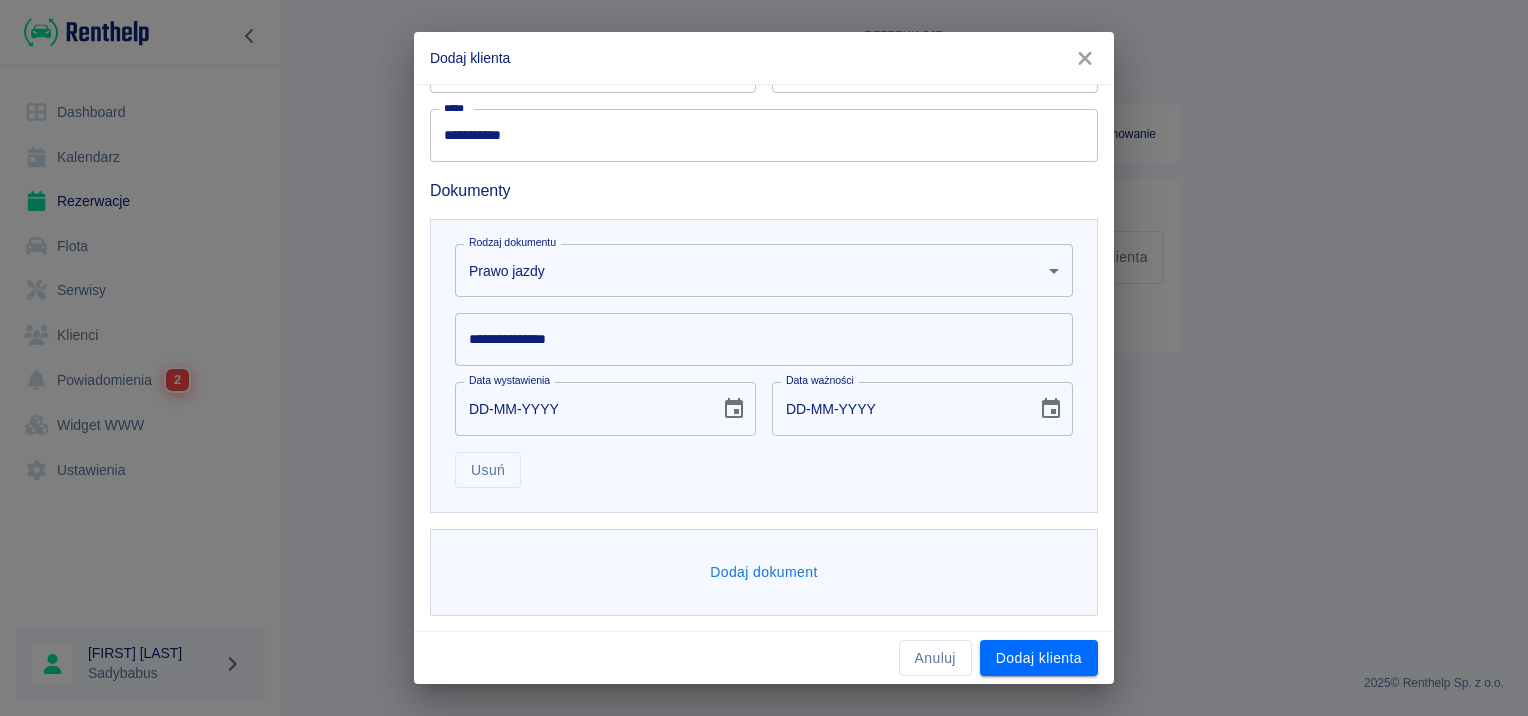 click on "**********" at bounding box center [764, 358] 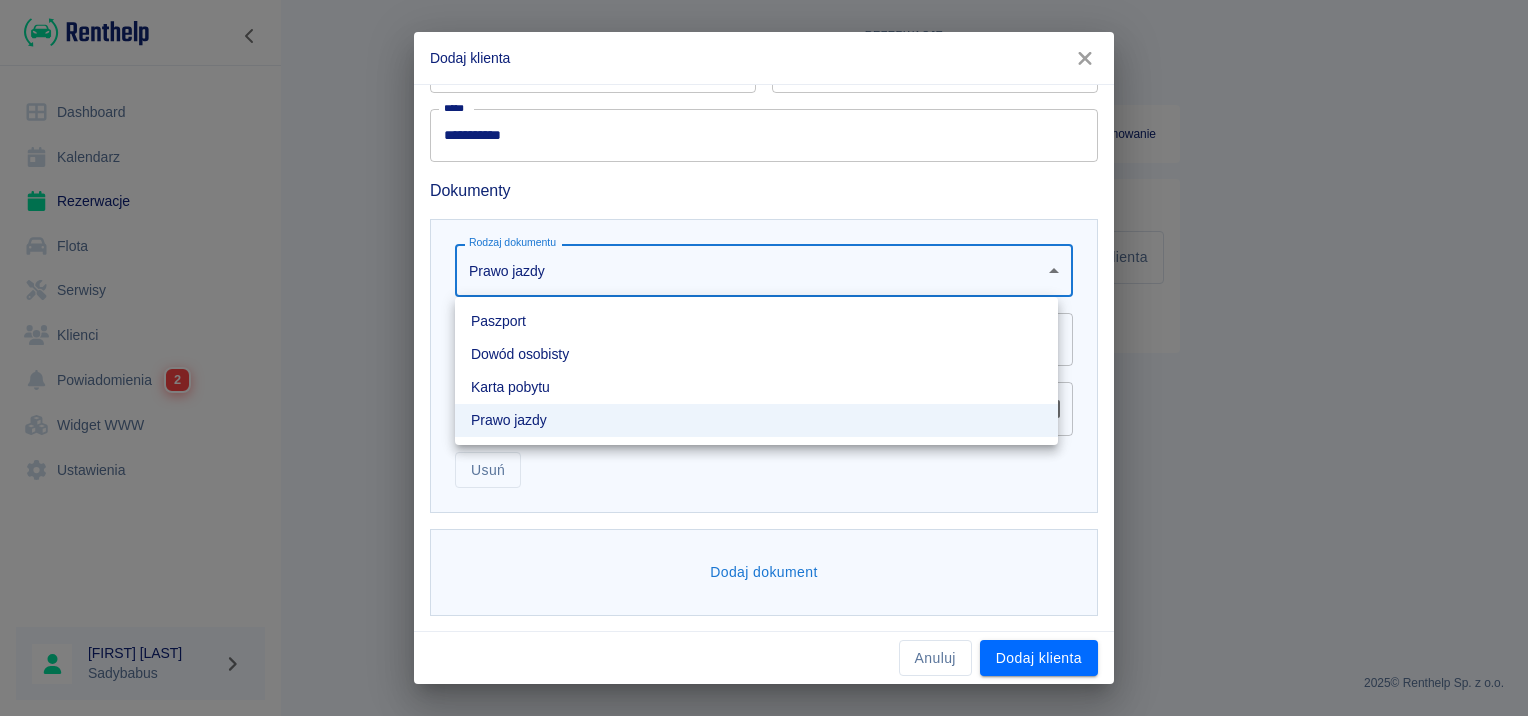 click on "Dowód osobisty" at bounding box center [756, 354] 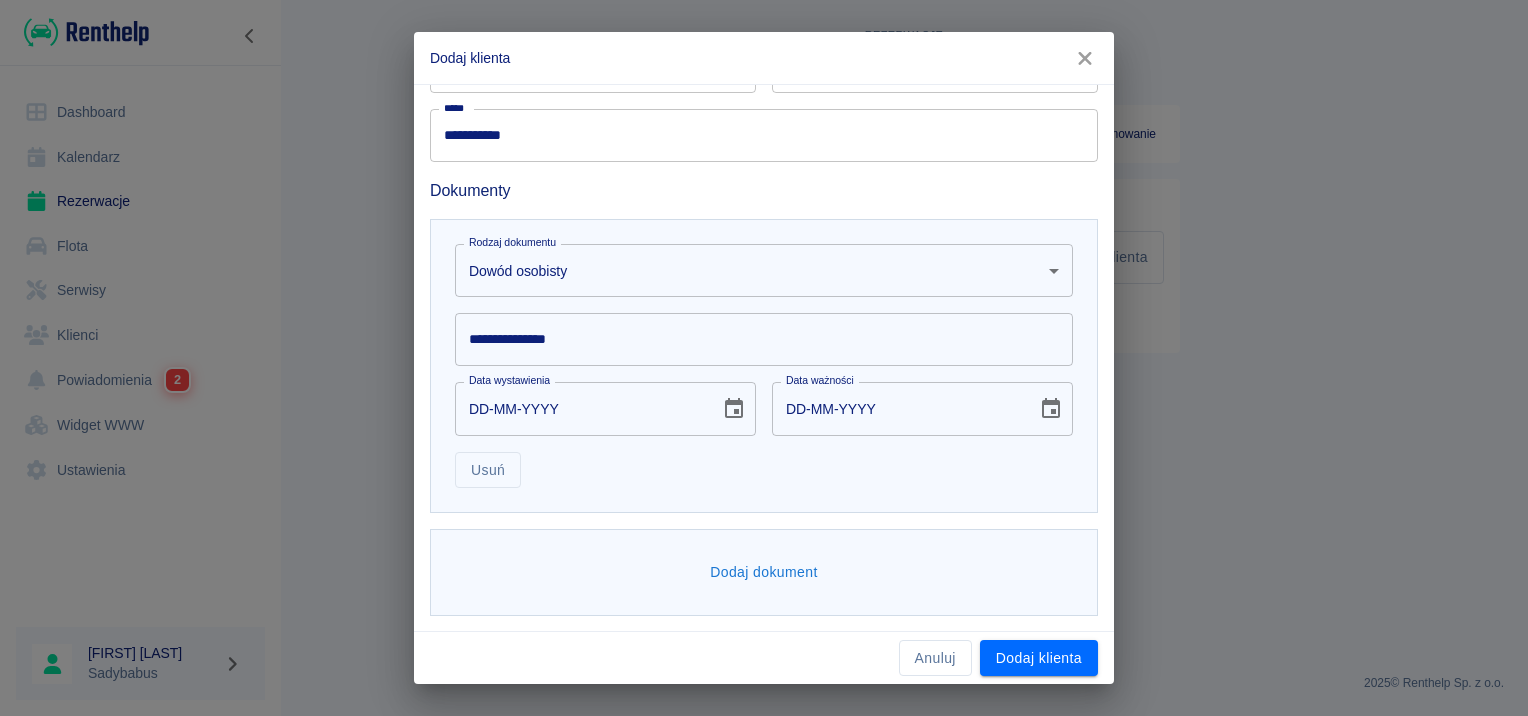 click on "**********" at bounding box center (764, 339) 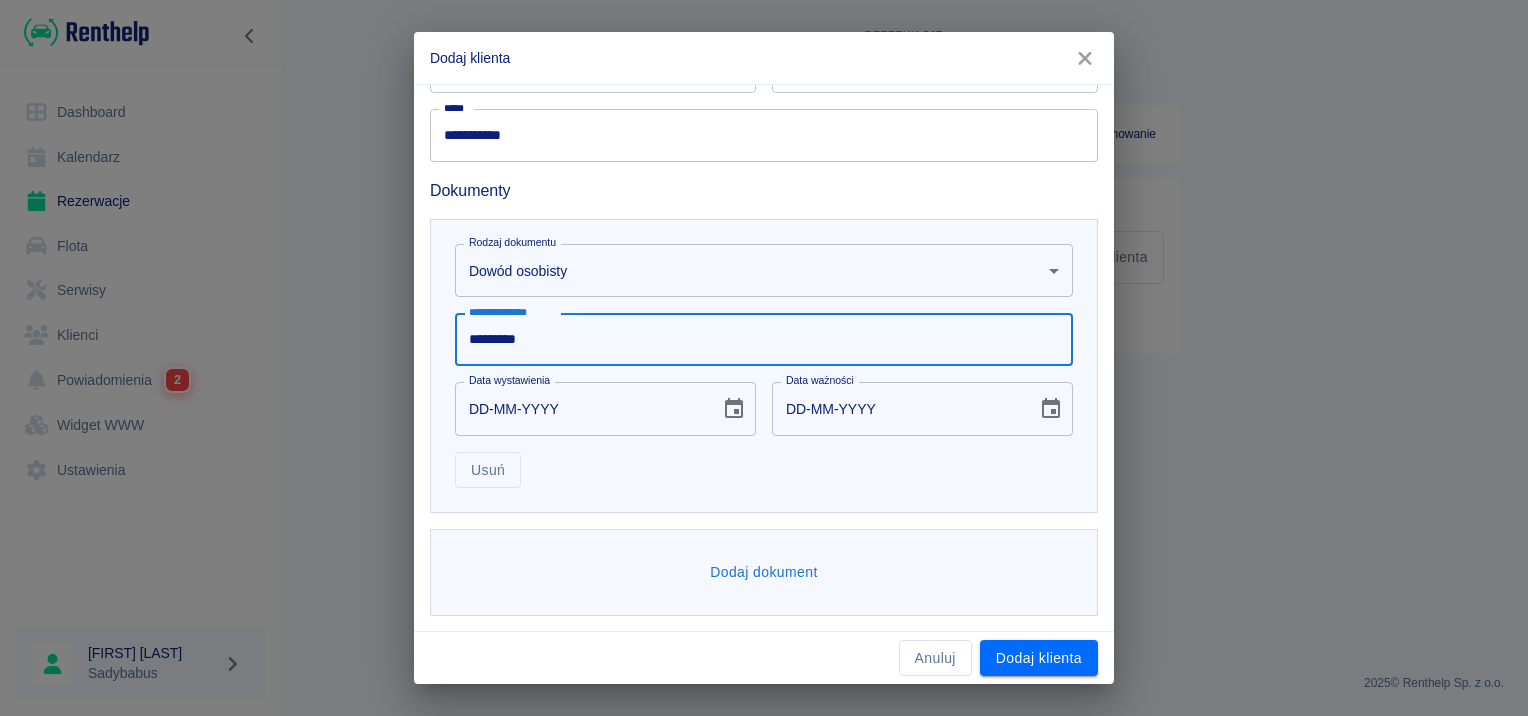 type on "*********" 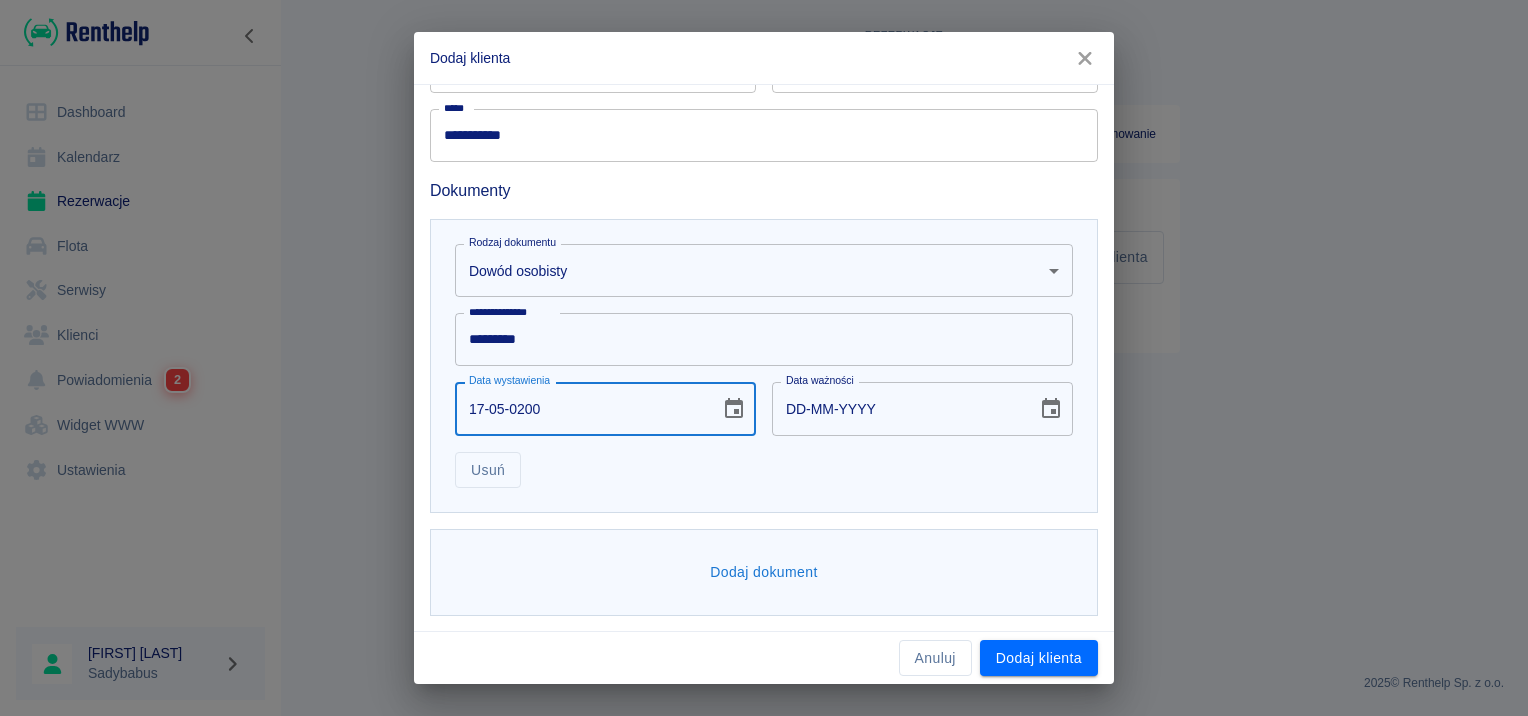 type on "17-05-2002" 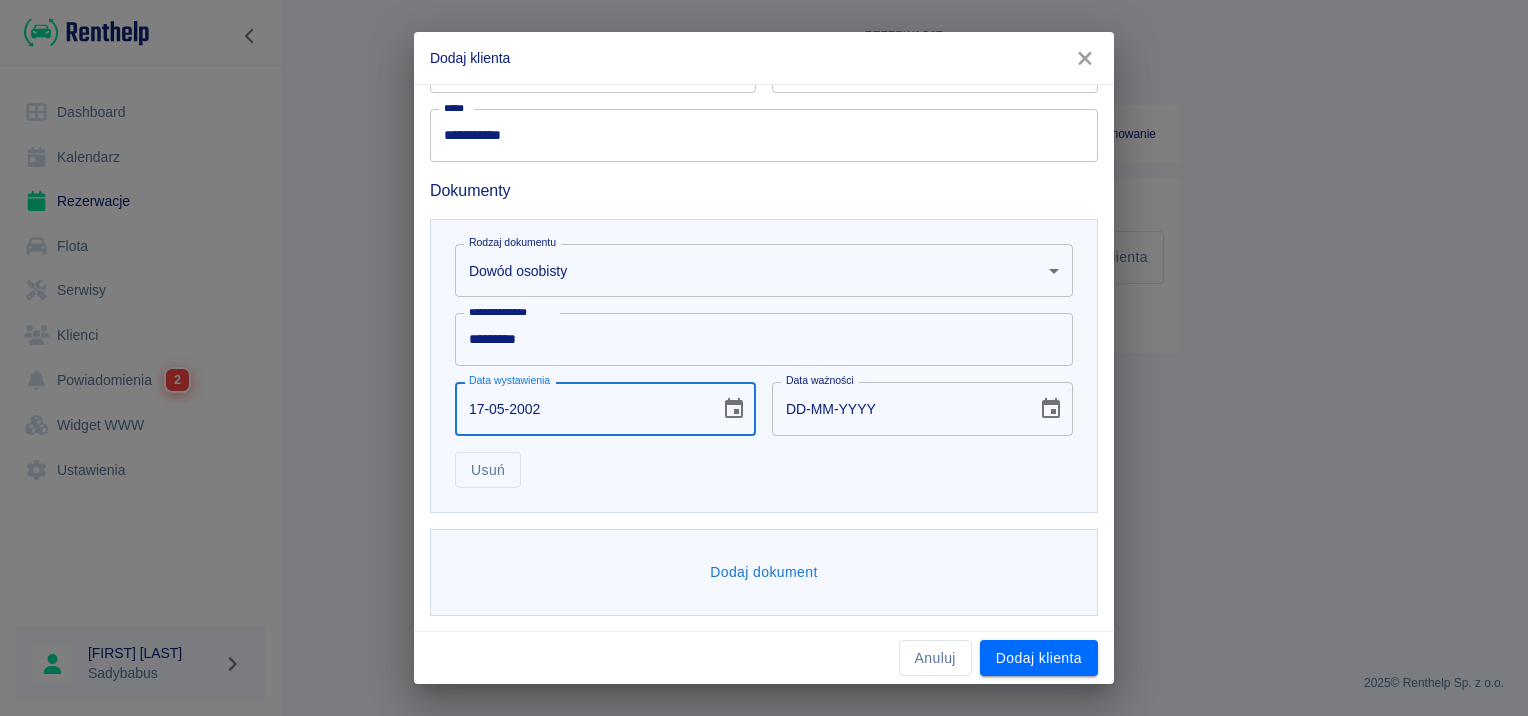 type on "17-05-2012" 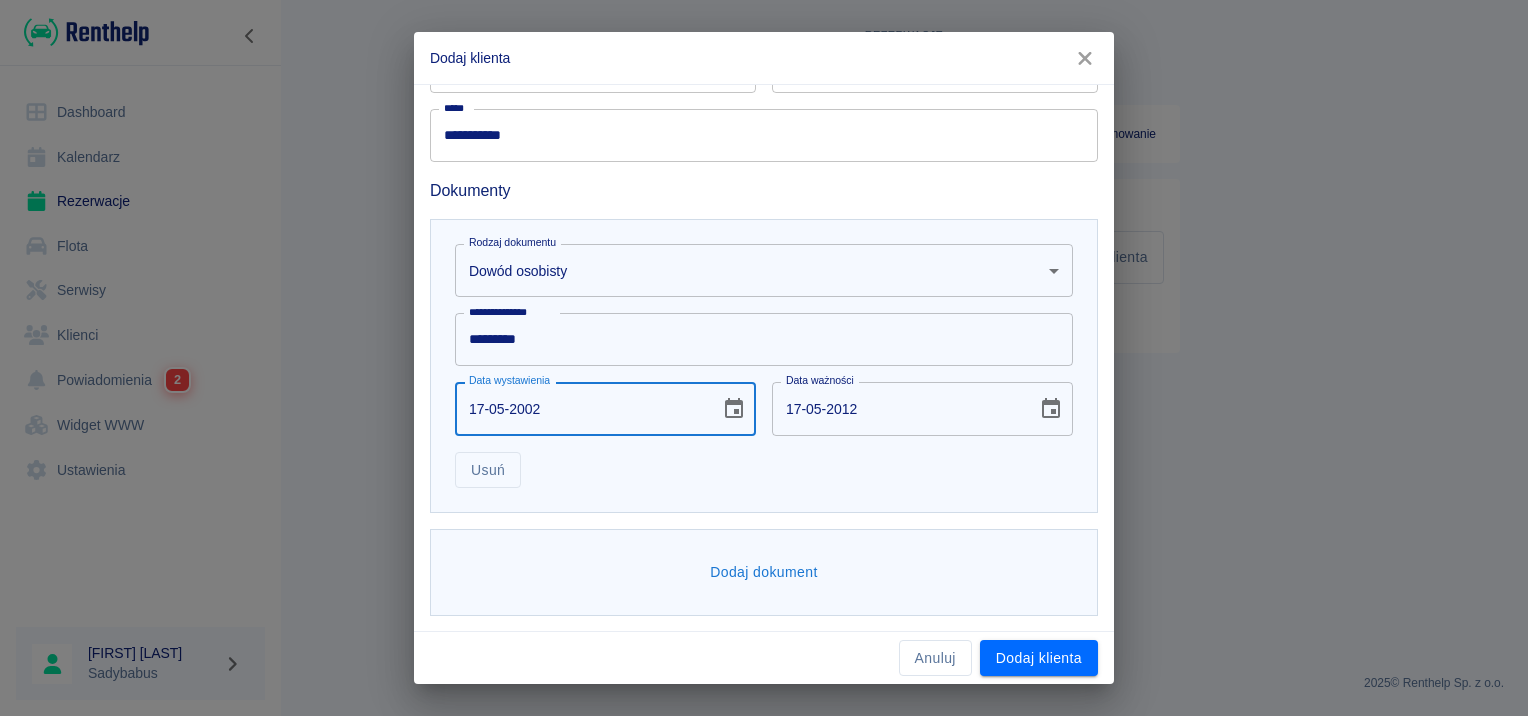 type on "17-05-0004" 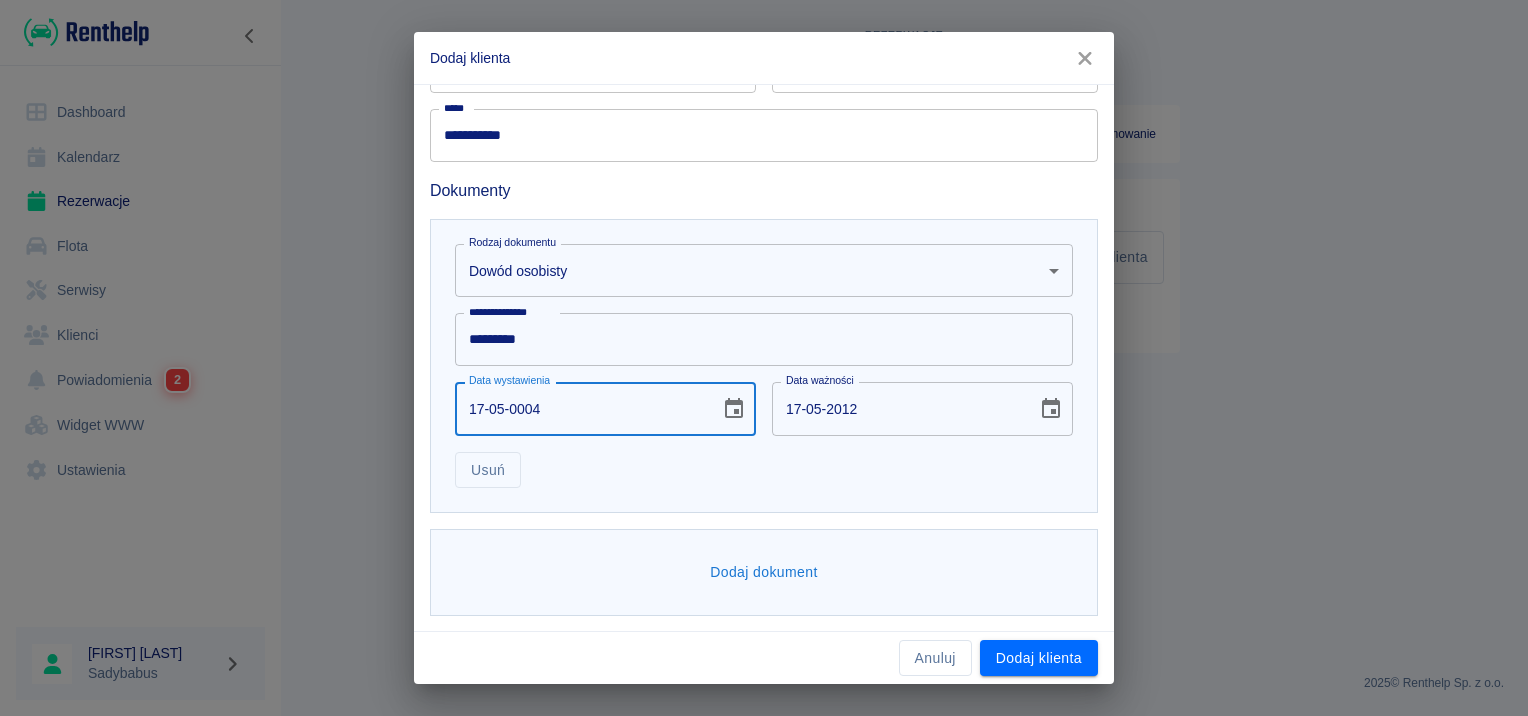 type on "17-05-0014" 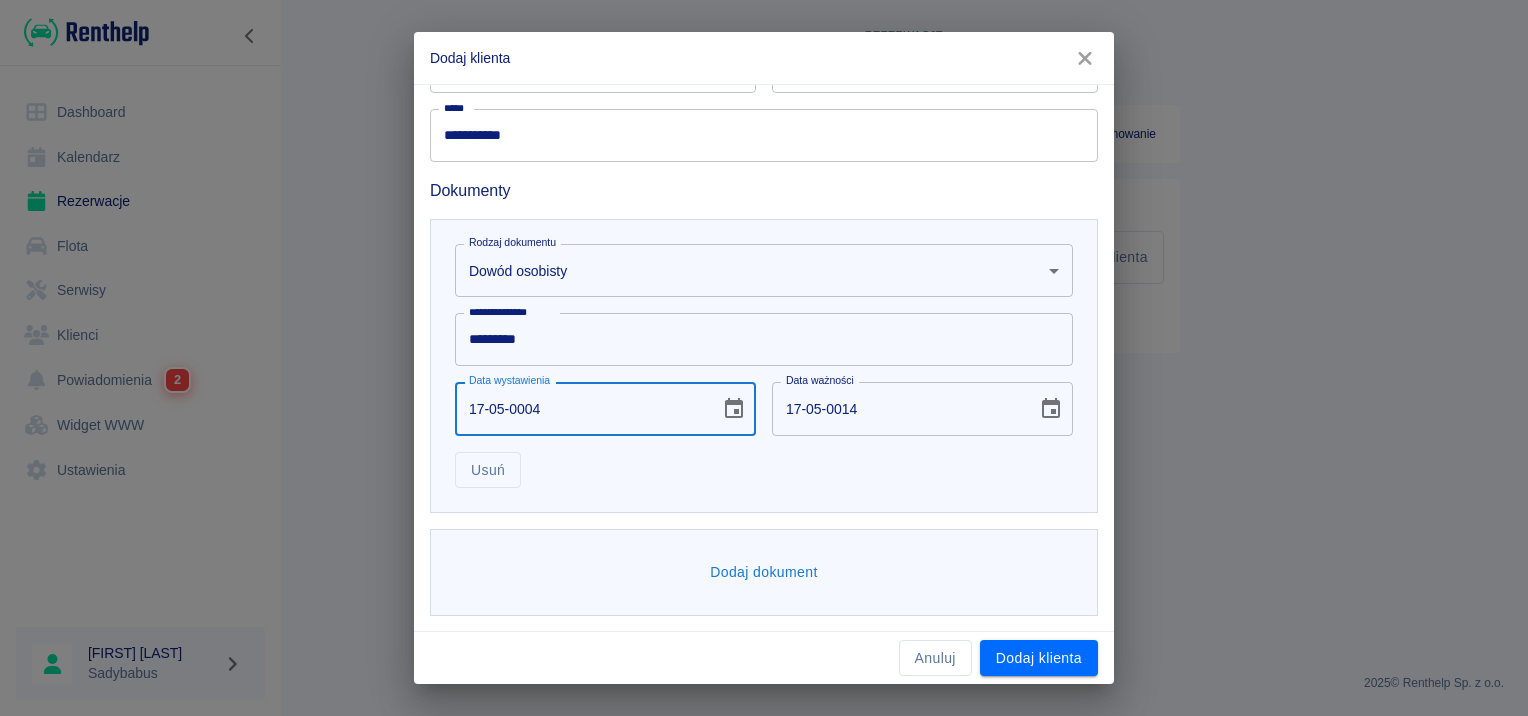 type on "17-05-0042" 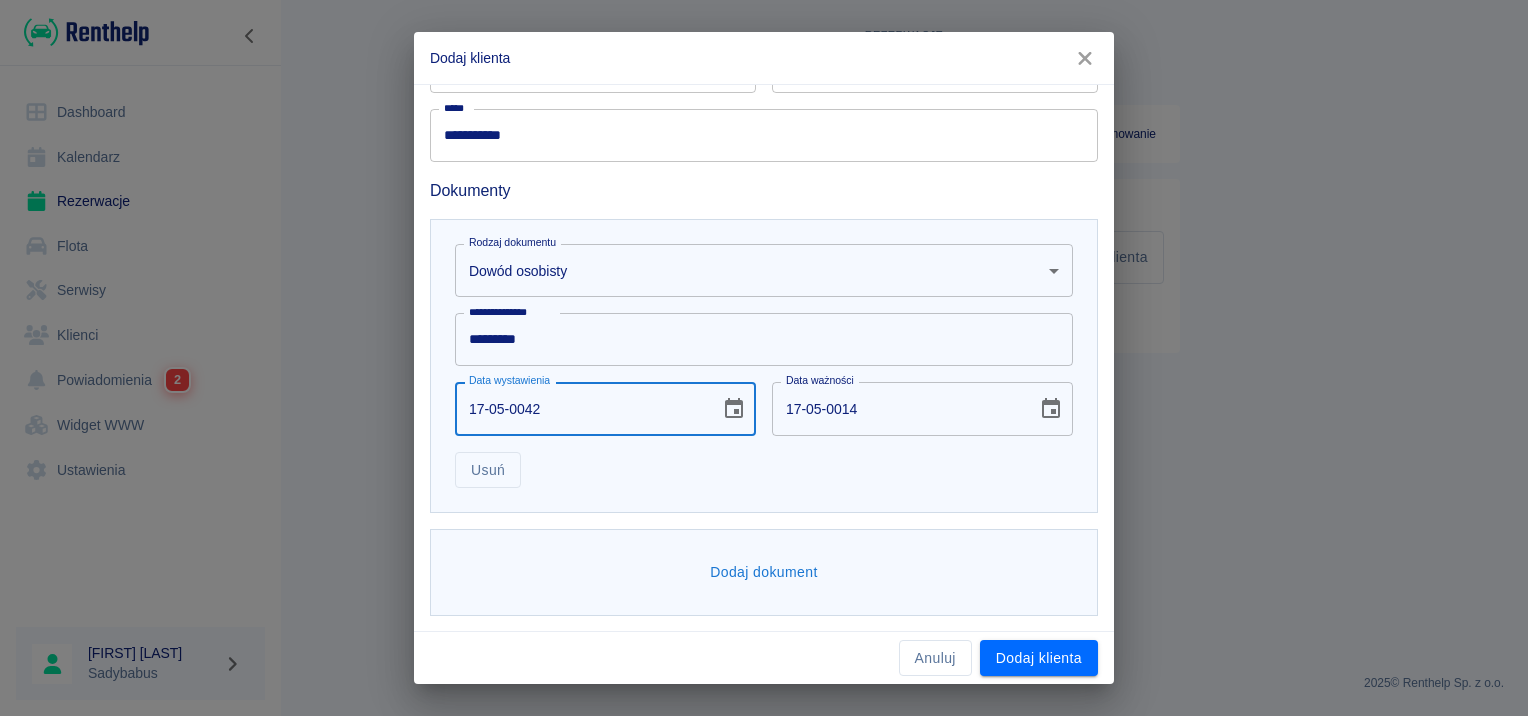 type on "17-05-0052" 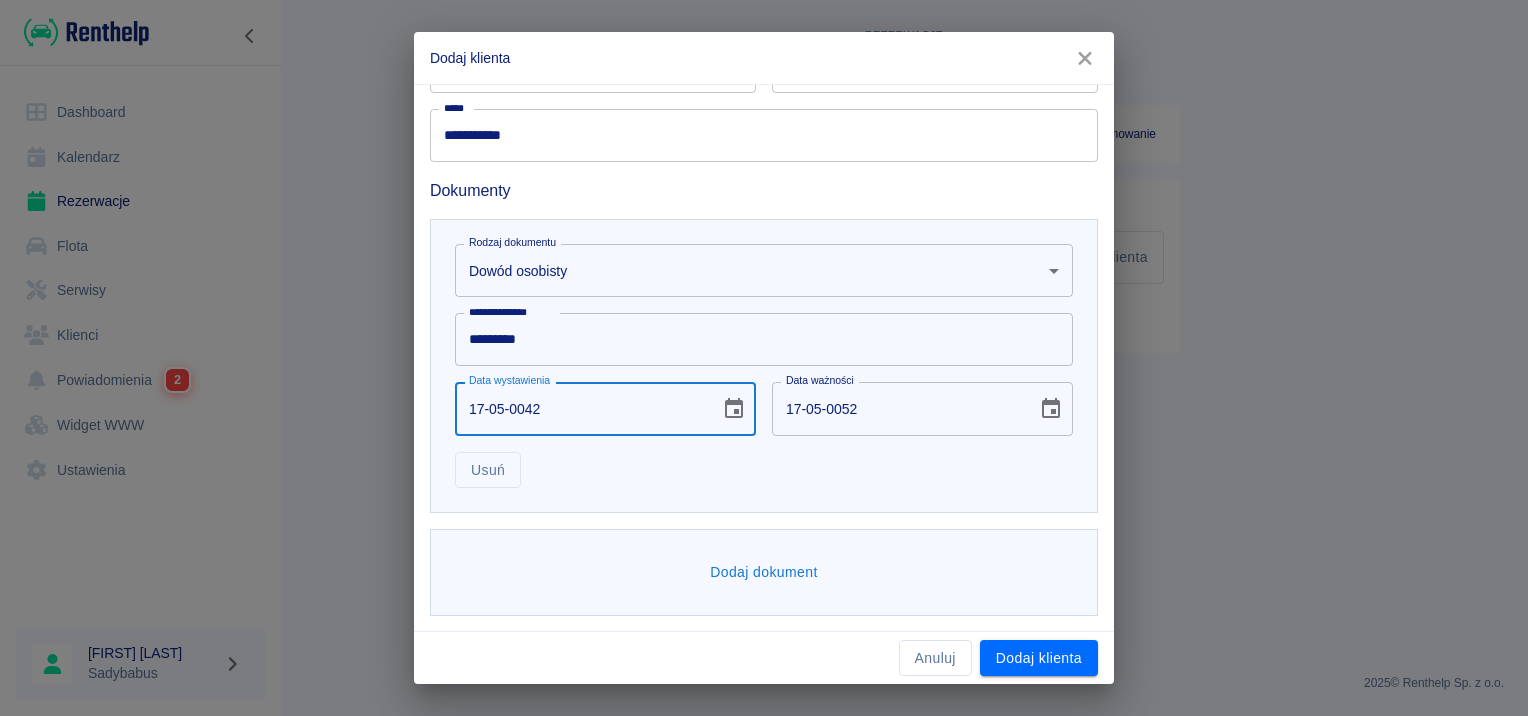 type on "[NUMBER]-[NUMBER]-[NUMBER]" 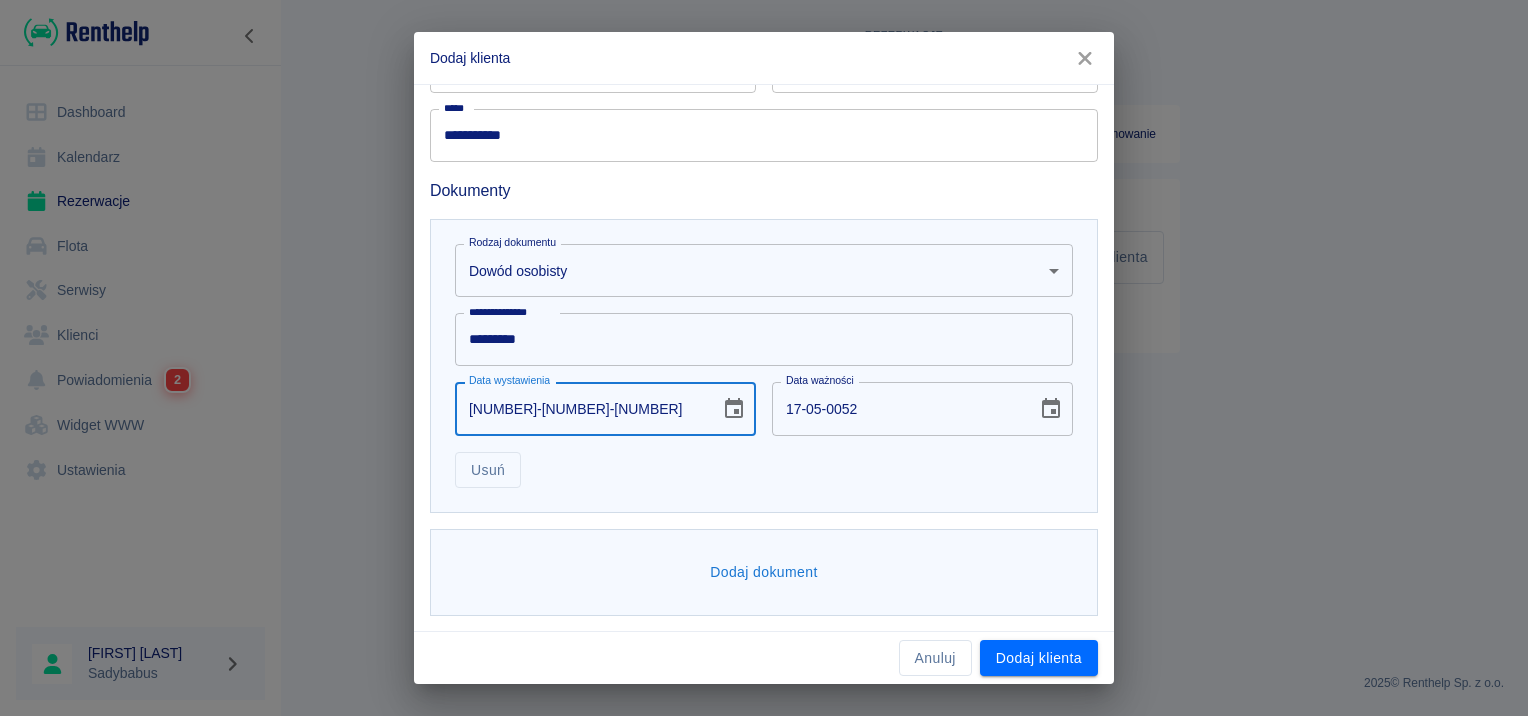 type on "17-05-0432" 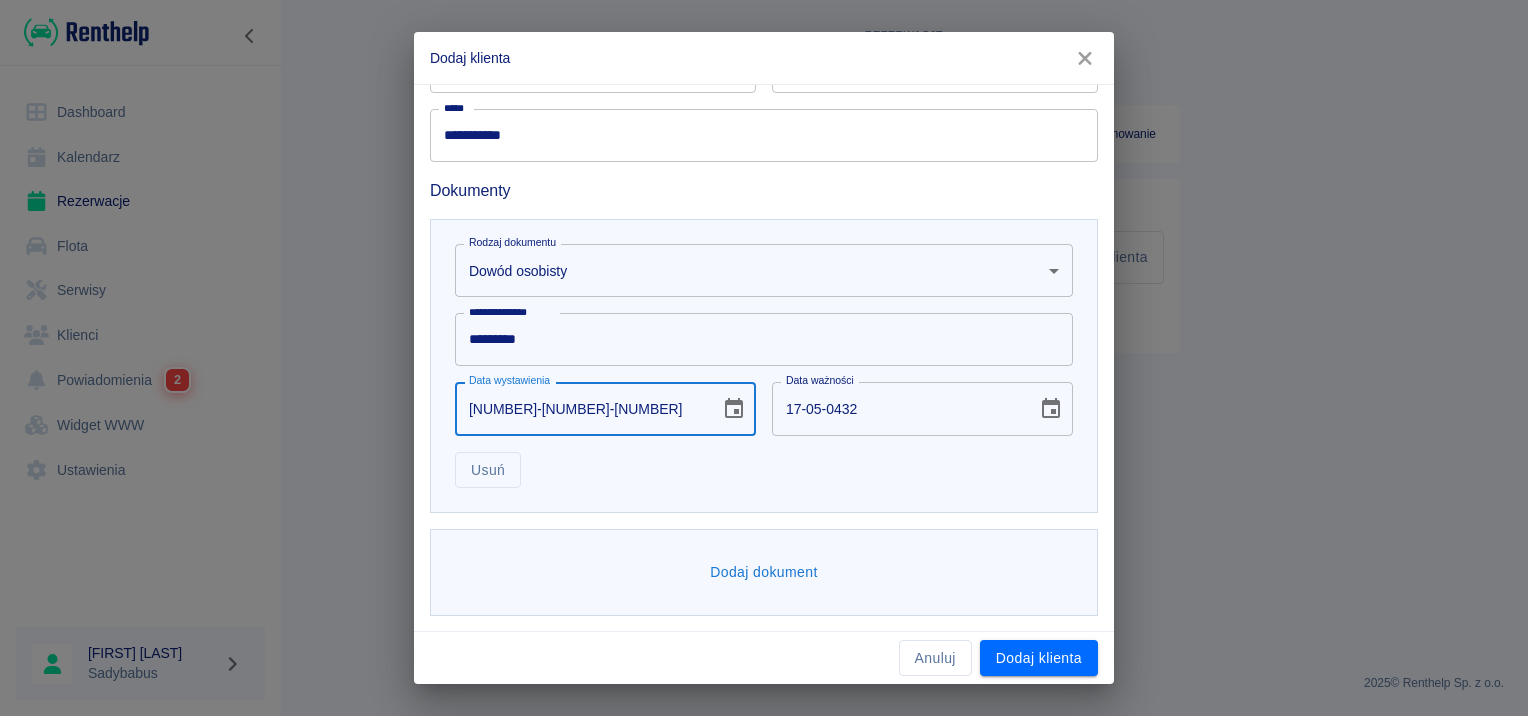 type on "17-05-4222" 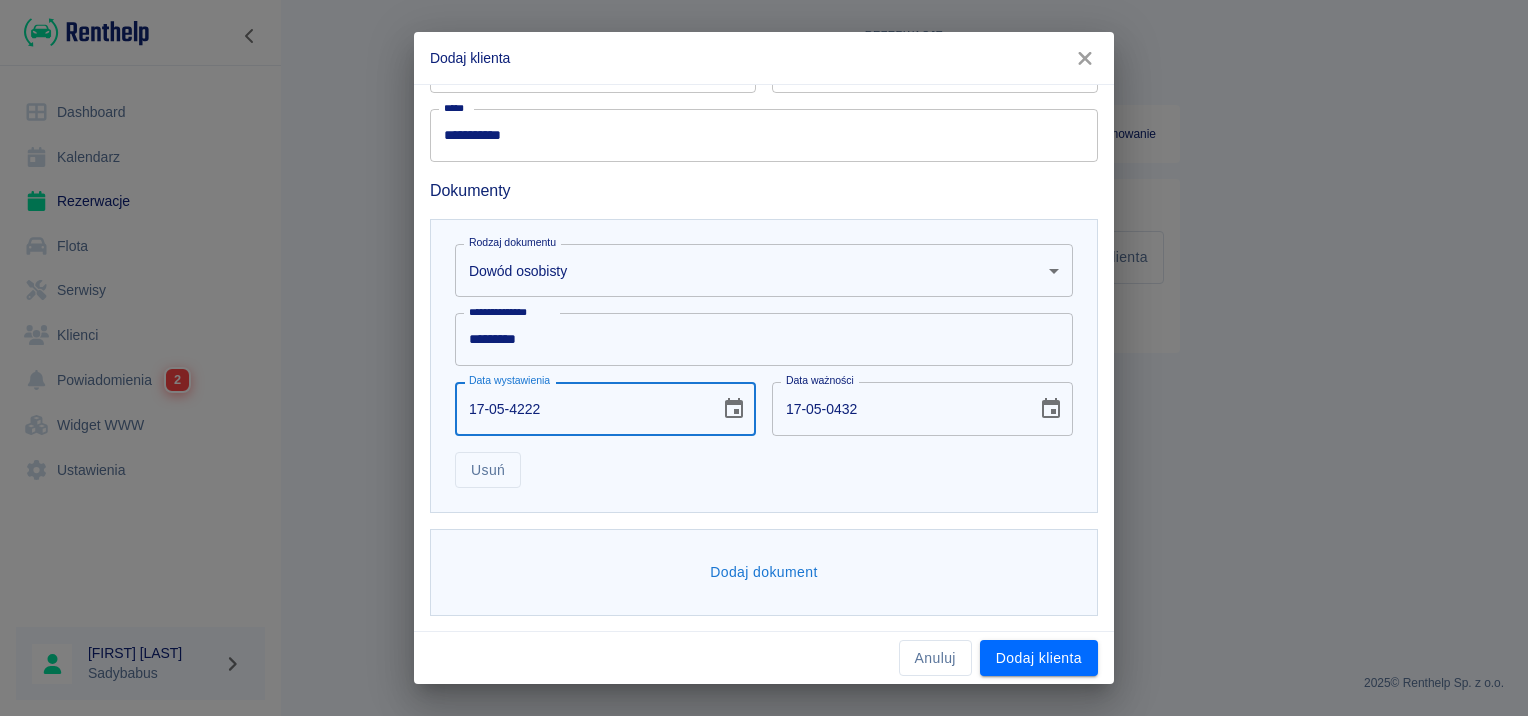 type on "17-05-4232" 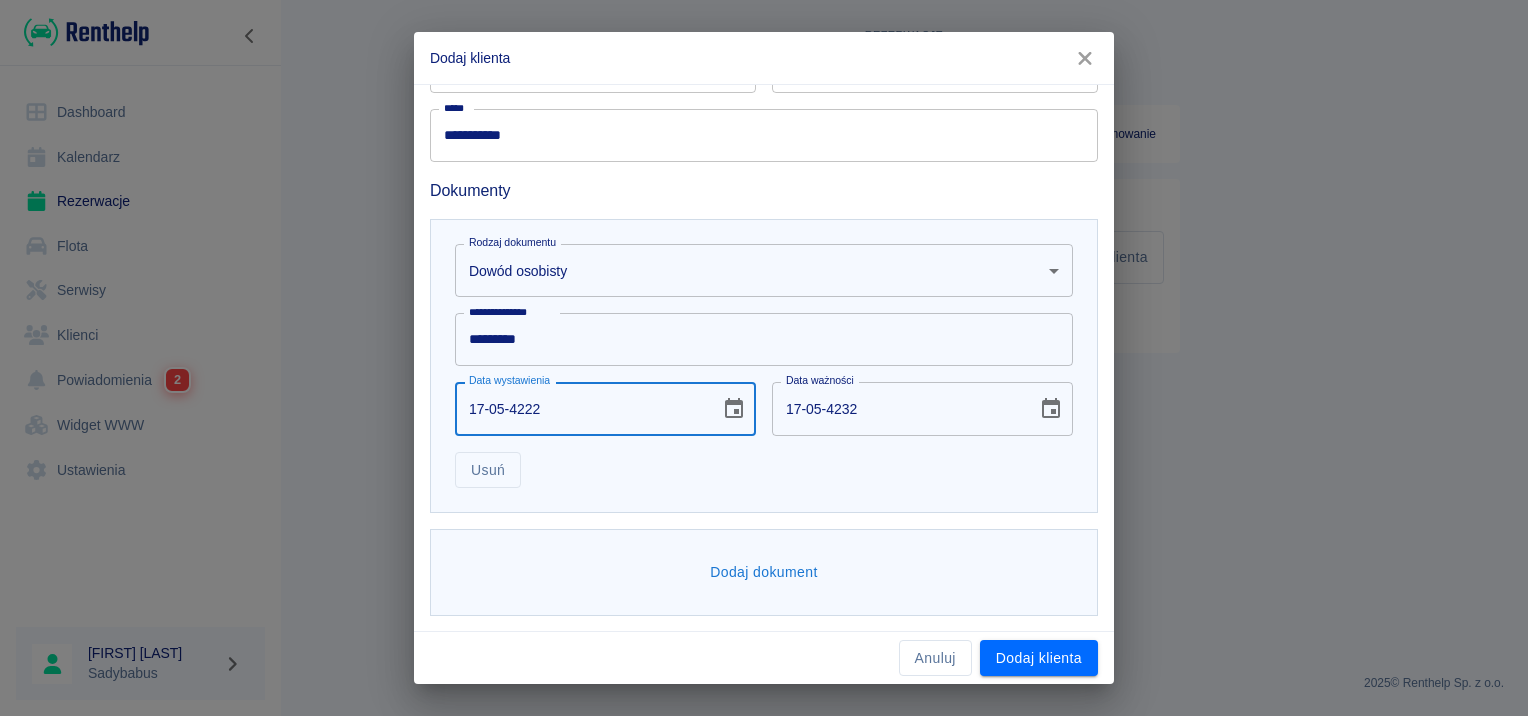 type on "17-05-0002" 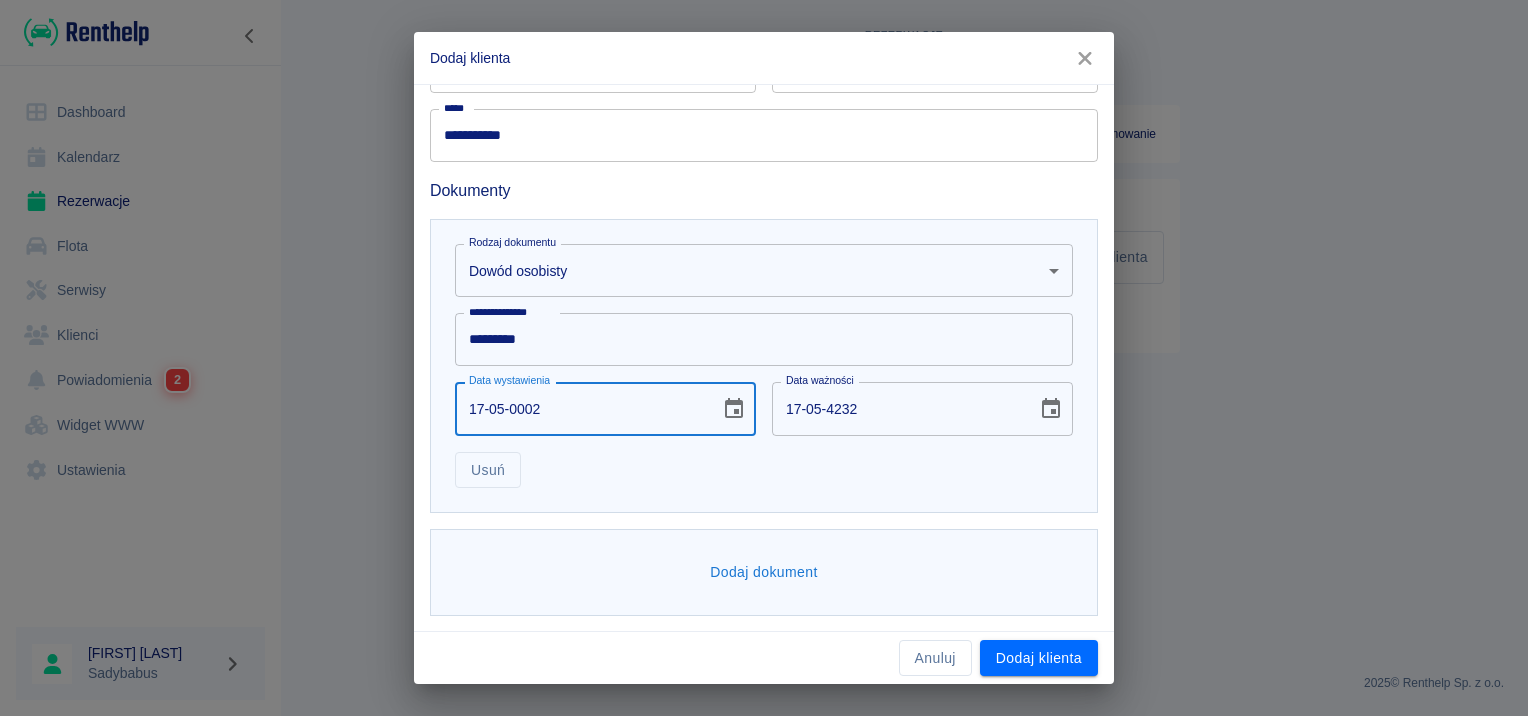 type on "[NUMBER]-[NUMBER]-[NUMBER]" 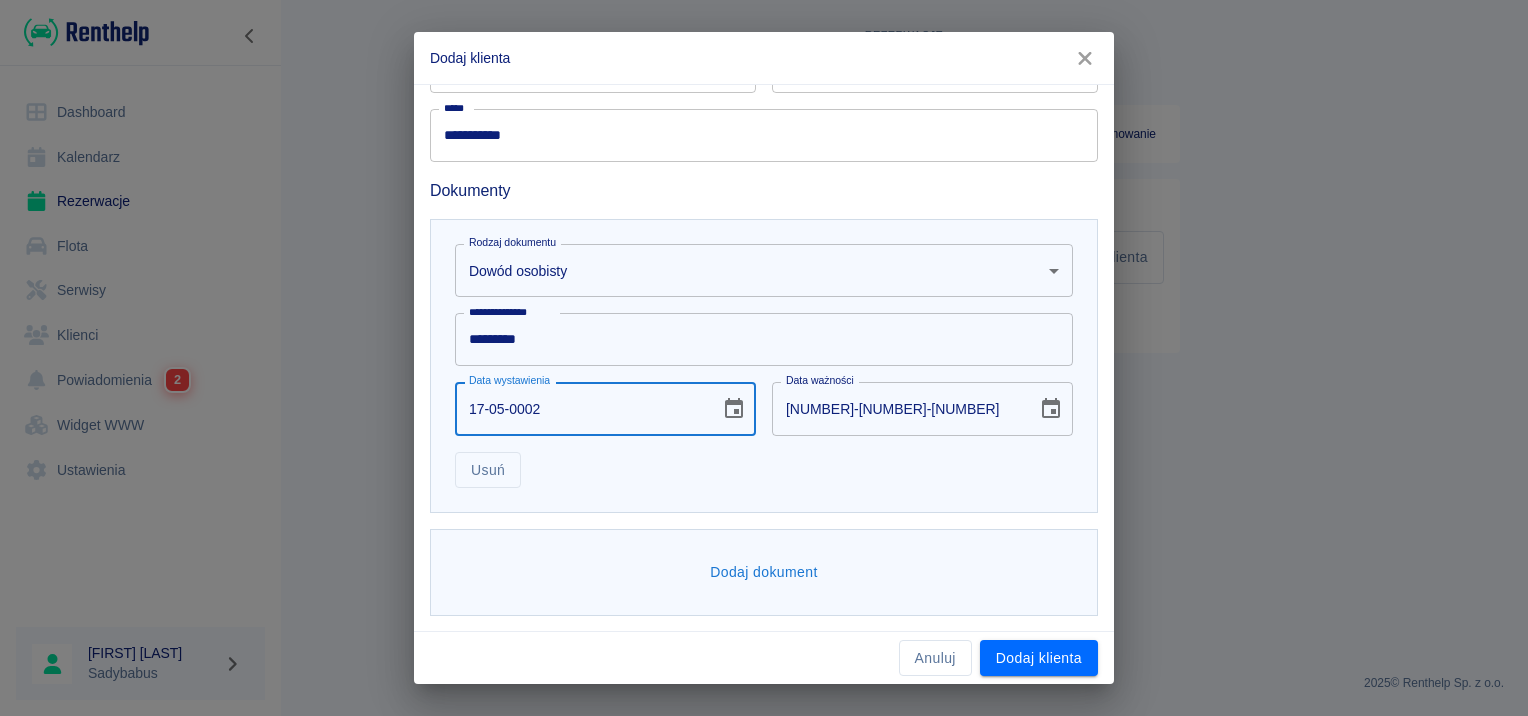 type on "[DATE]" 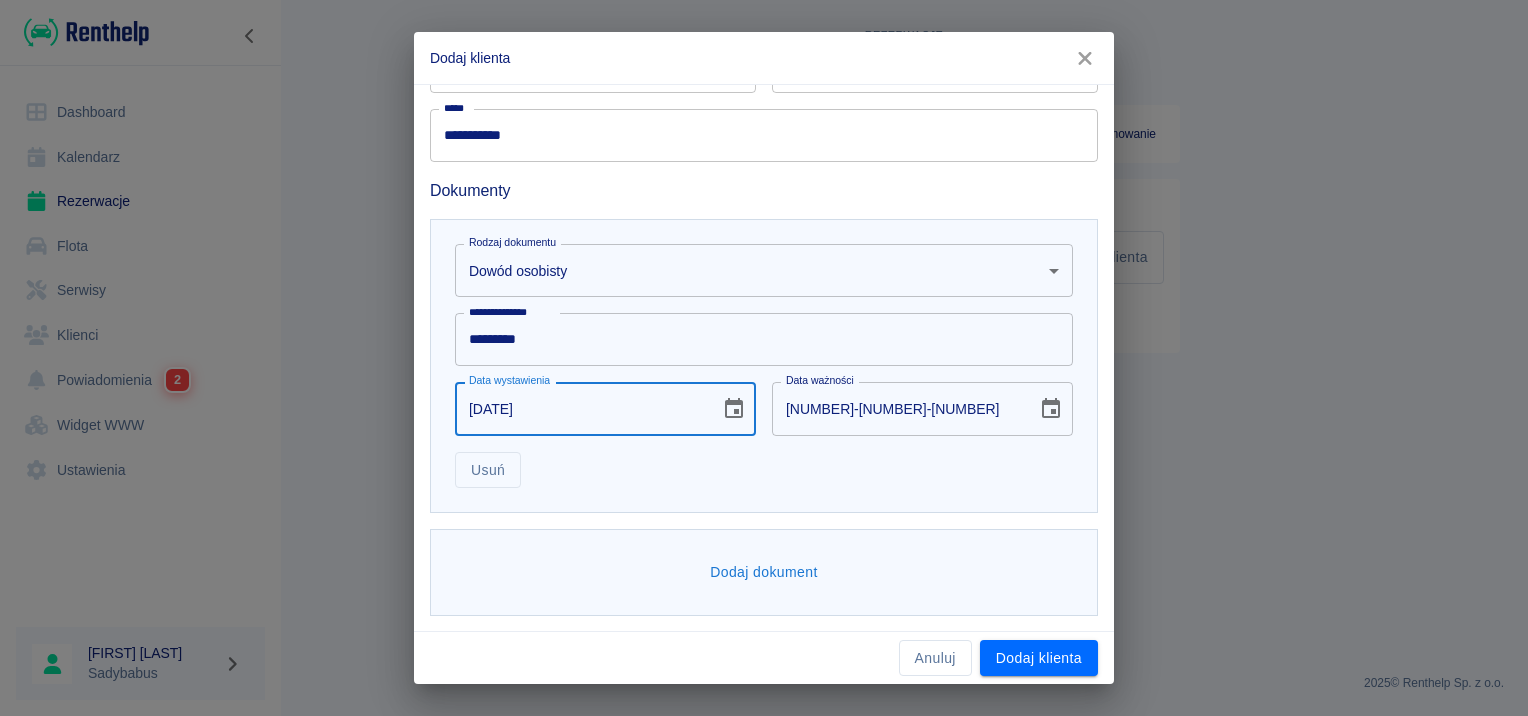 type on "[DATE]" 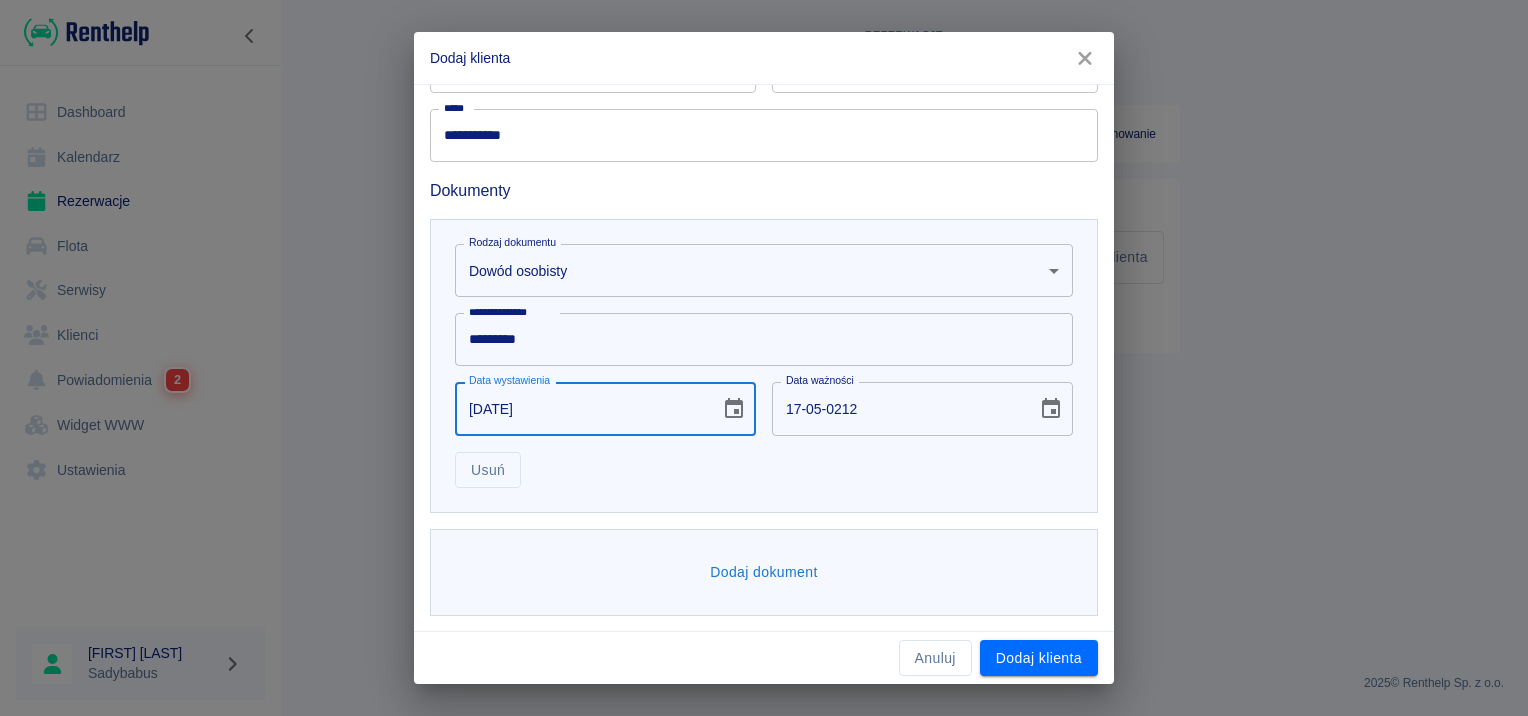 type on "17-05-2024" 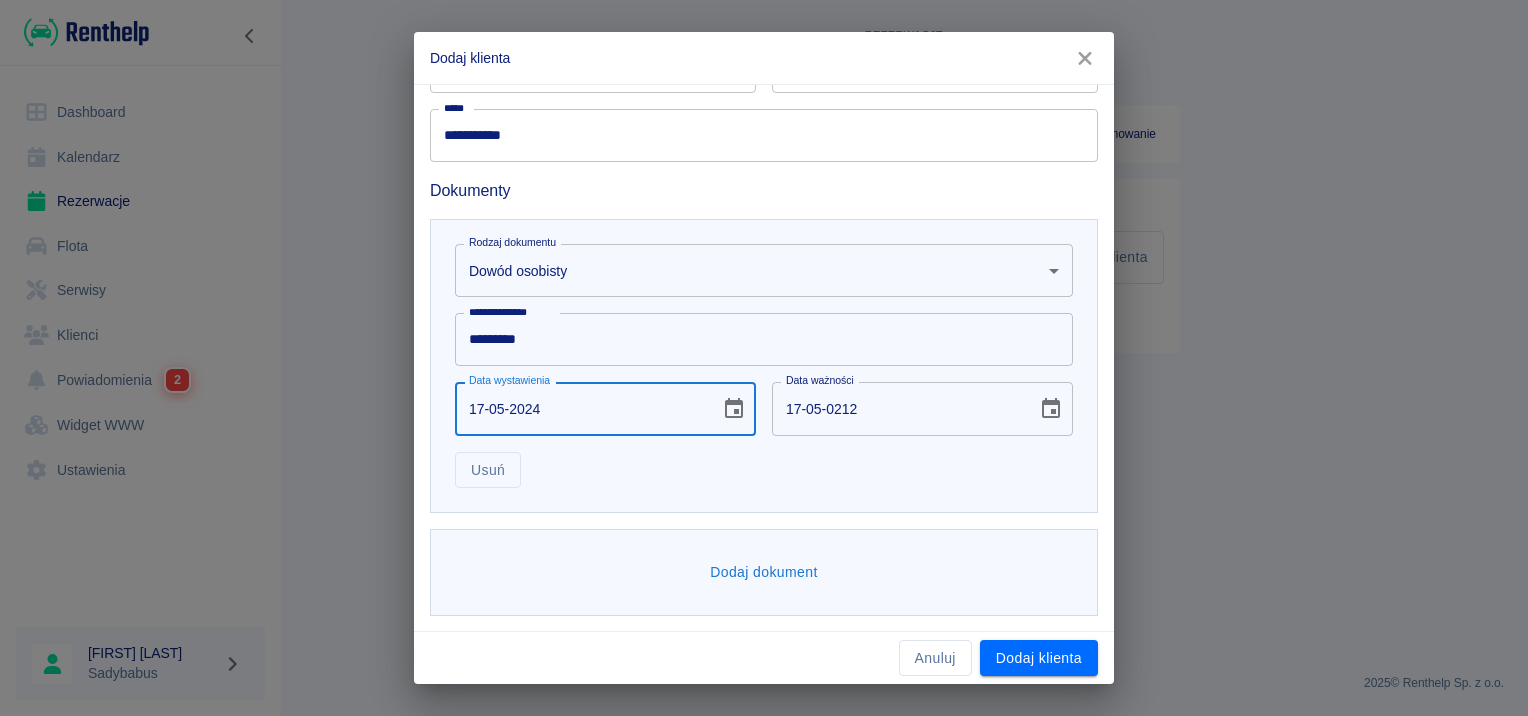 type on "17-05-2034" 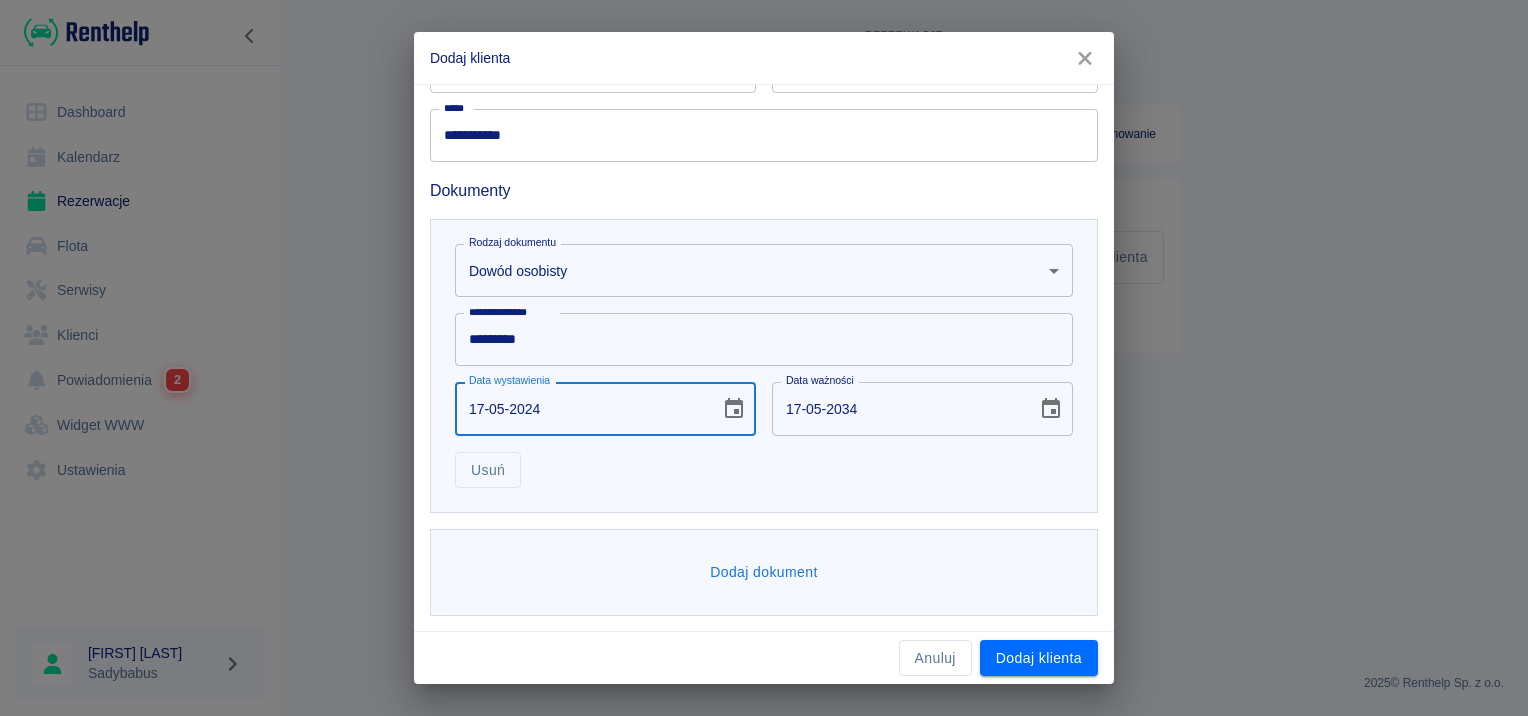 type on "17-05-2024" 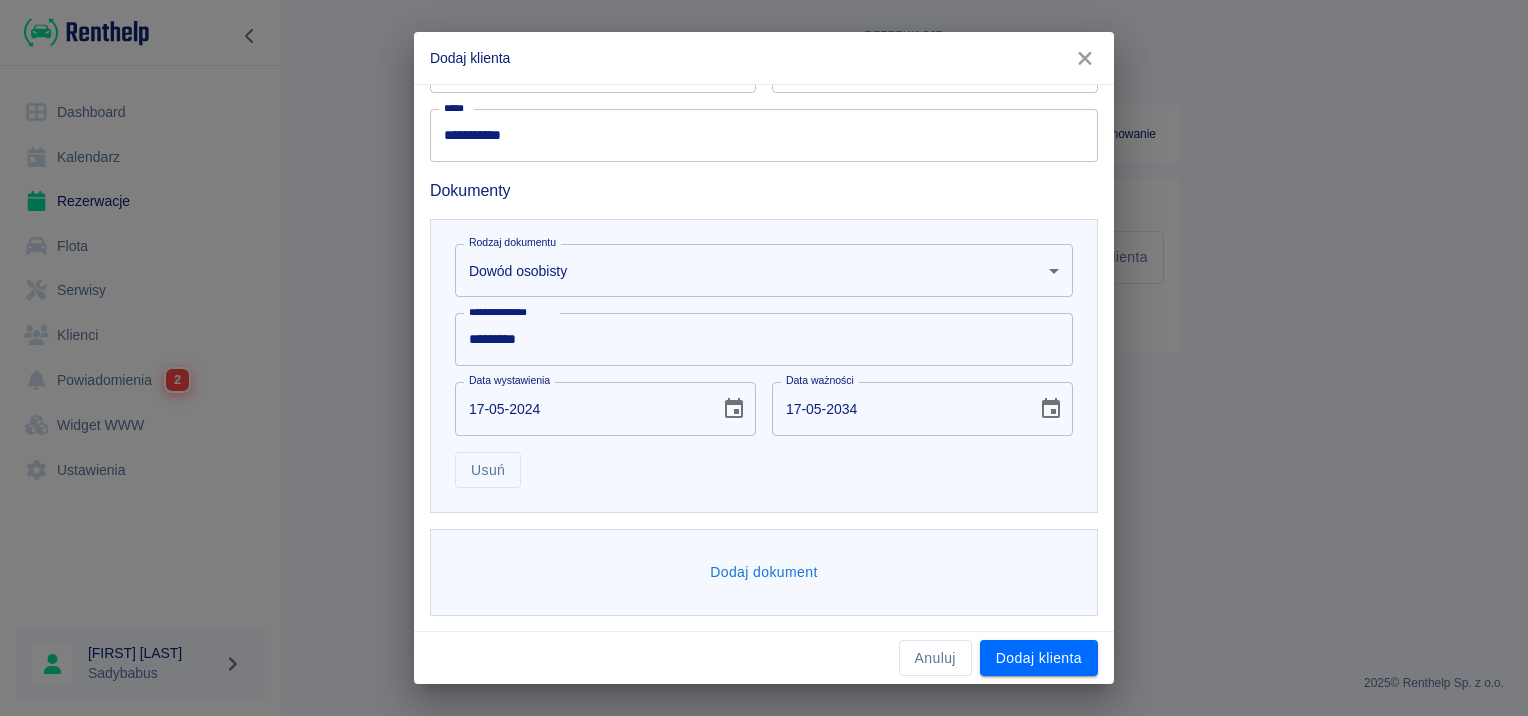 drag, startPoint x: 594, startPoint y: 475, endPoint x: 622, endPoint y: 475, distance: 28 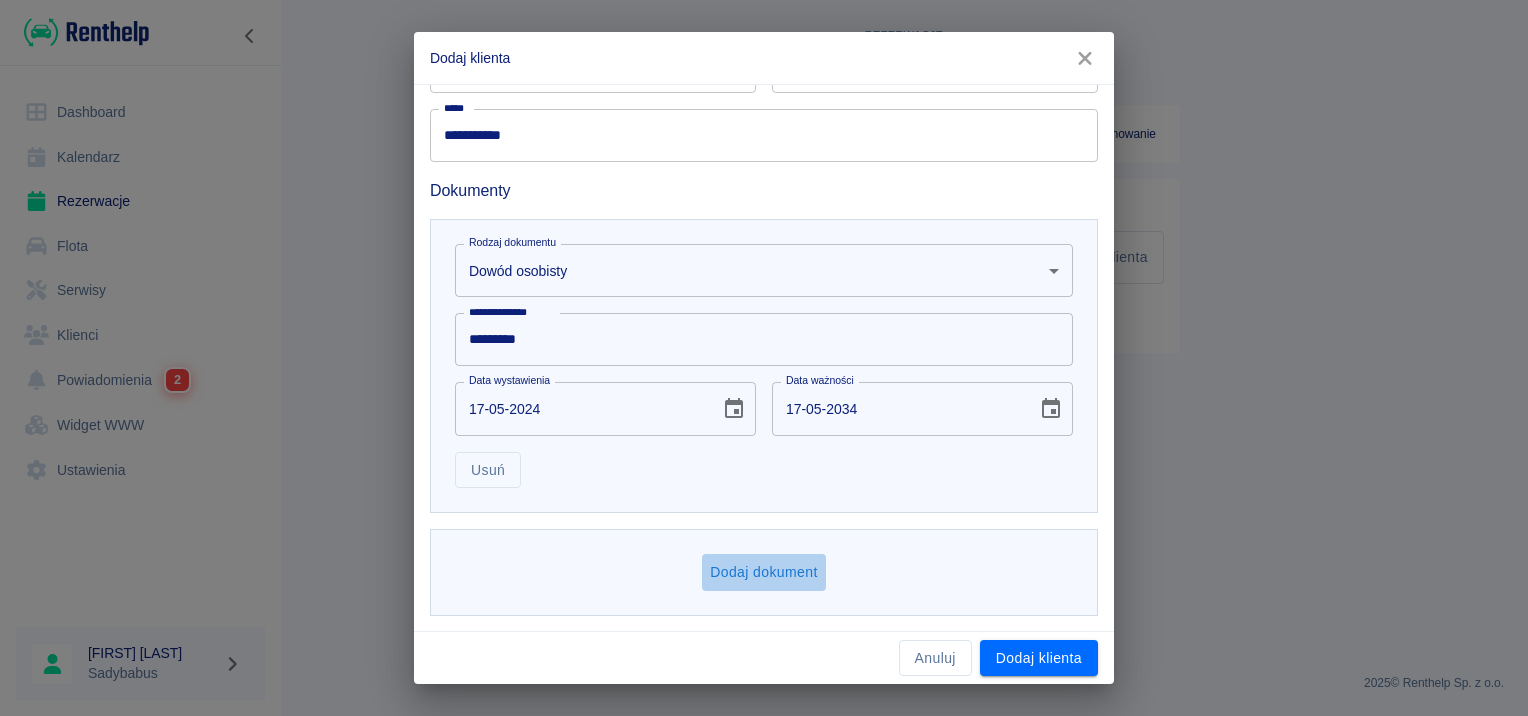 click on "Dodaj dokument" at bounding box center [764, 572] 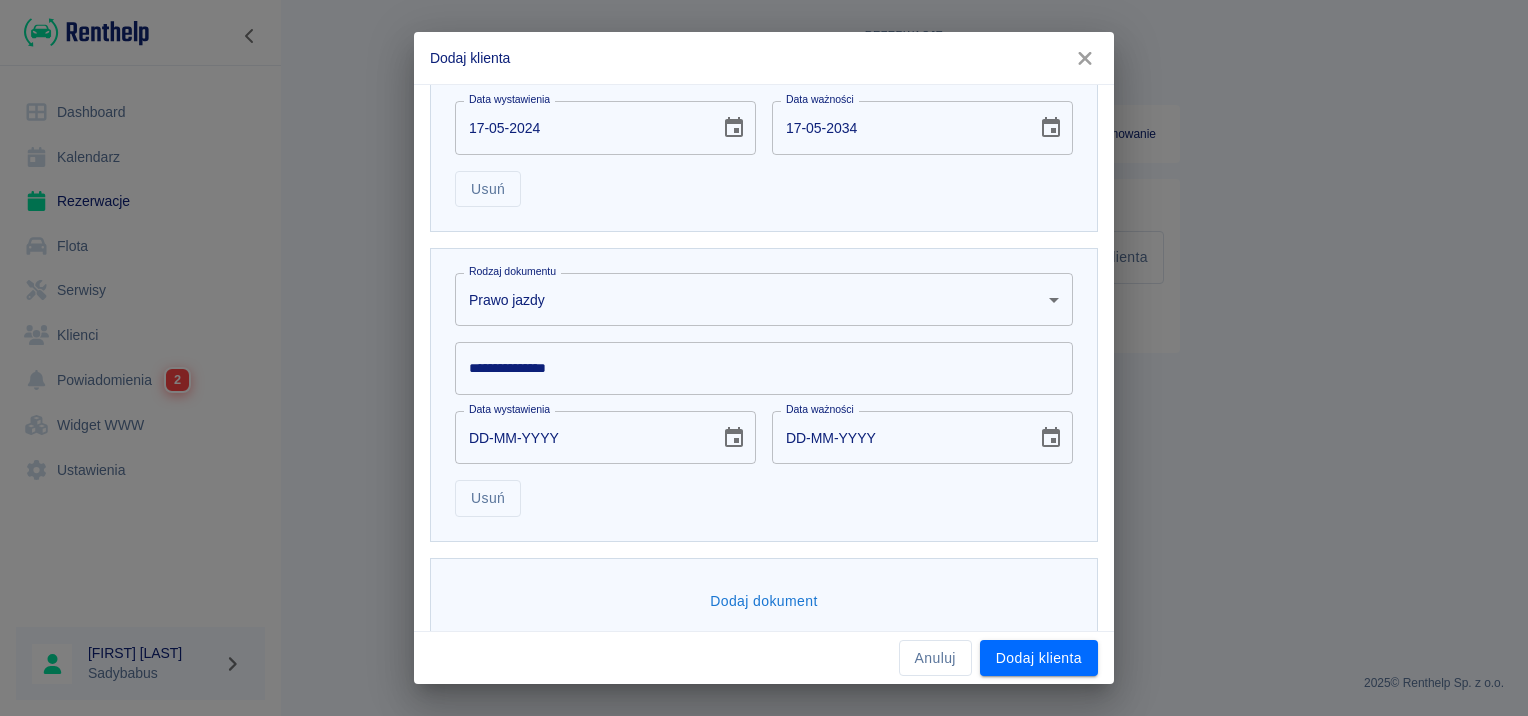 scroll, scrollTop: 1024, scrollLeft: 0, axis: vertical 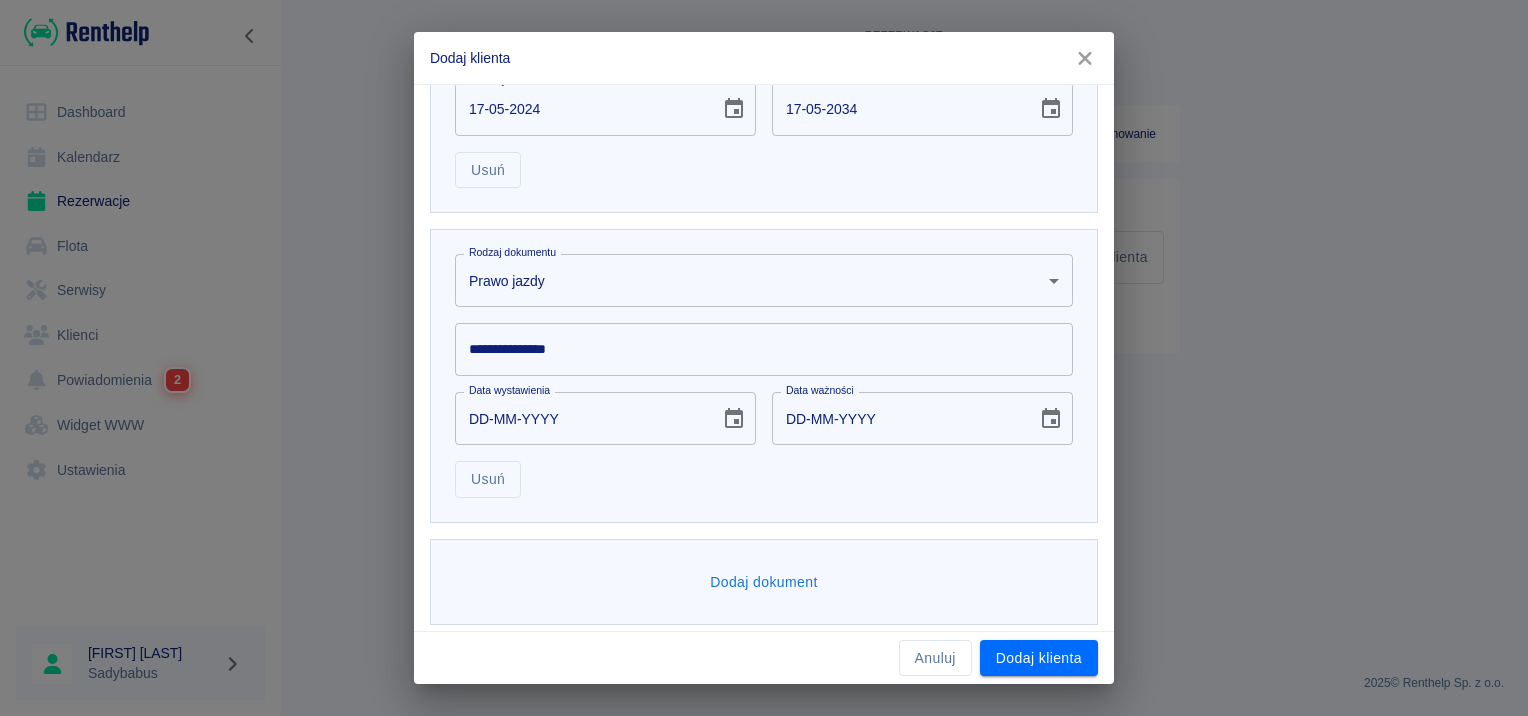 click on "**********" at bounding box center [764, 349] 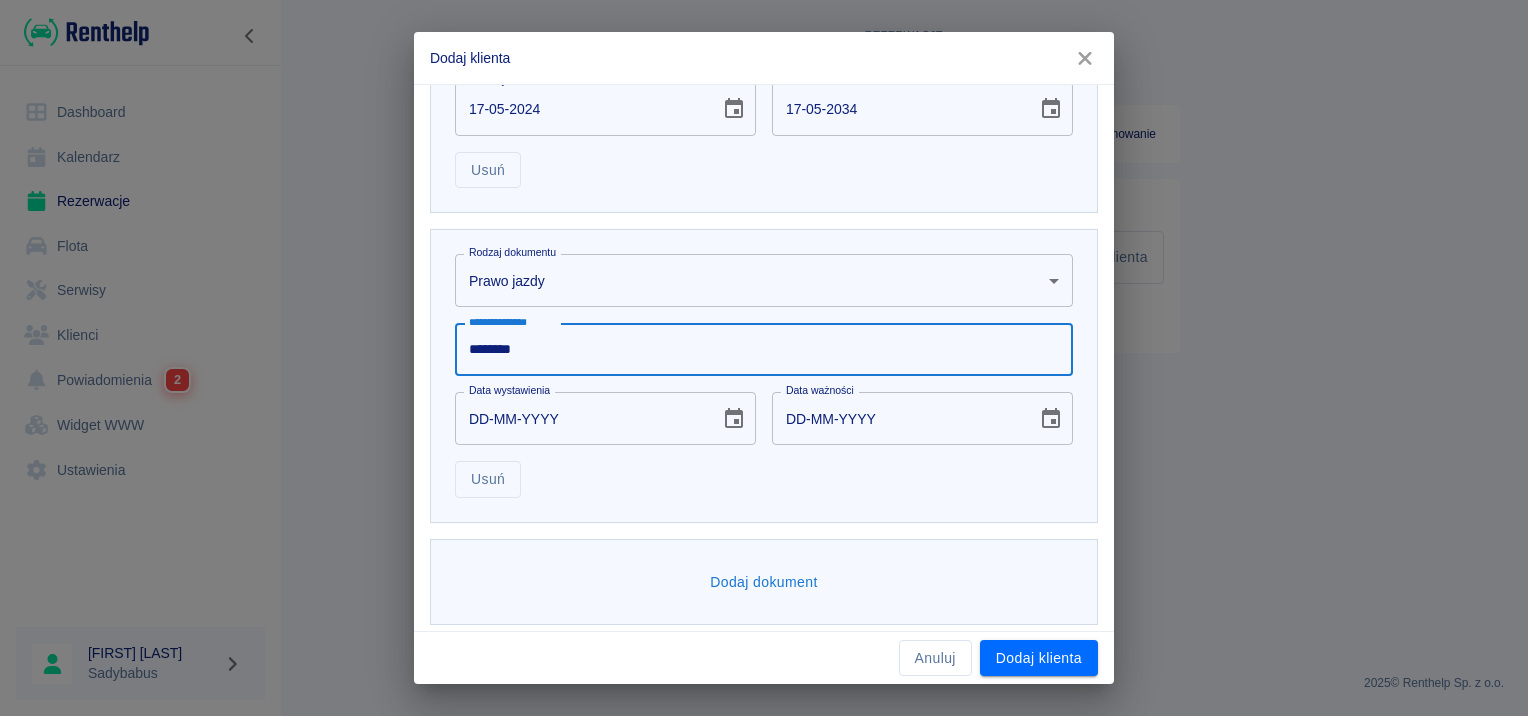 type on "********" 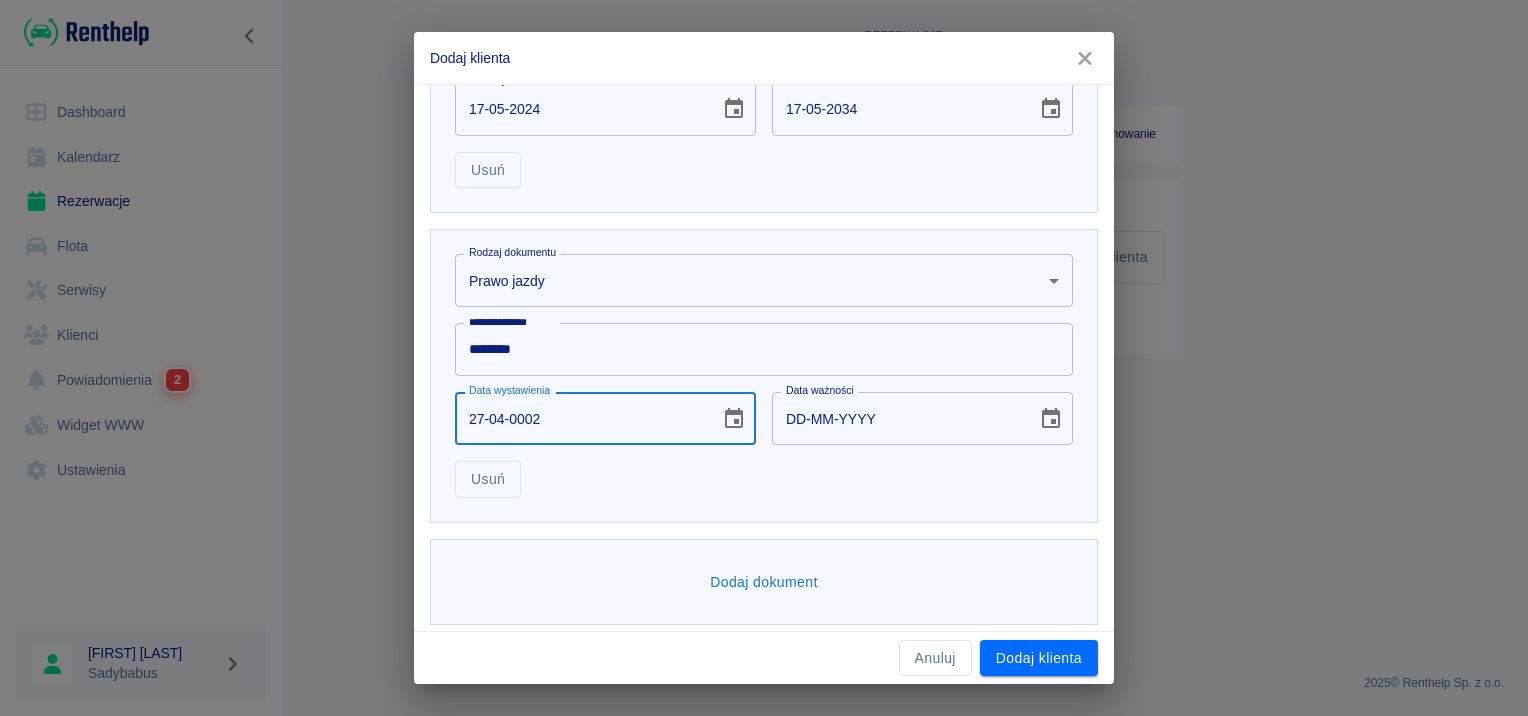 type on "27-04-0020" 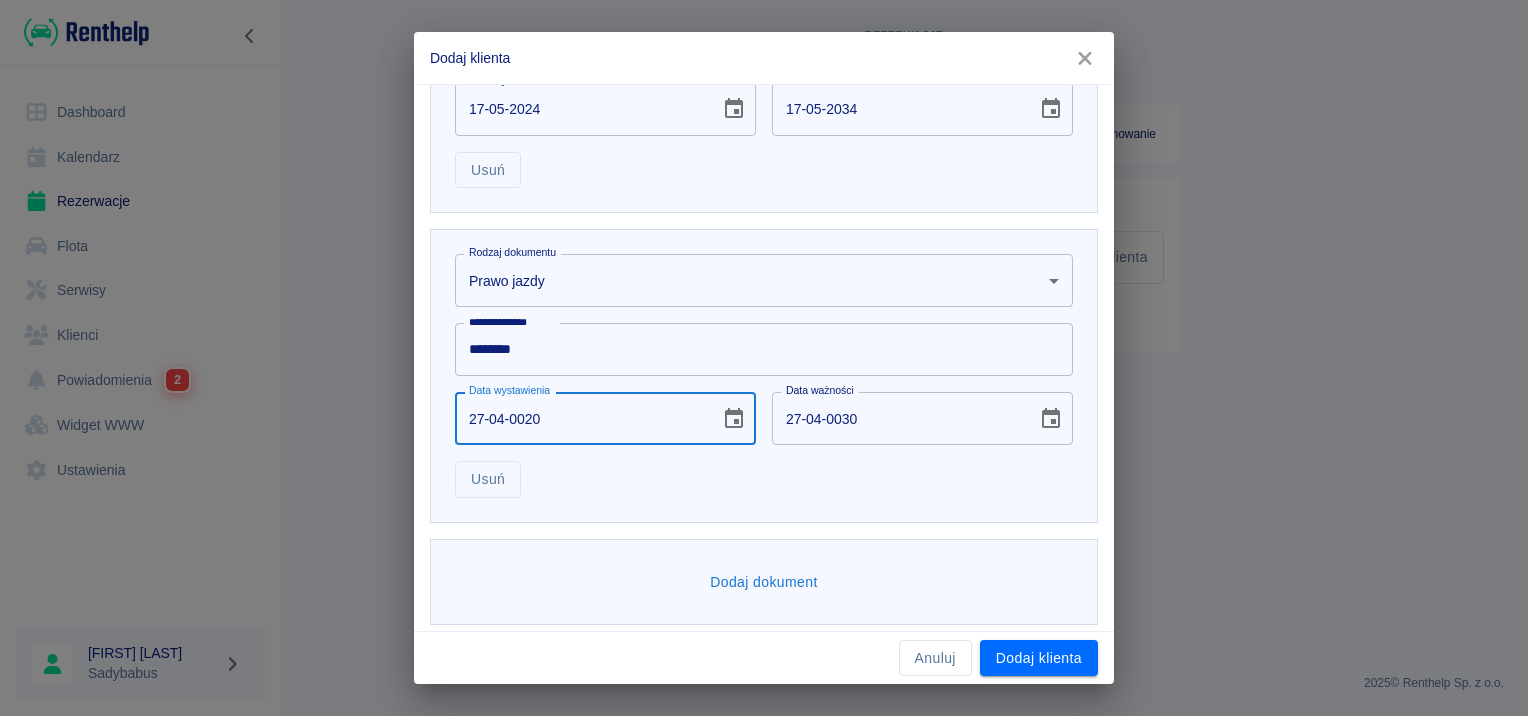 type on "[DATE]" 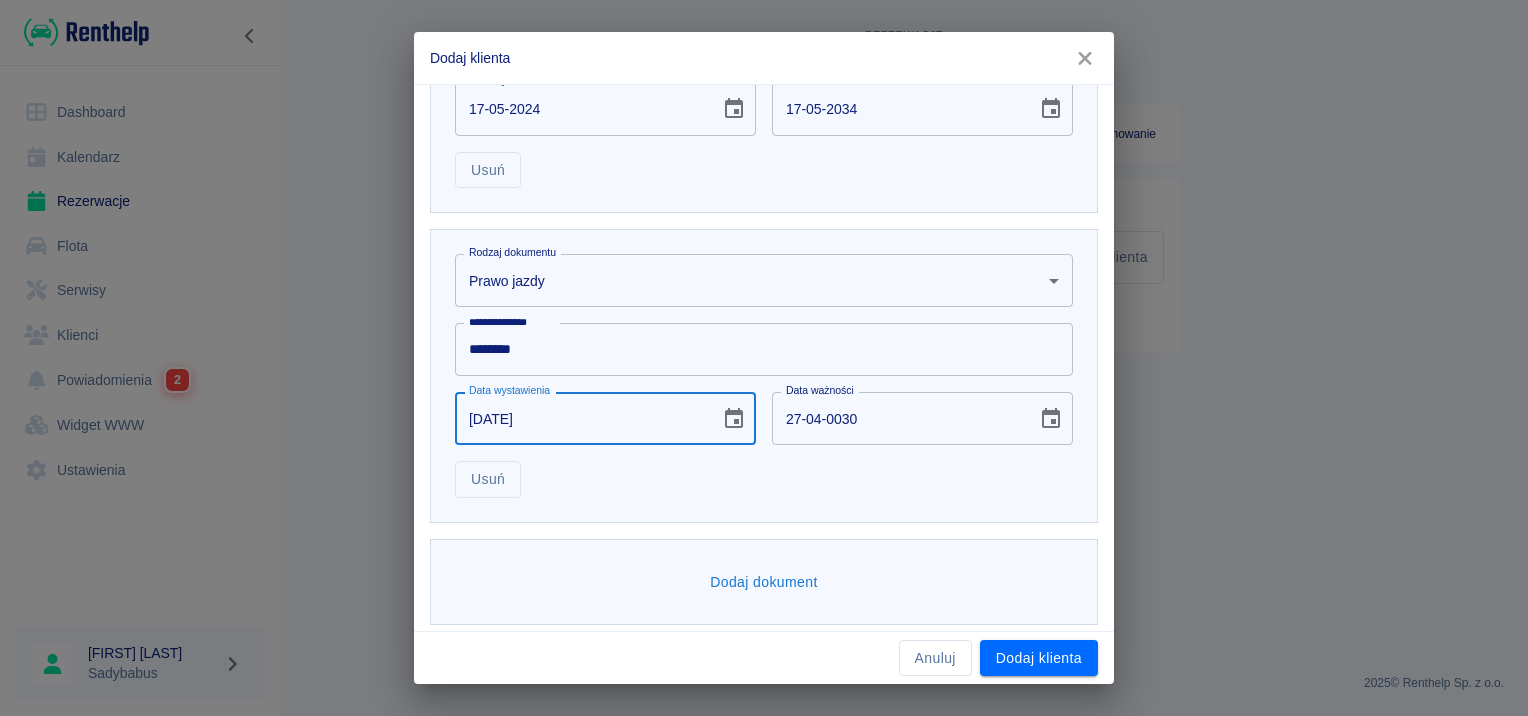 type on "27-04-0212" 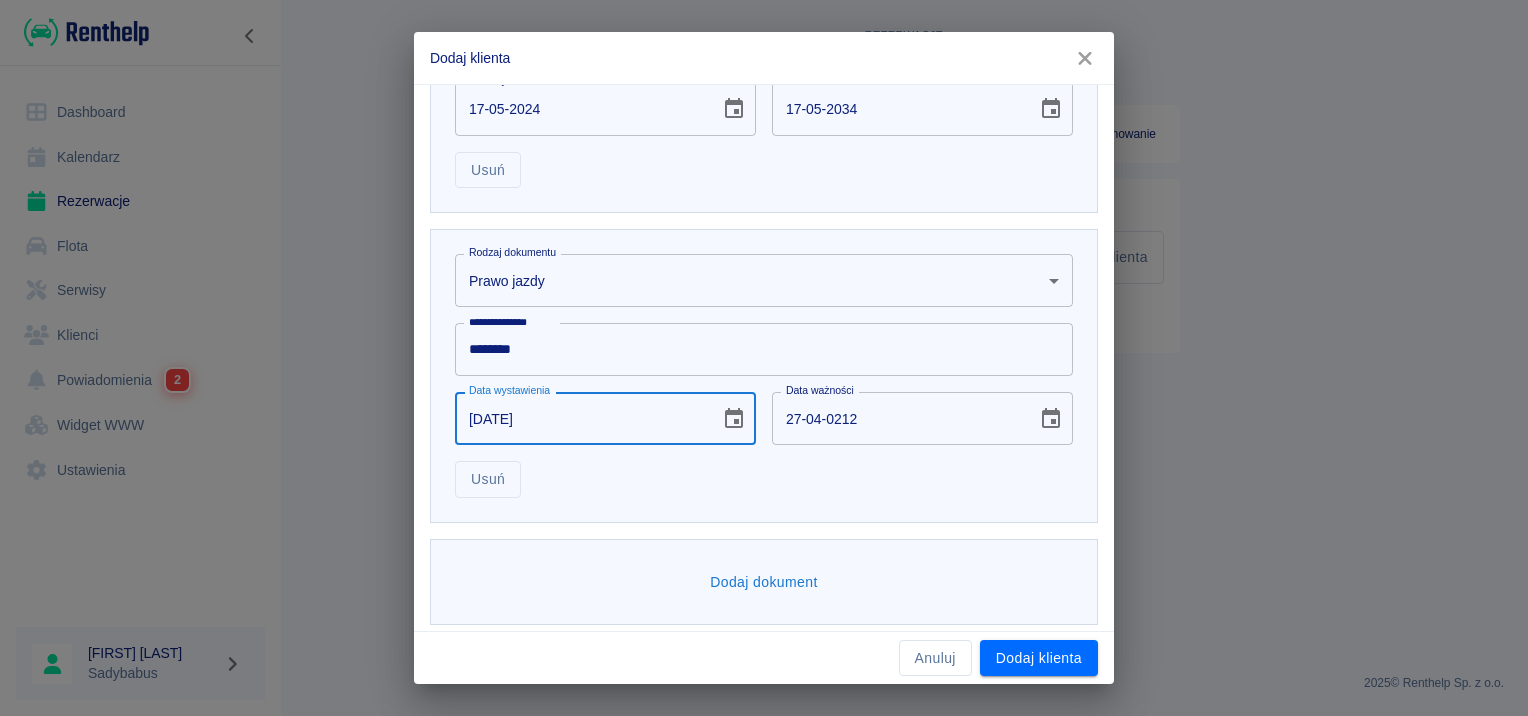 type on "[NUMBER]-[NUMBER]-[NUMBER]" 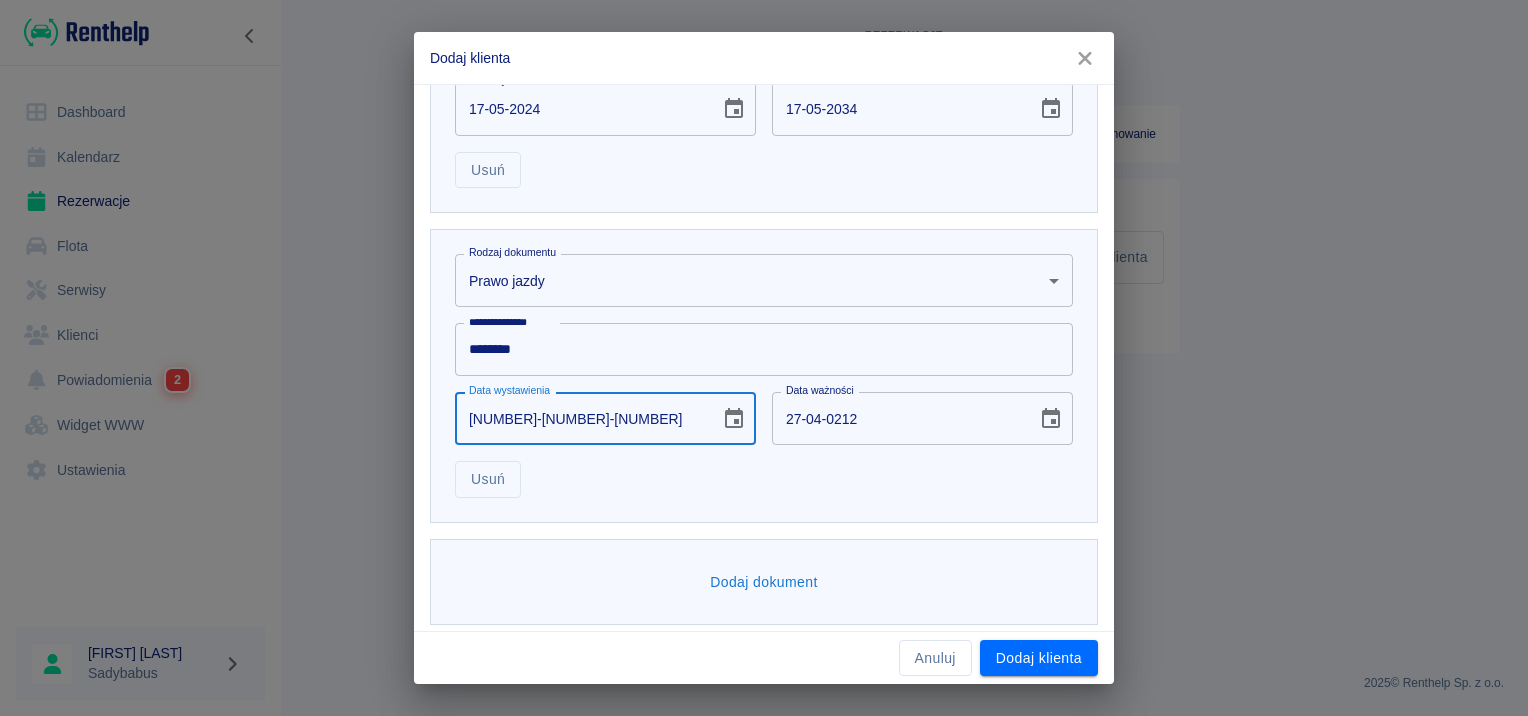 type on "[NUMBER]-[NUMBER]-[NUMBER]" 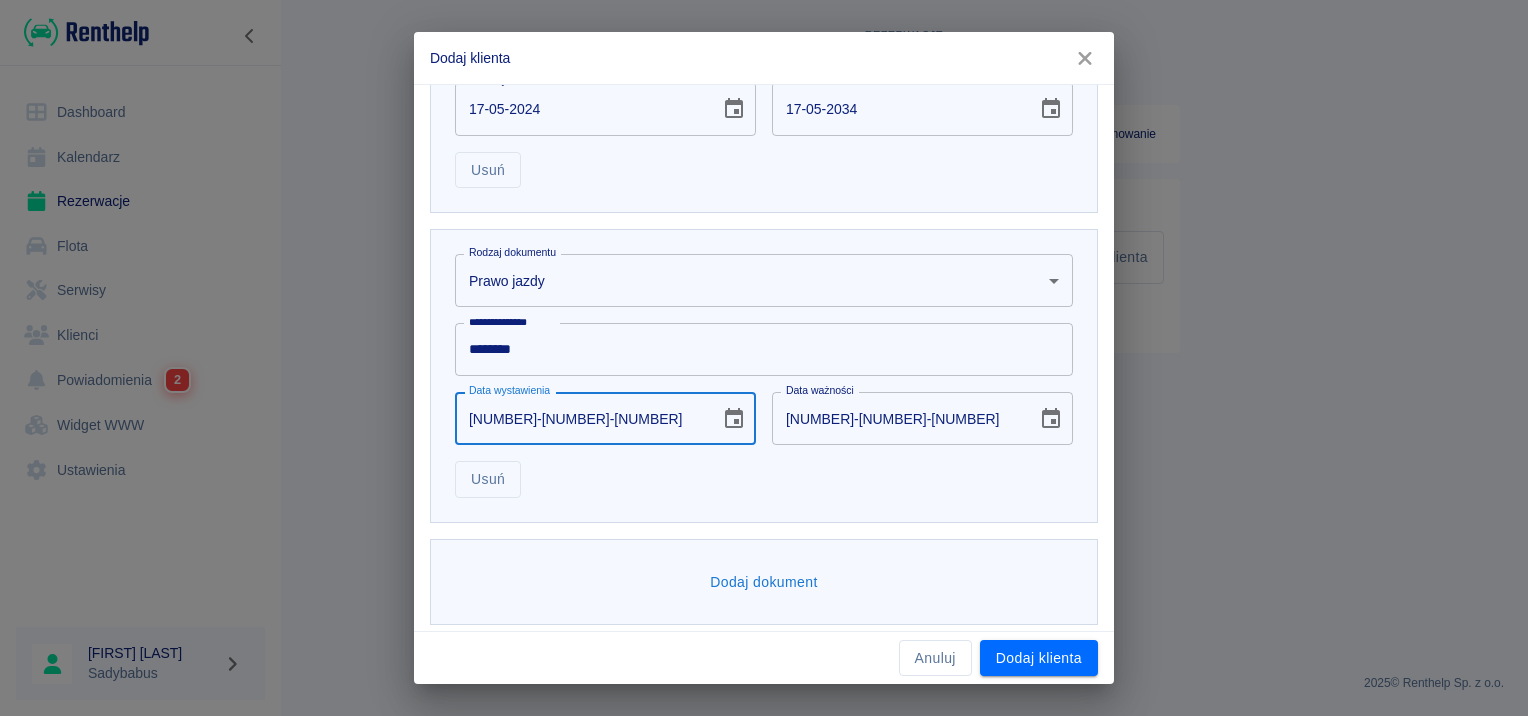 type on "[NUMBER]-[NUMBER]-[NUMBER]" 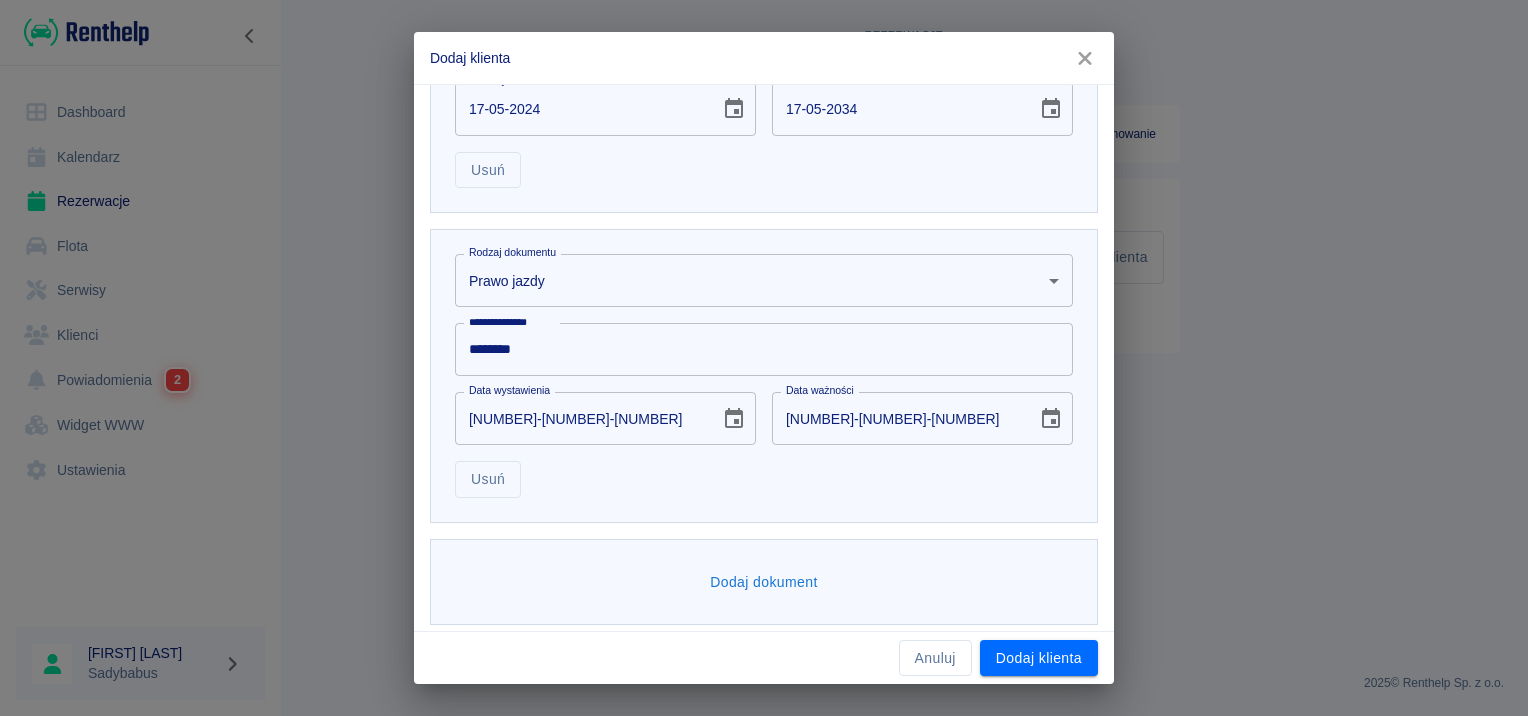 click on "Usuń" at bounding box center [756, 471] 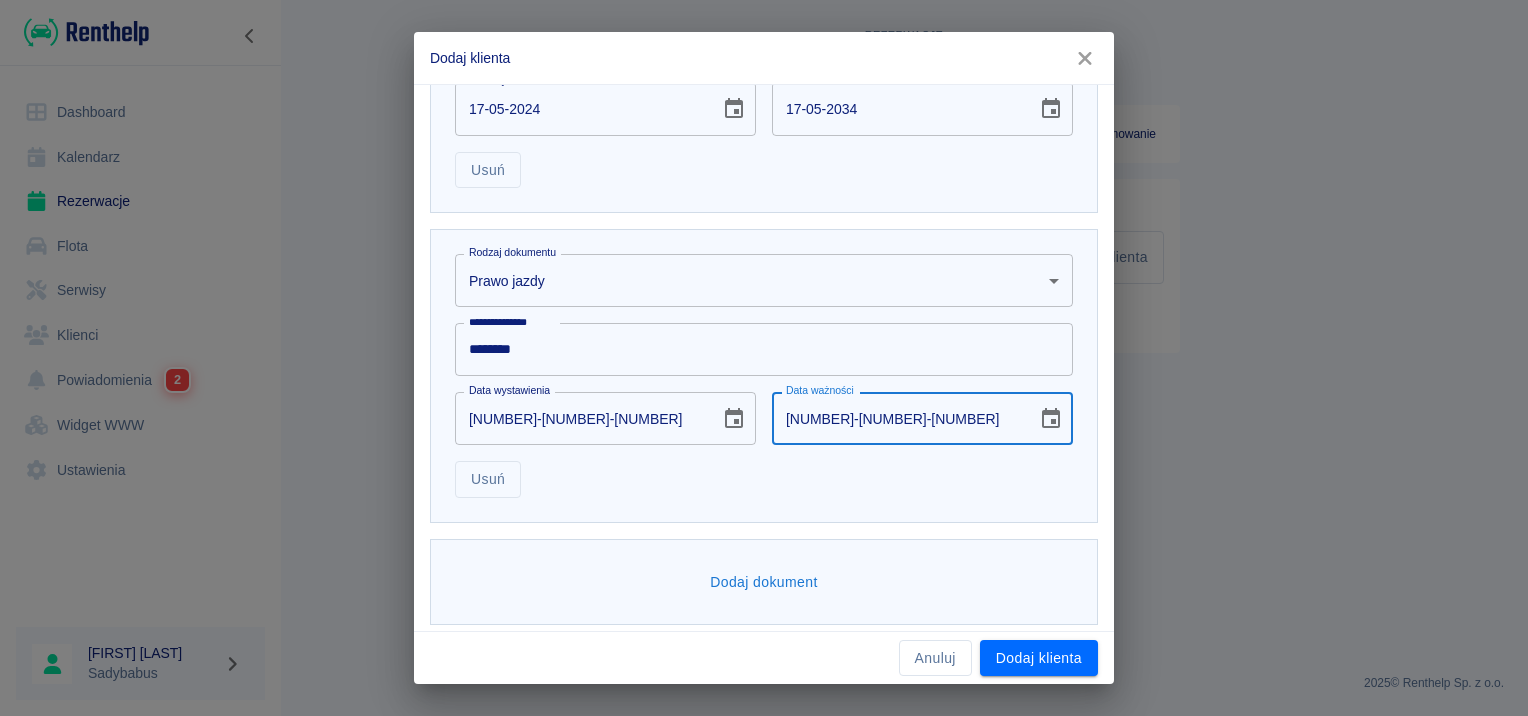 type on "[NUMBER]-[NUMBER]-[NUMBER]" 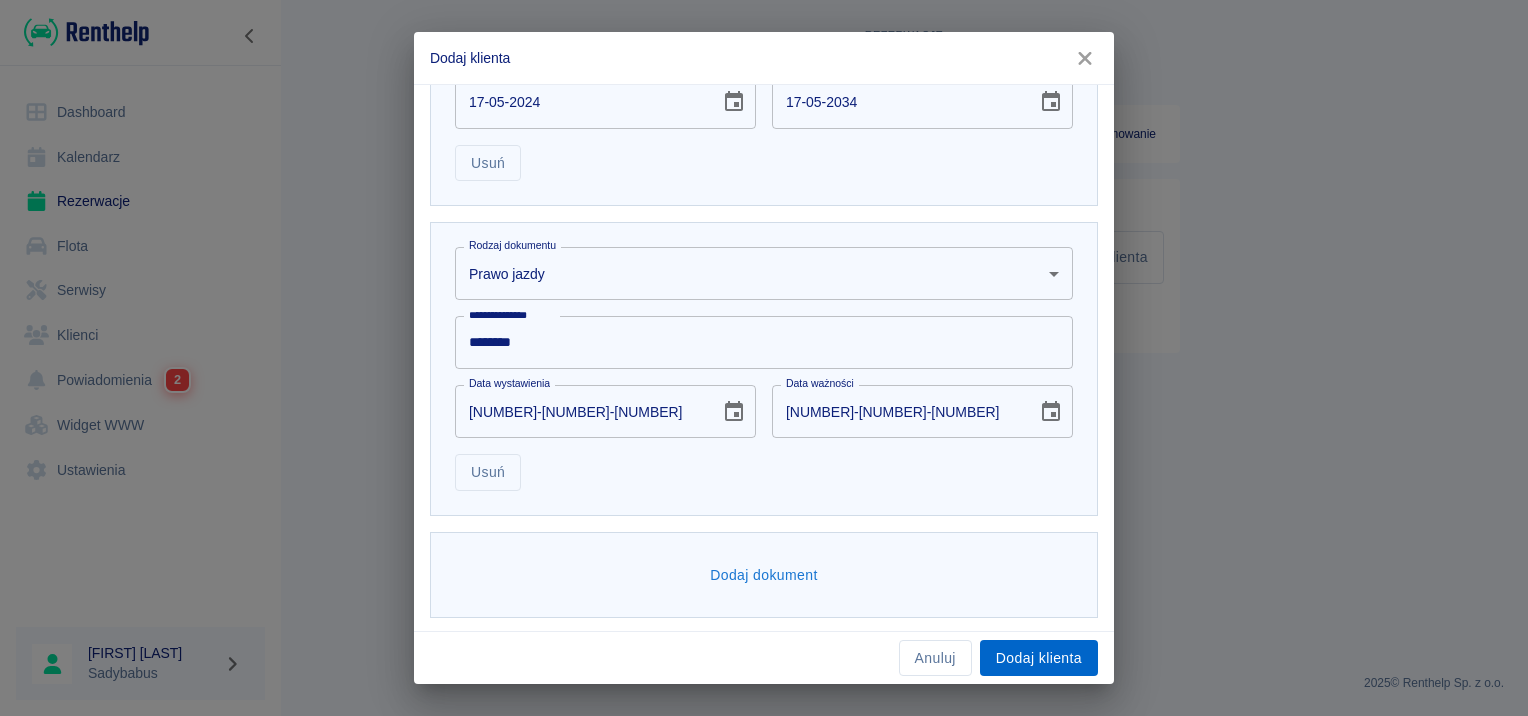scroll, scrollTop: 1032, scrollLeft: 0, axis: vertical 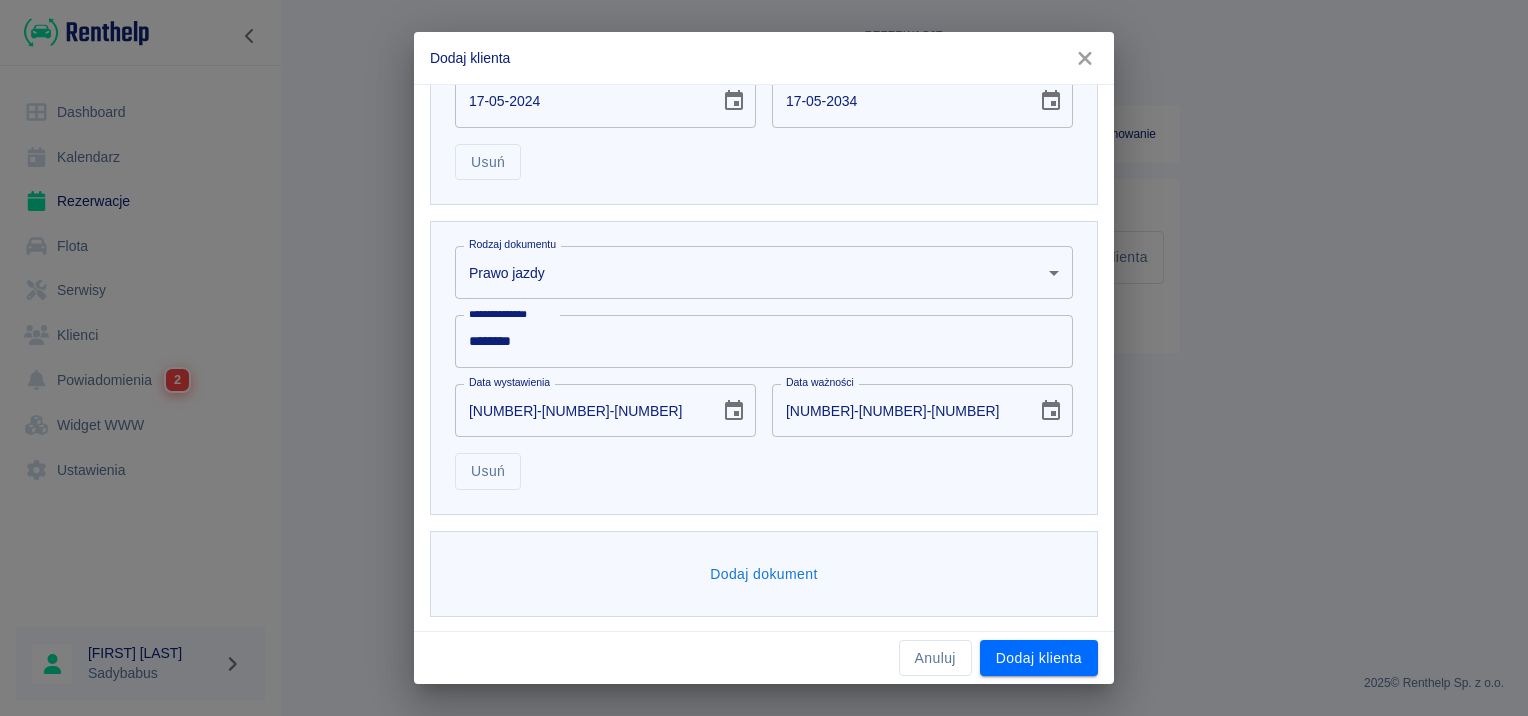 click on "Anuluj Dodaj klienta" at bounding box center (764, 658) 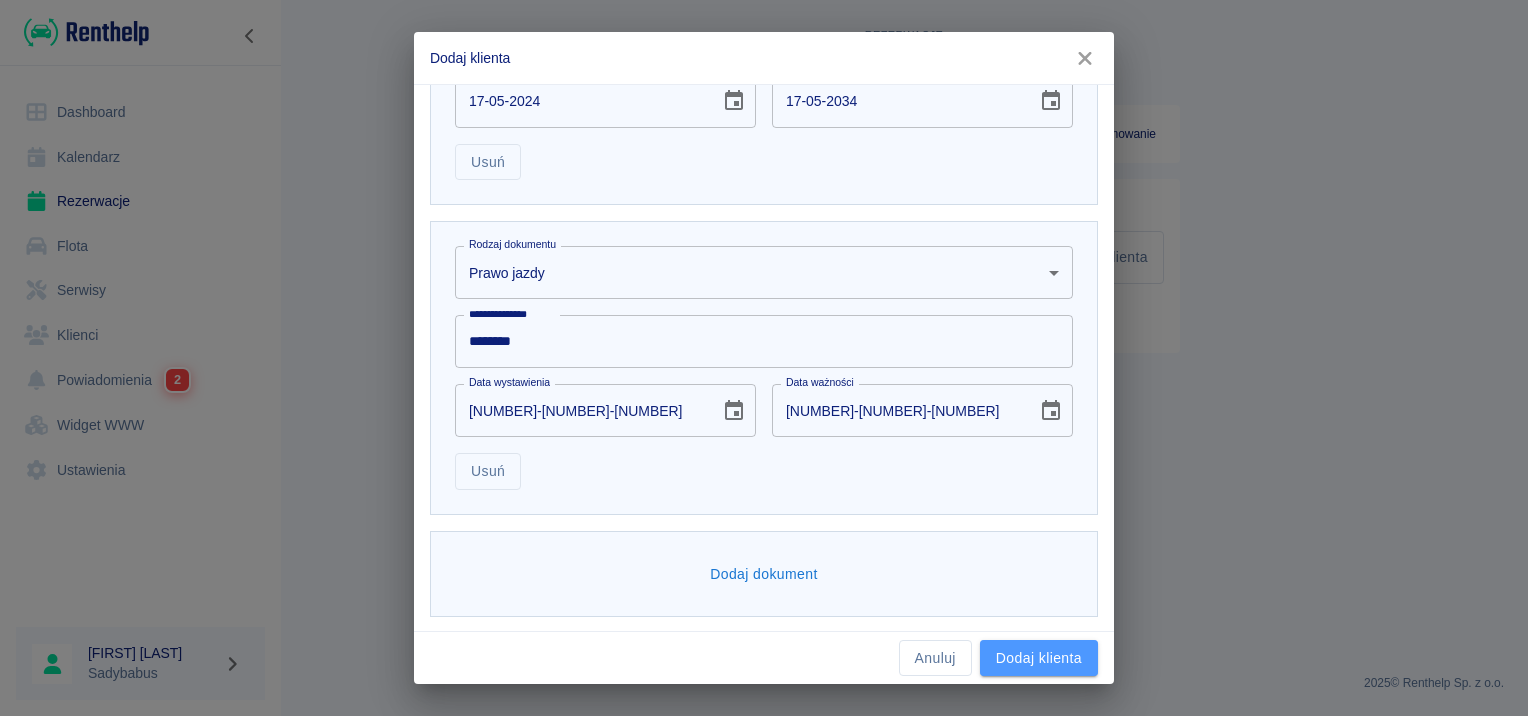 click on "Dodaj klienta" at bounding box center [1039, 658] 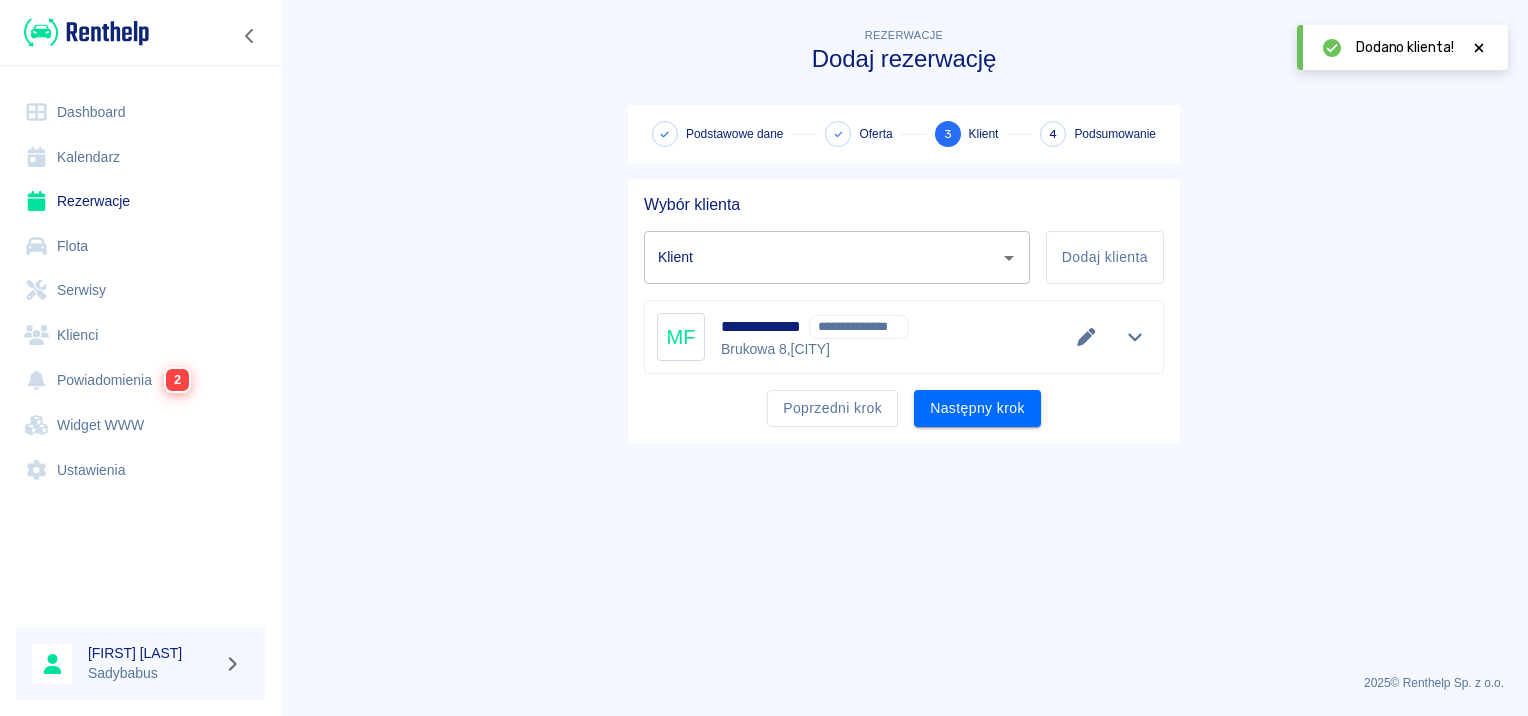 type on "[FIRST] [LAST] - [FIRST] [LAST] (NIP: [SSN]) (+[PHONE])" 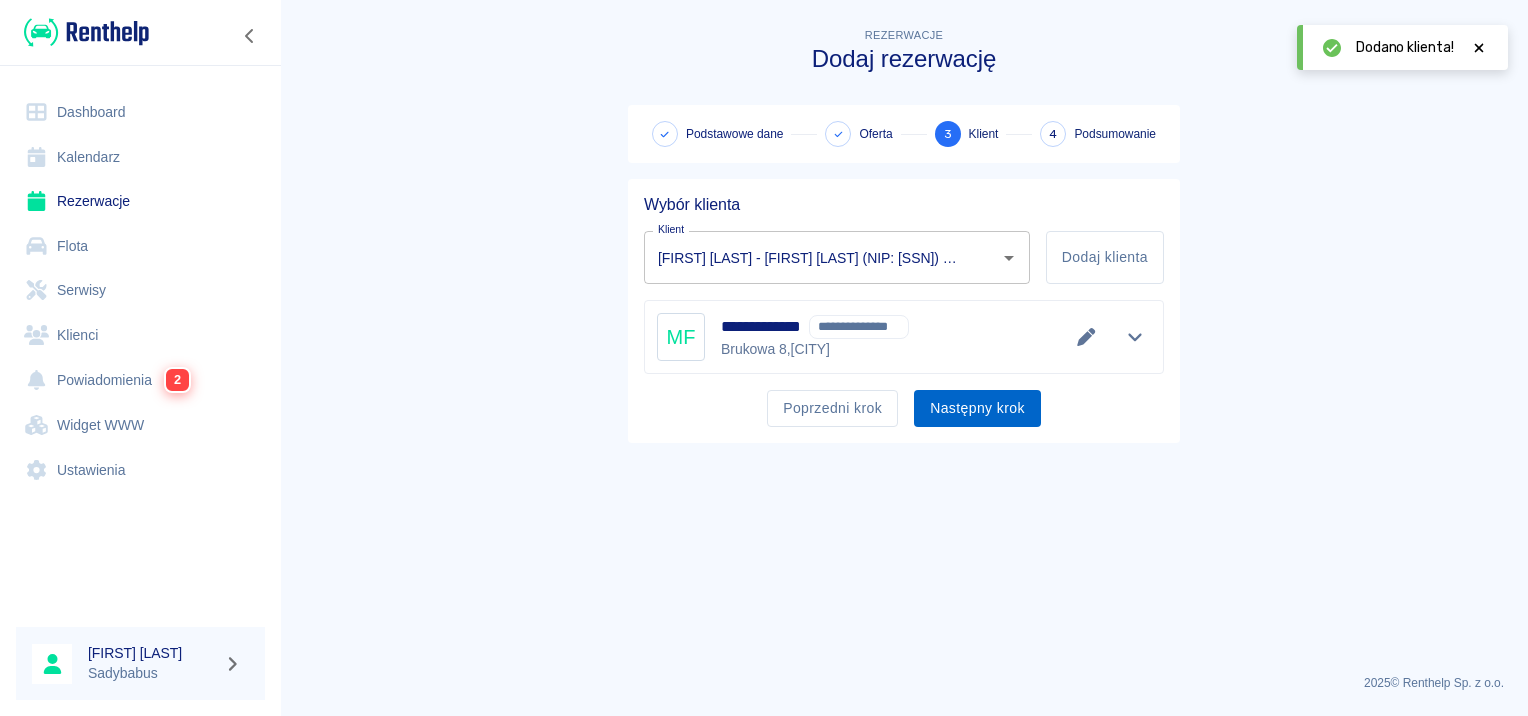 click on "Następny krok" at bounding box center [977, 408] 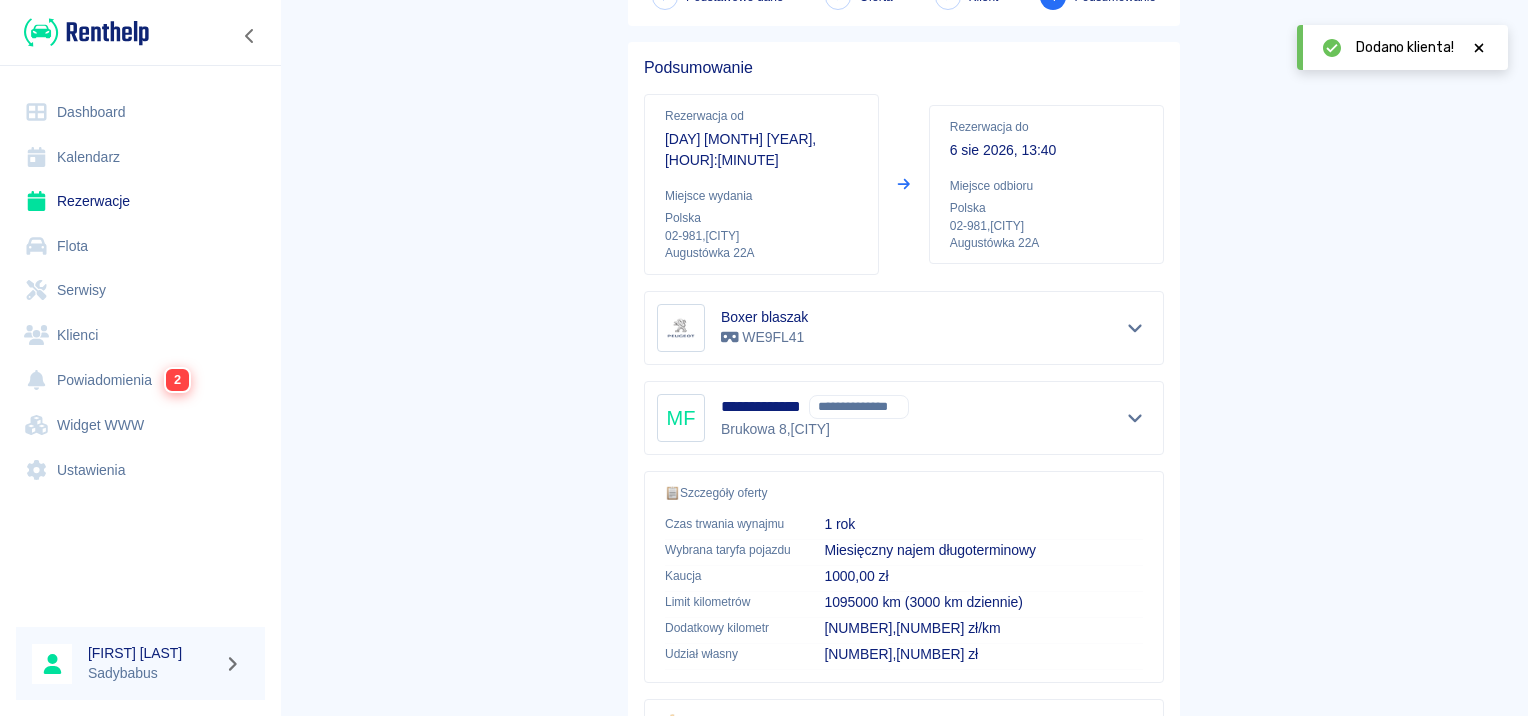 scroll, scrollTop: 360, scrollLeft: 0, axis: vertical 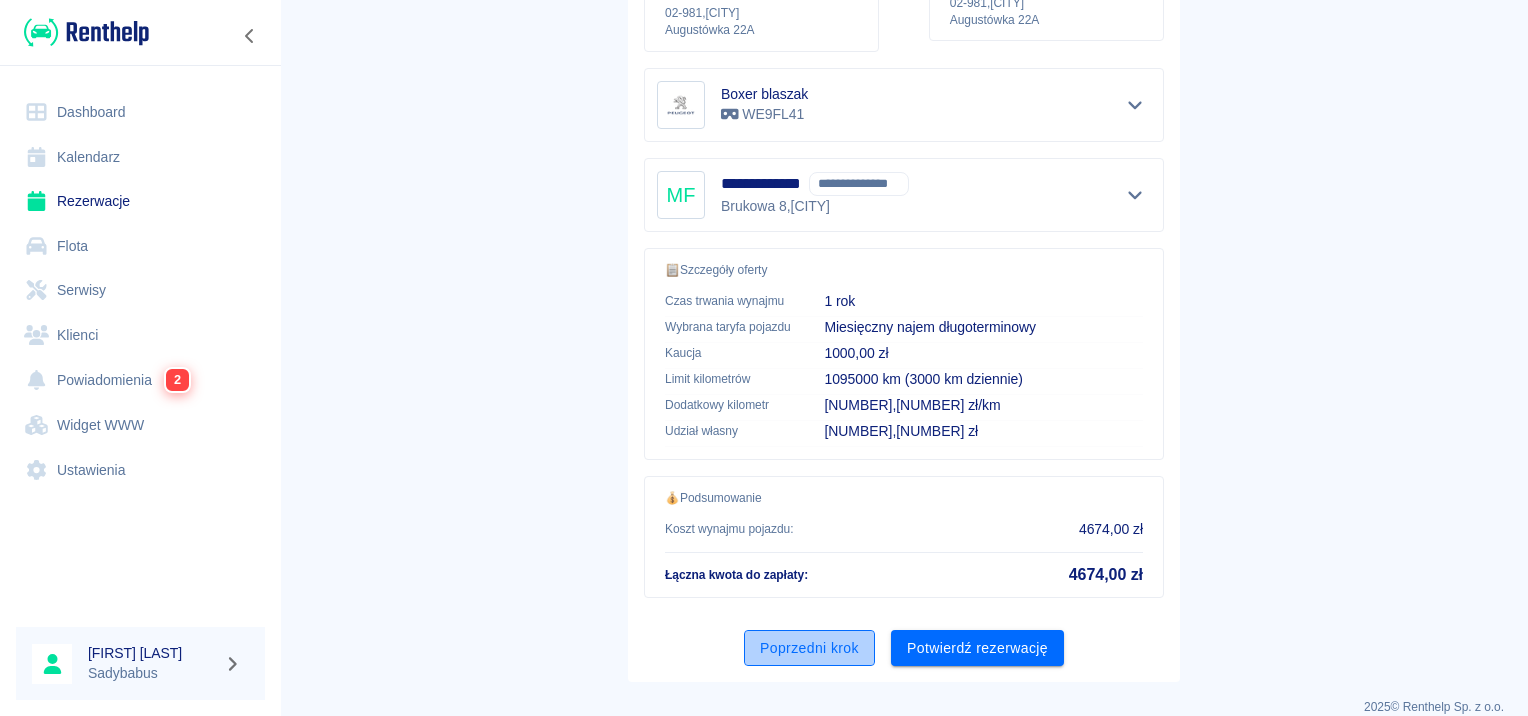 click on "Poprzedni krok" at bounding box center (809, 648) 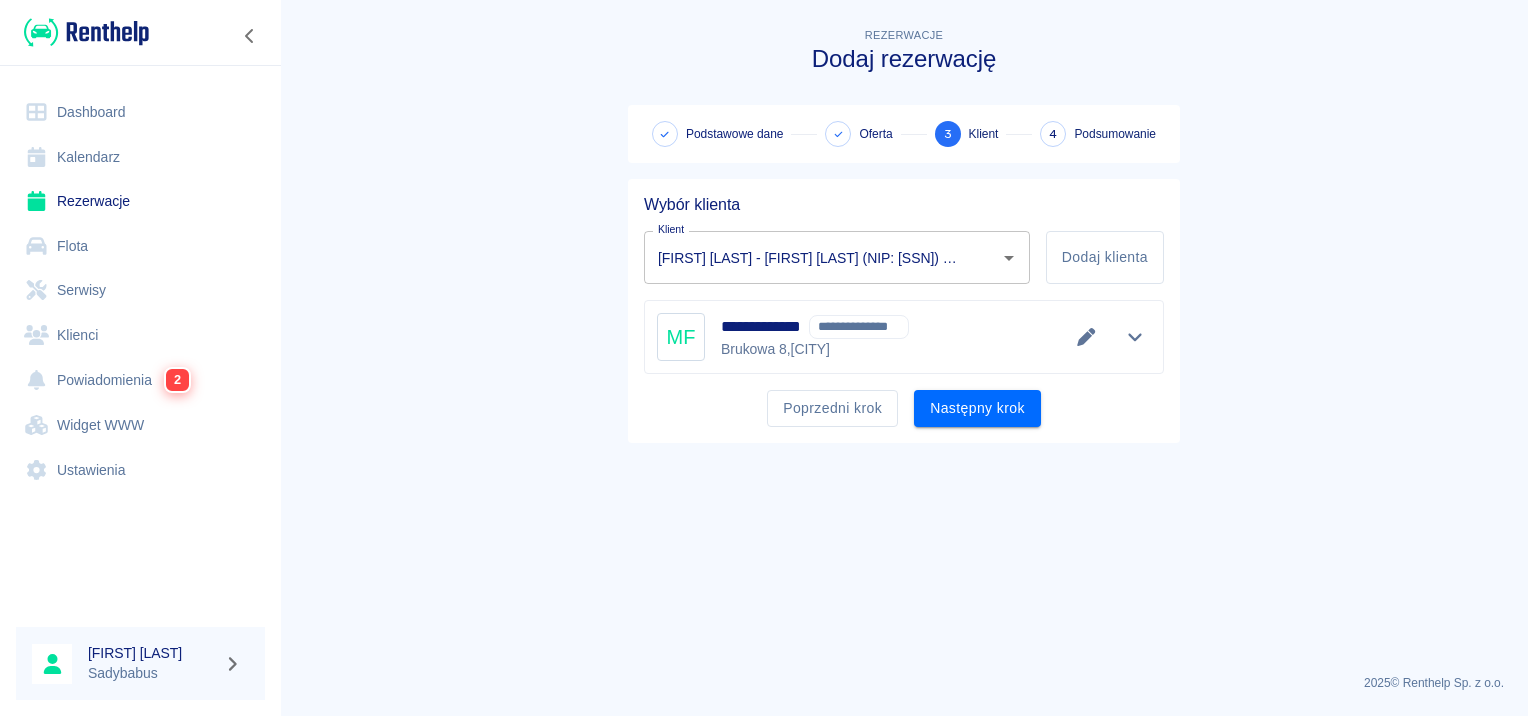click on "**********" at bounding box center (904, 311) 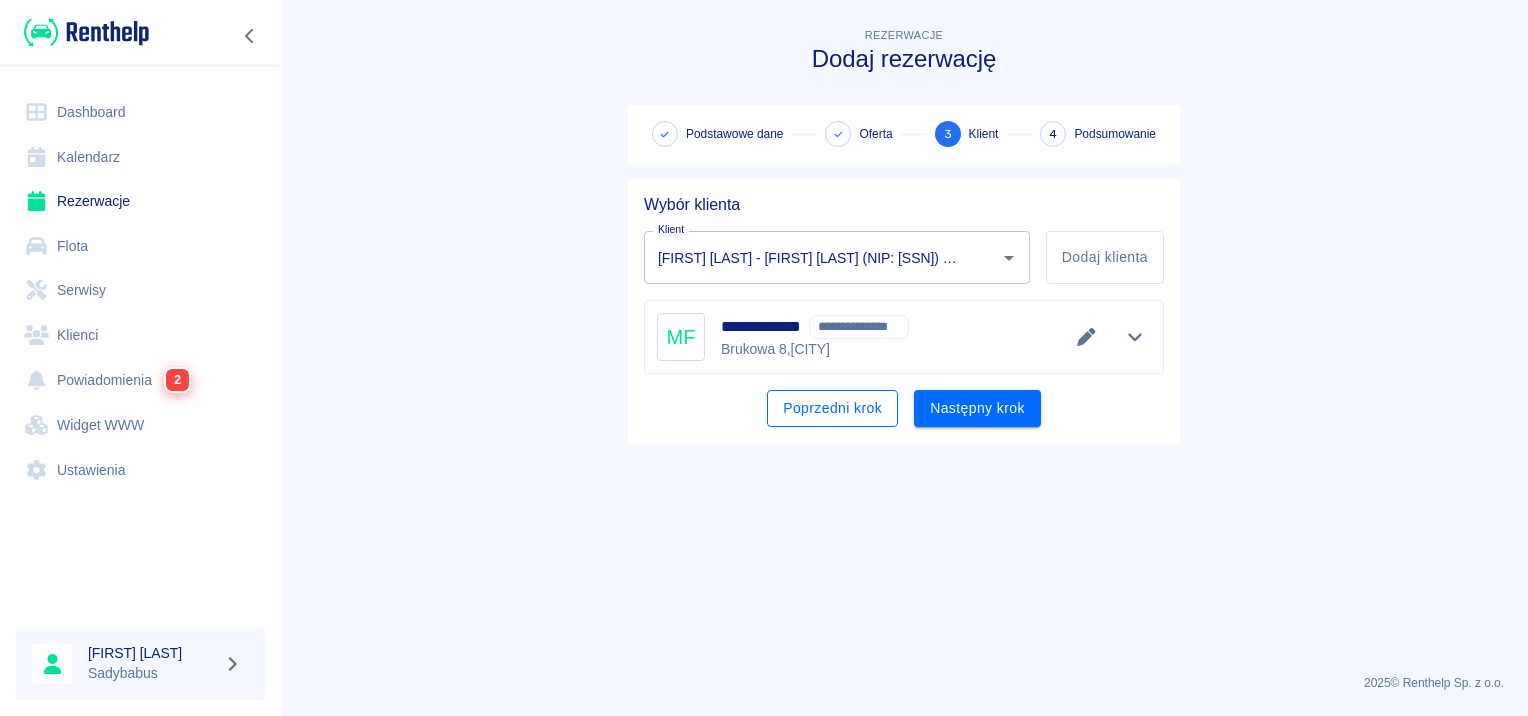 click on "Poprzedni krok" at bounding box center [832, 408] 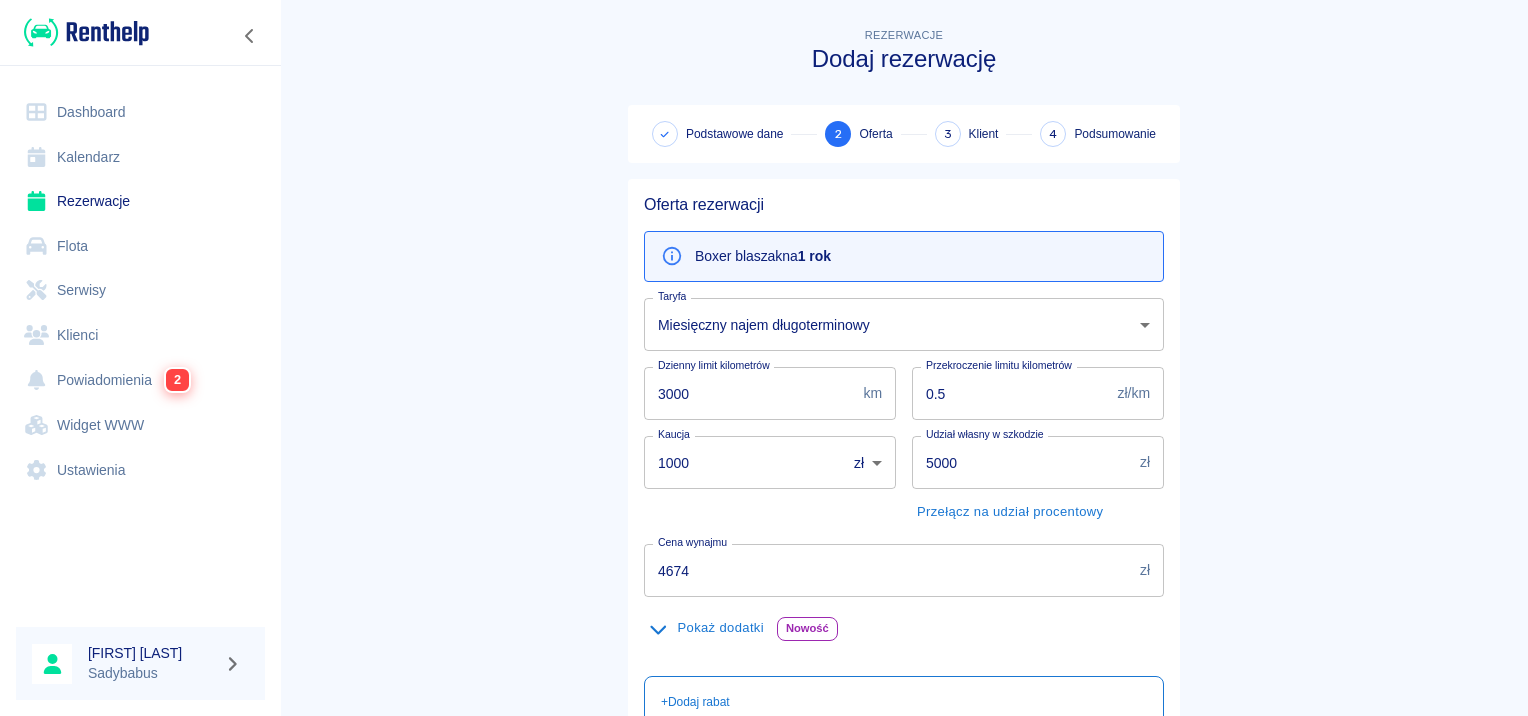 click on "3000" at bounding box center (749, 393) 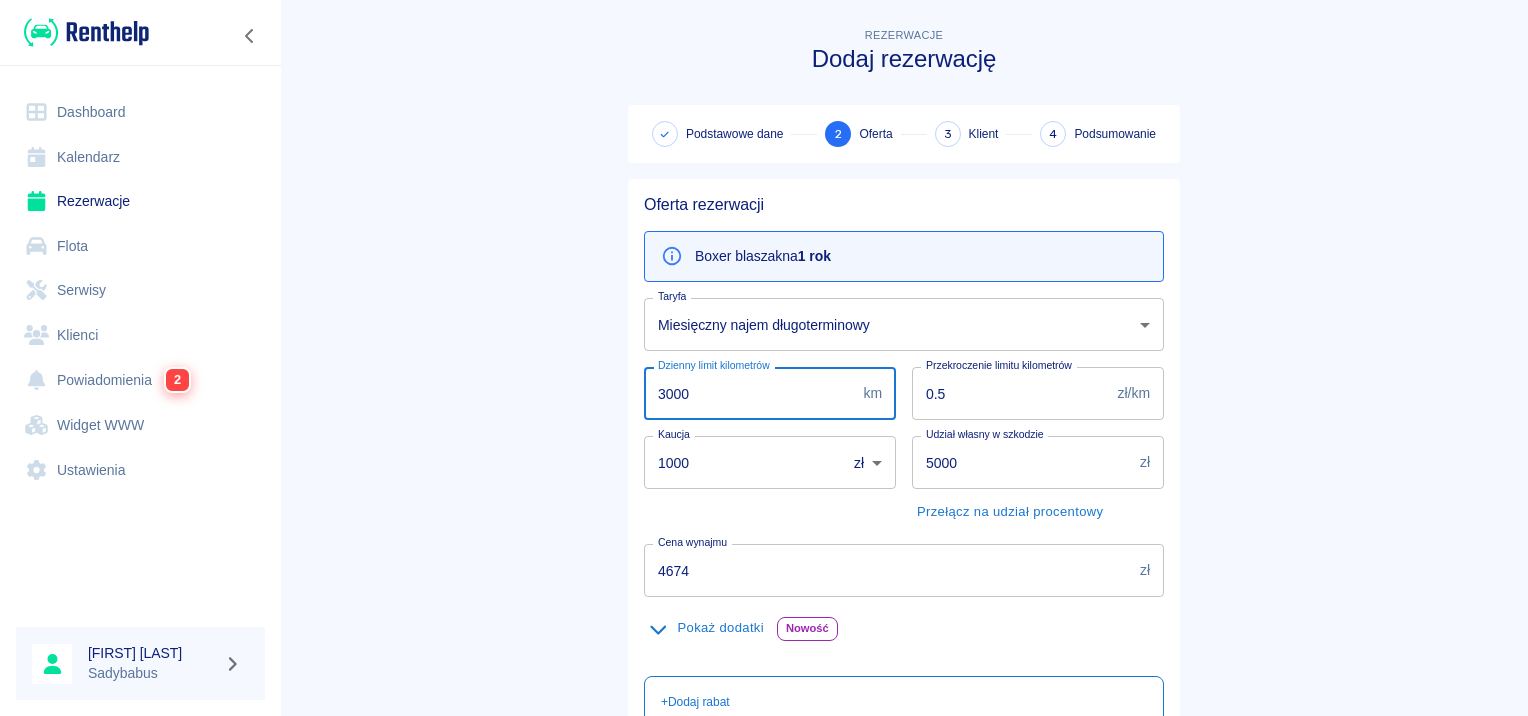 click on "3000" at bounding box center (749, 393) 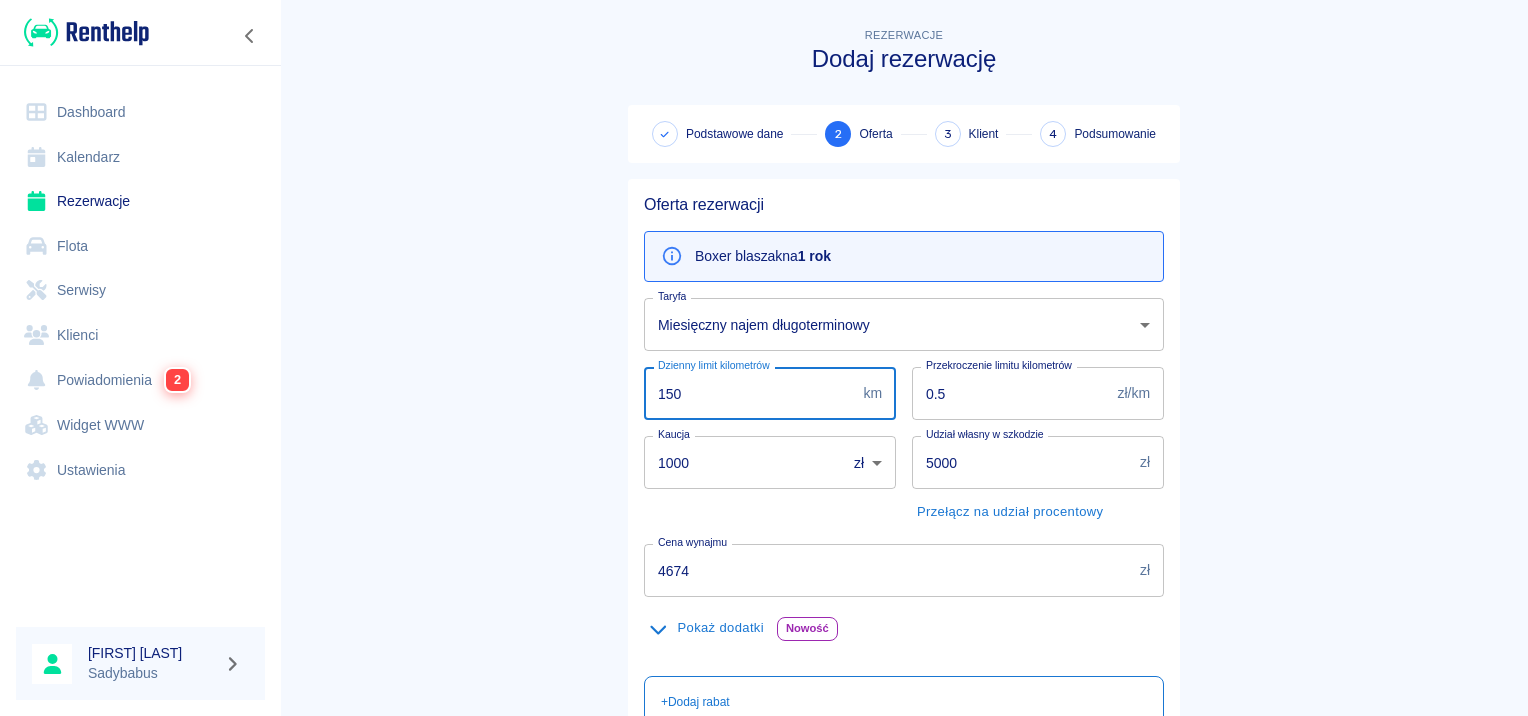 type on "150" 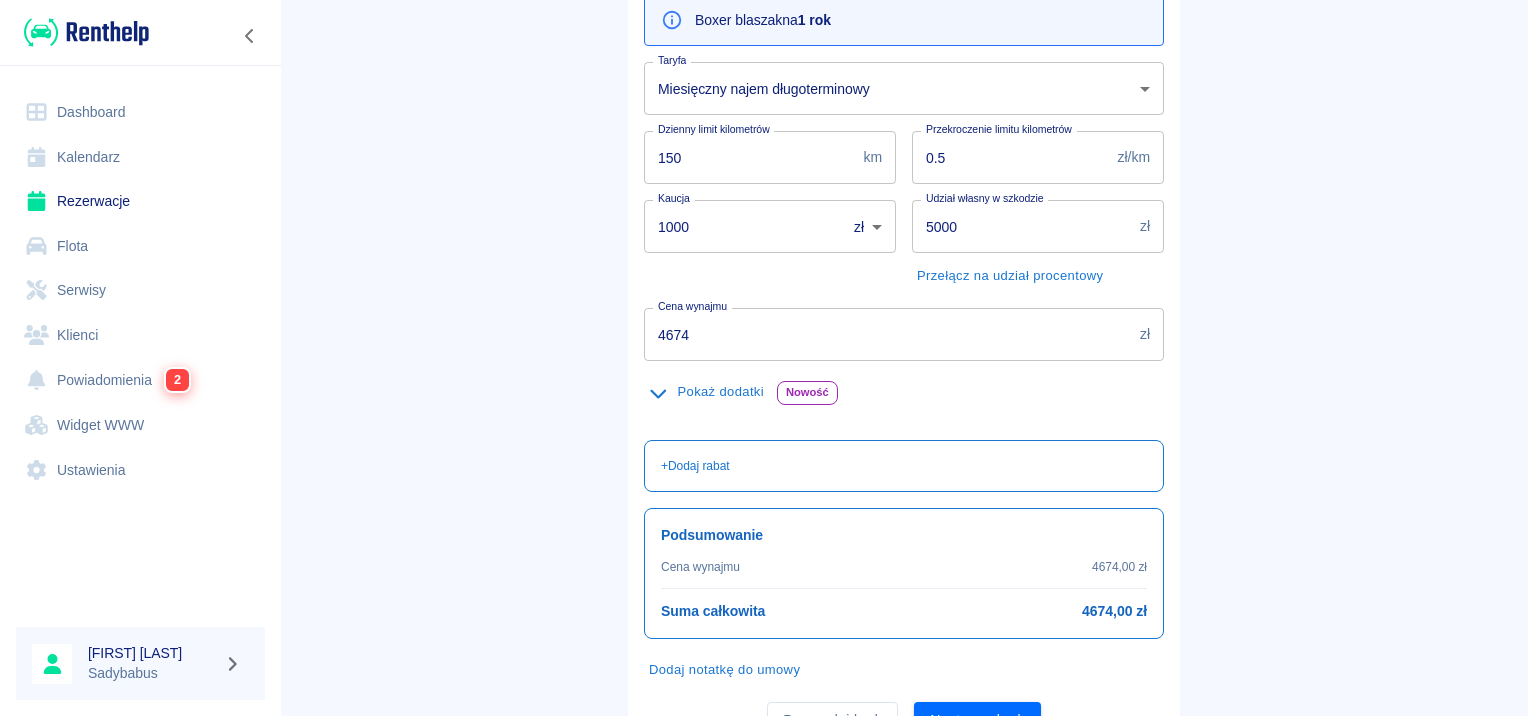 scroll, scrollTop: 331, scrollLeft: 0, axis: vertical 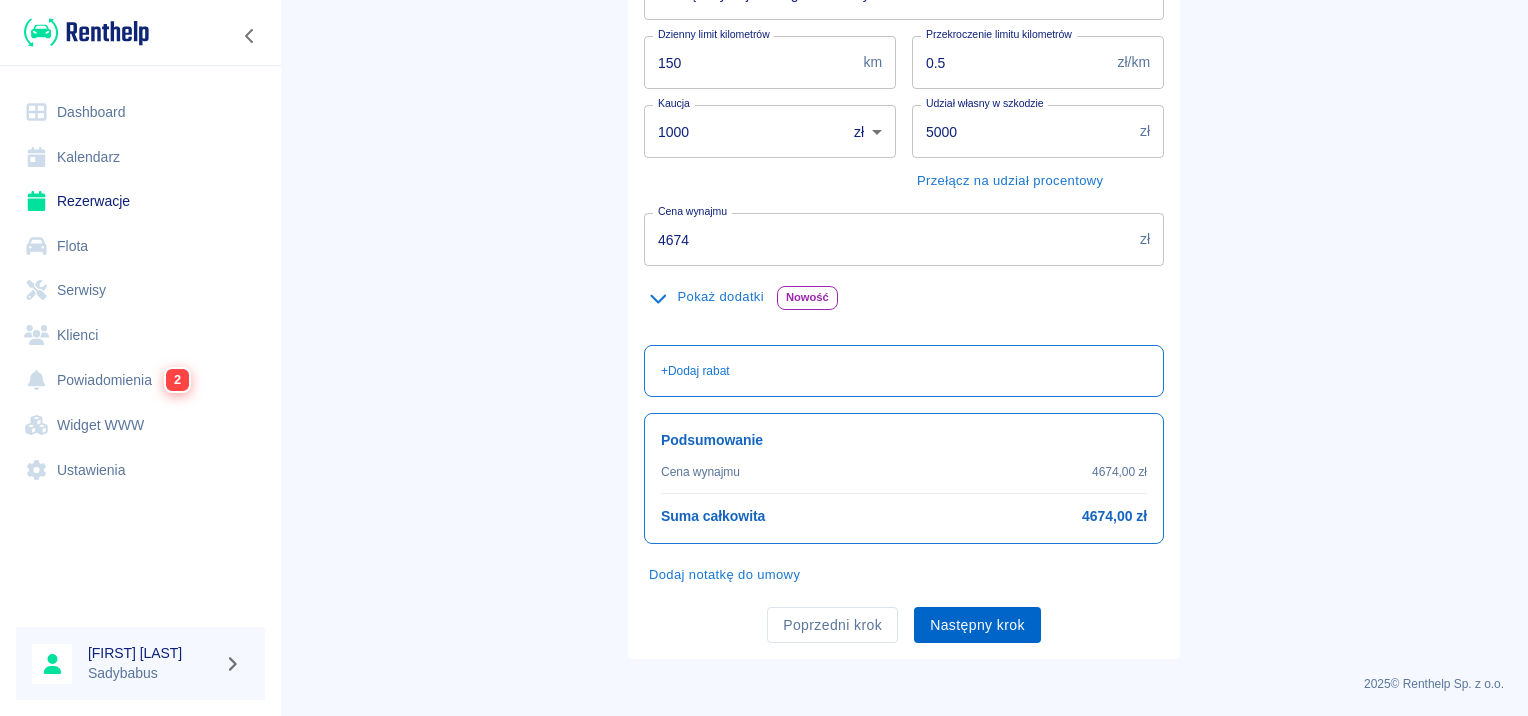 click on "Następny krok" at bounding box center (977, 625) 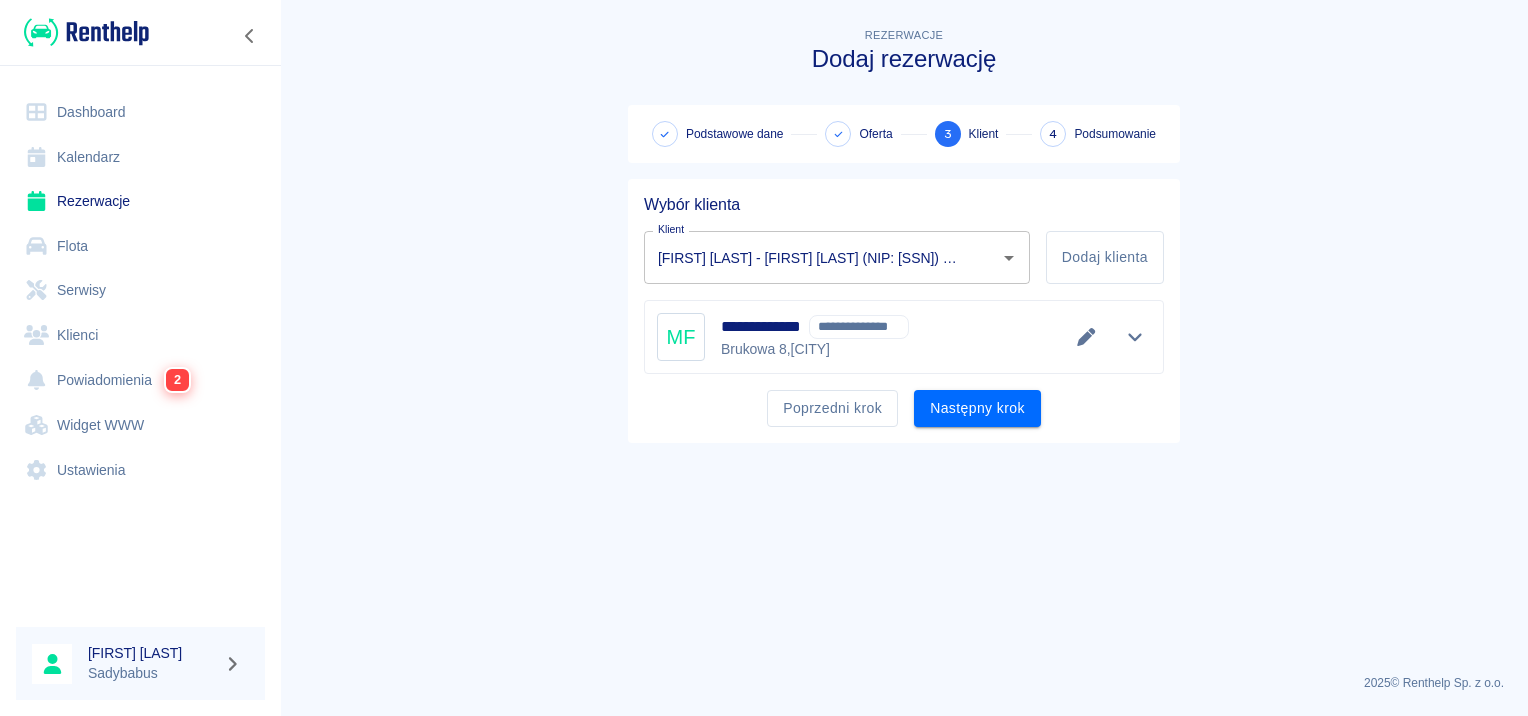 scroll, scrollTop: 0, scrollLeft: 0, axis: both 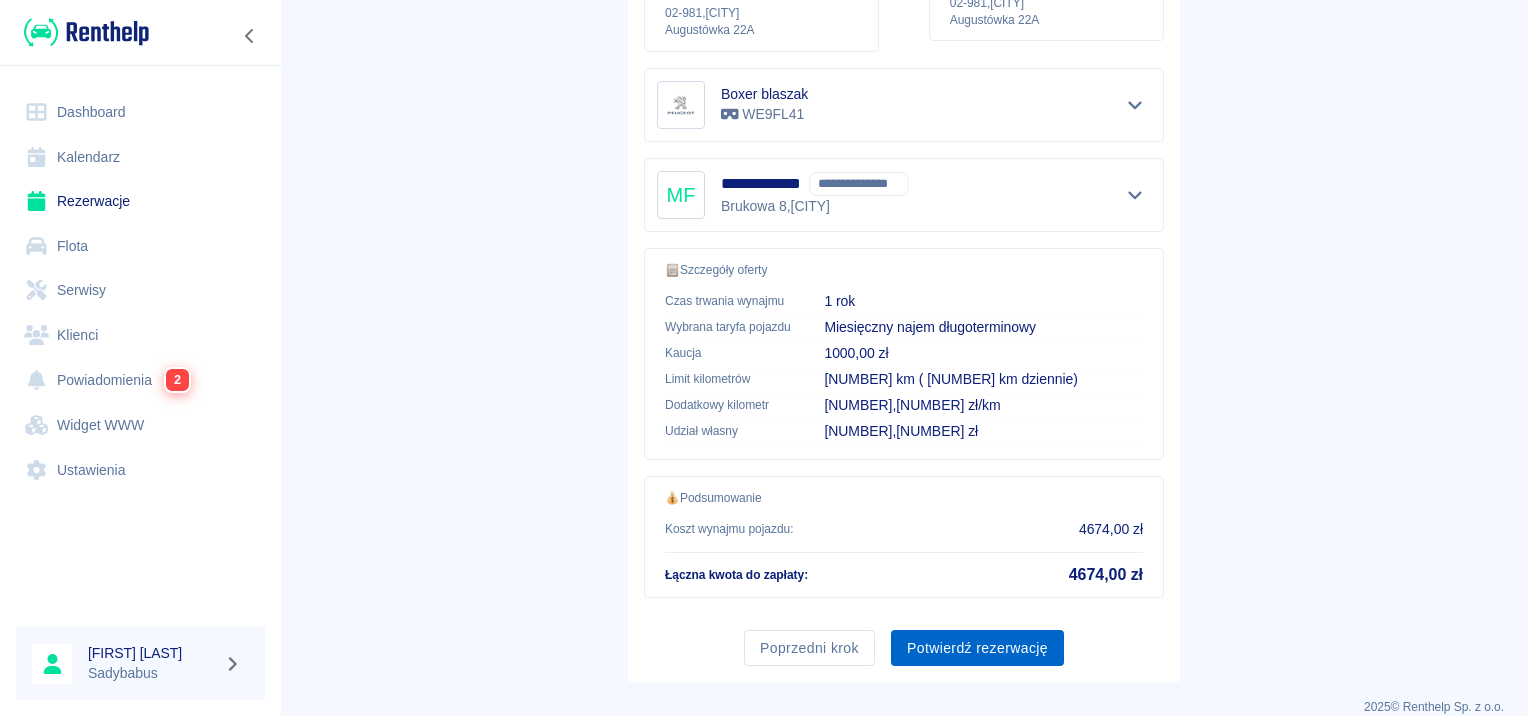 click on "Potwierdź rezerwację" at bounding box center (977, 648) 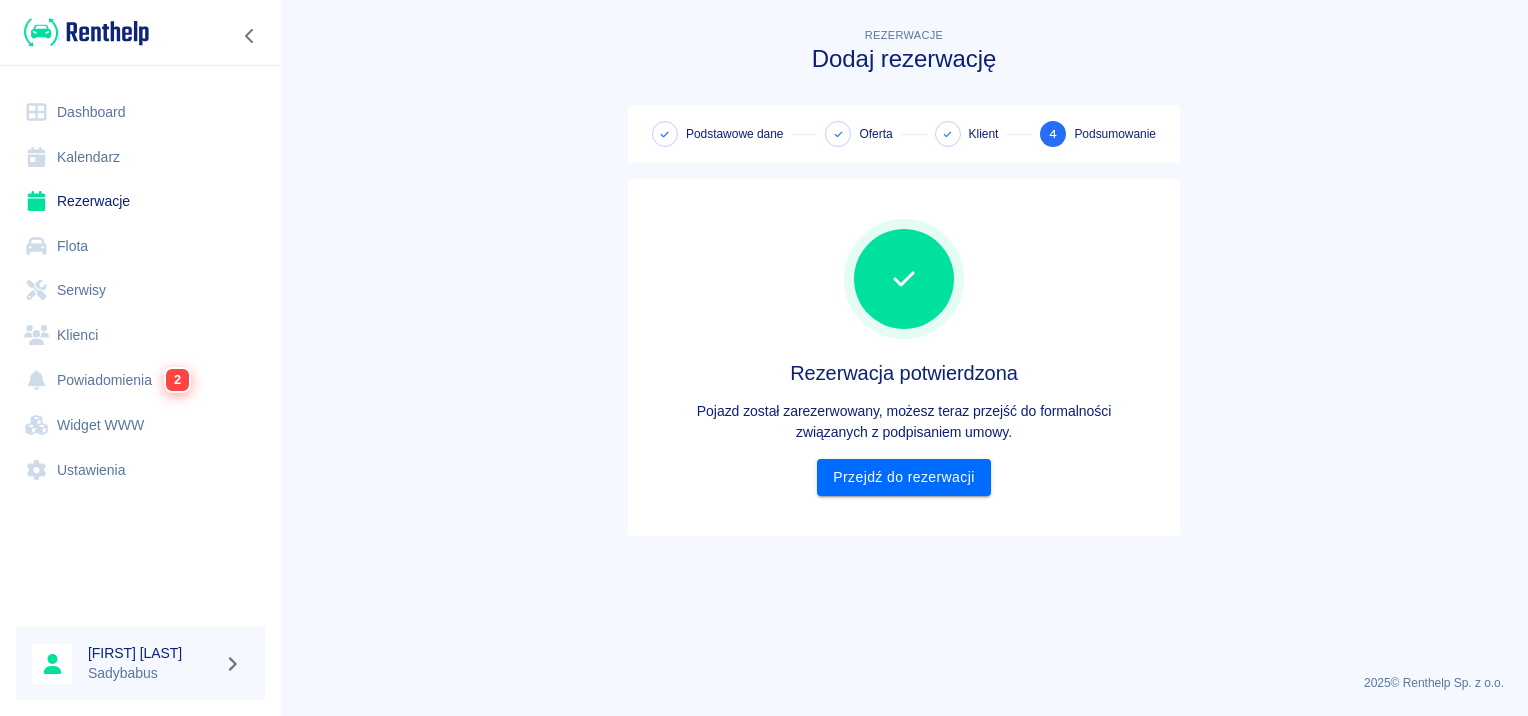 scroll, scrollTop: 0, scrollLeft: 0, axis: both 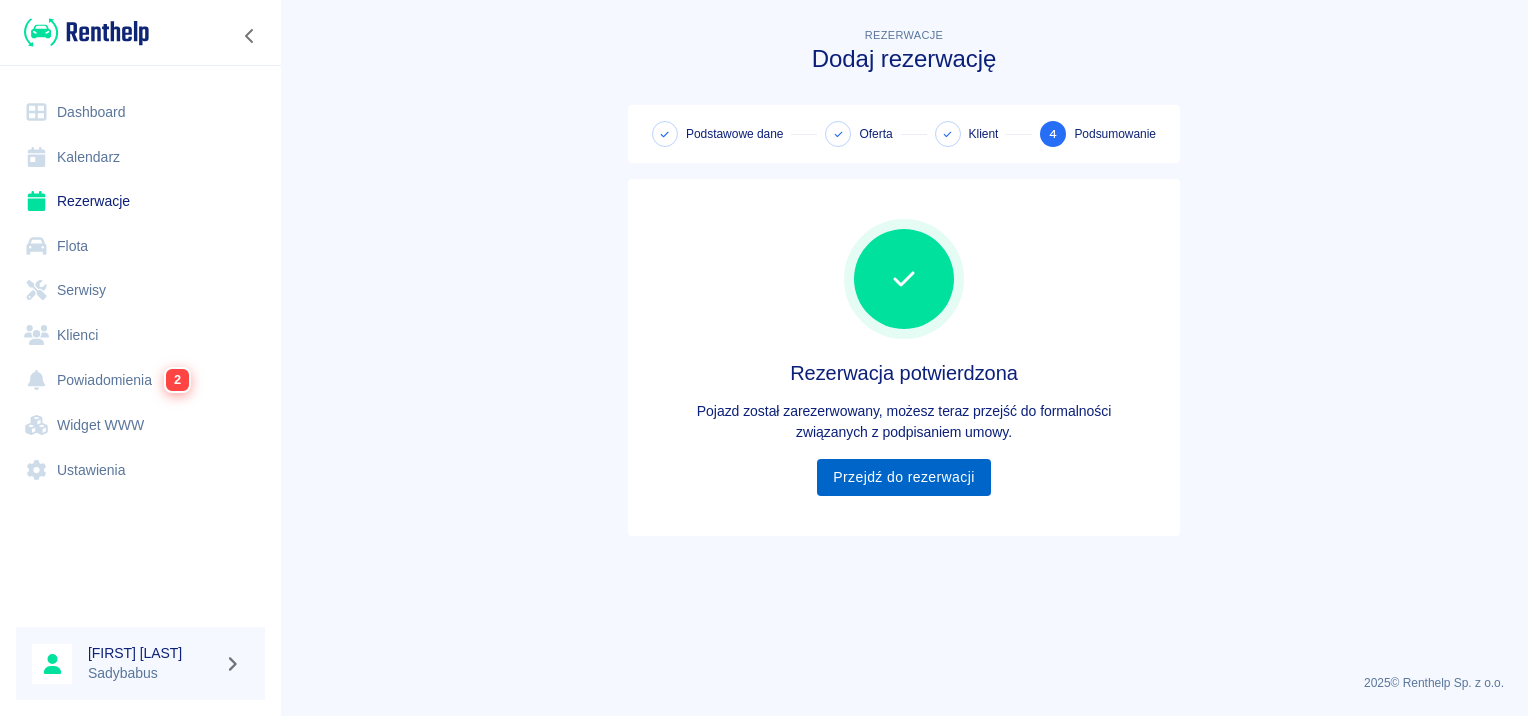 click on "Przejdź do rezerwacji" at bounding box center (903, 477) 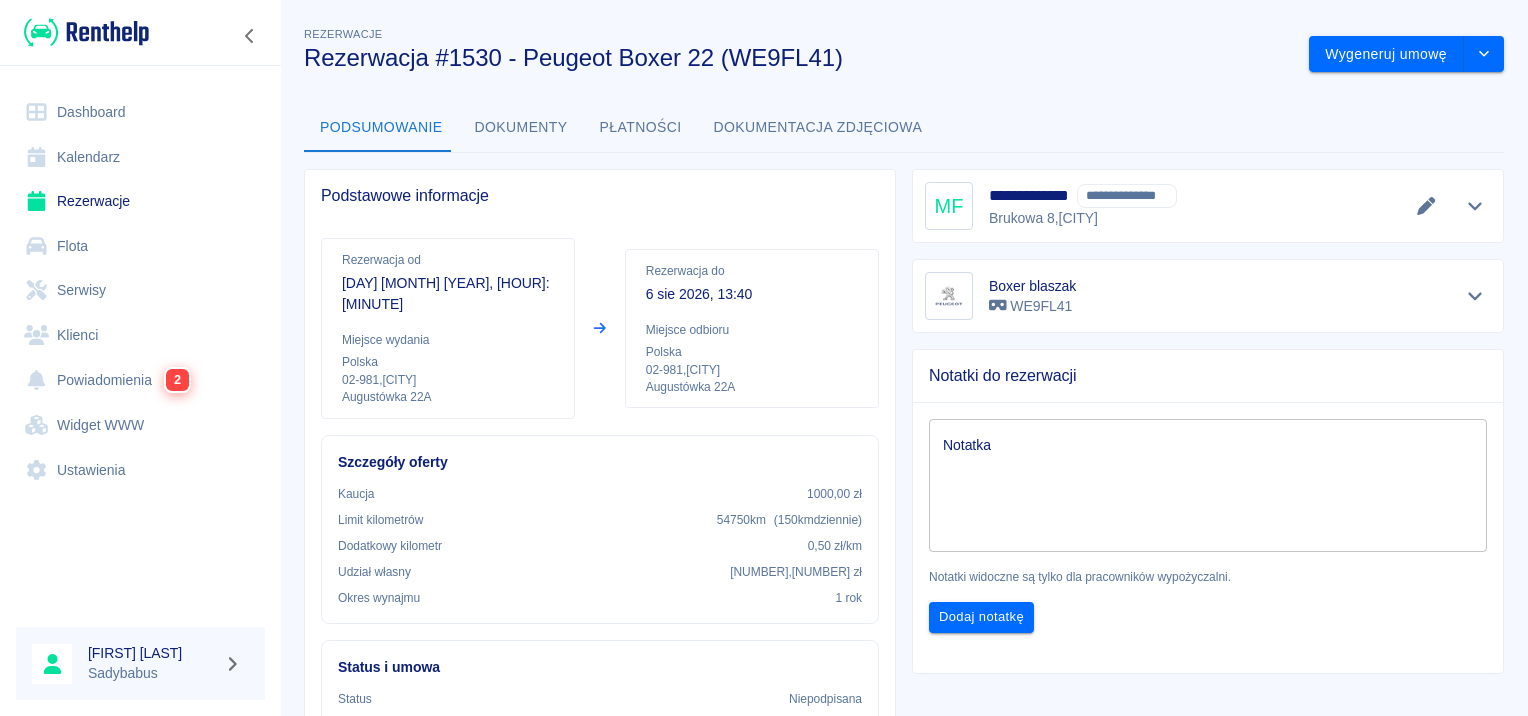 scroll, scrollTop: 0, scrollLeft: 0, axis: both 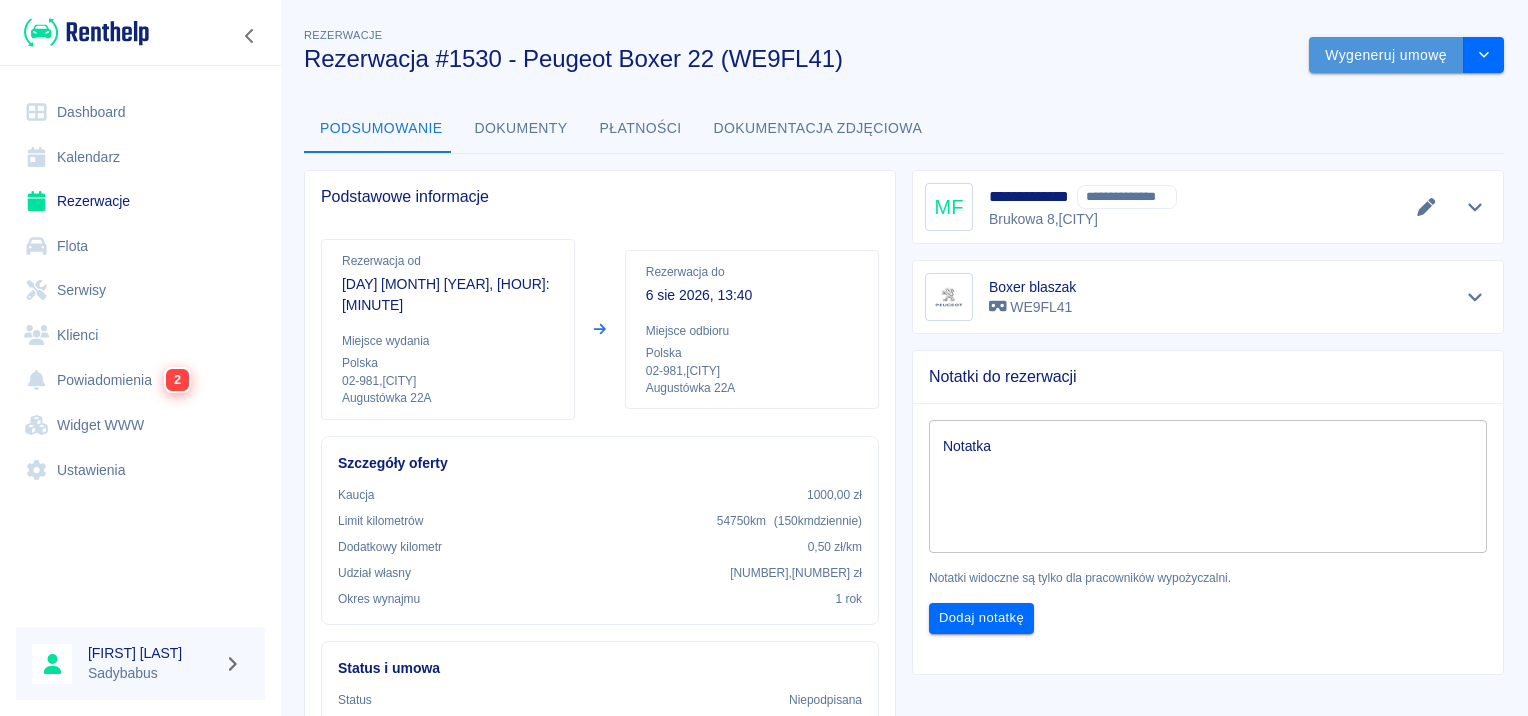 click on "Wygeneruj umowę" at bounding box center (1386, 55) 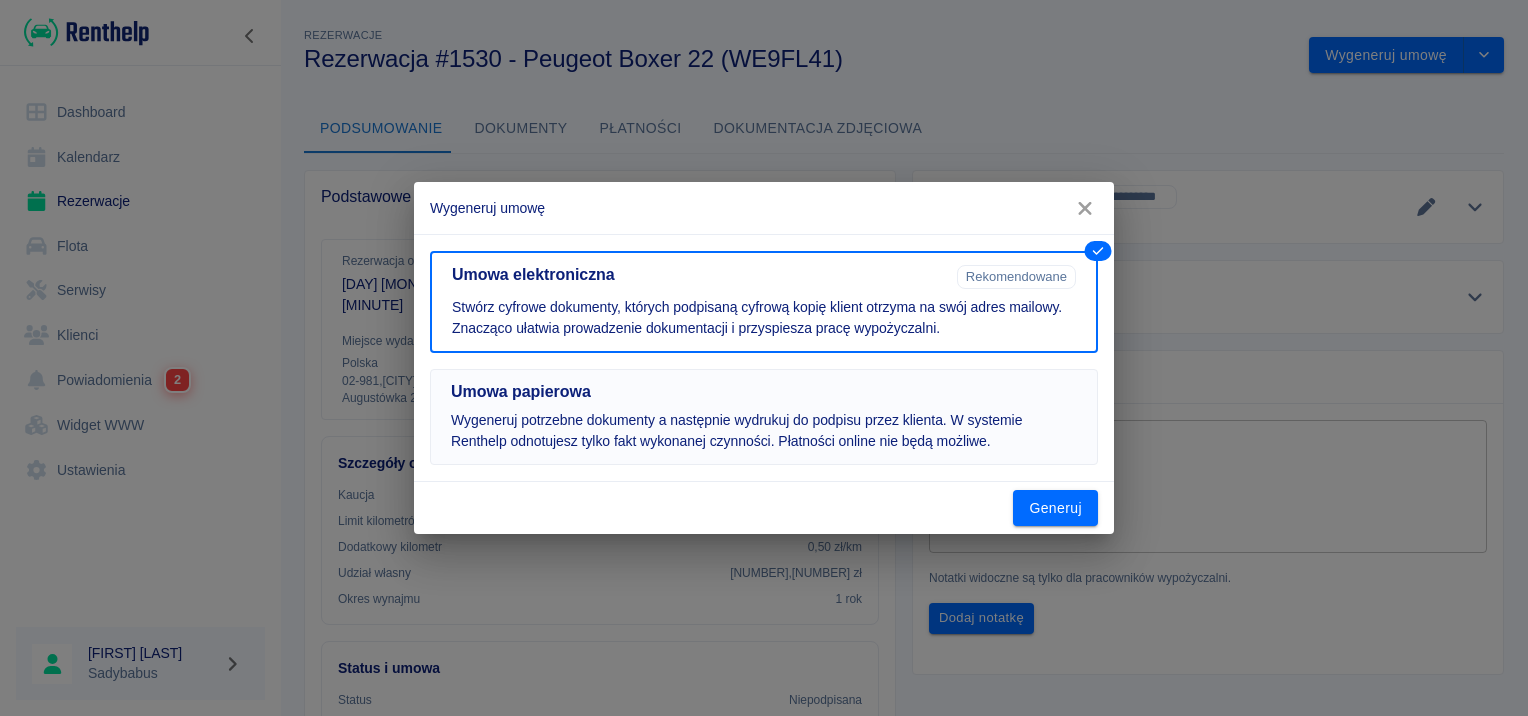 click on "Wygeneruj potrzebne dokumenty a następnie wydrukuj do podpisu przez klienta. W systemie Renthelp odnotujesz tylko fakt wykonanej czynności. Płatności online nie będą możliwe." at bounding box center (764, 431) 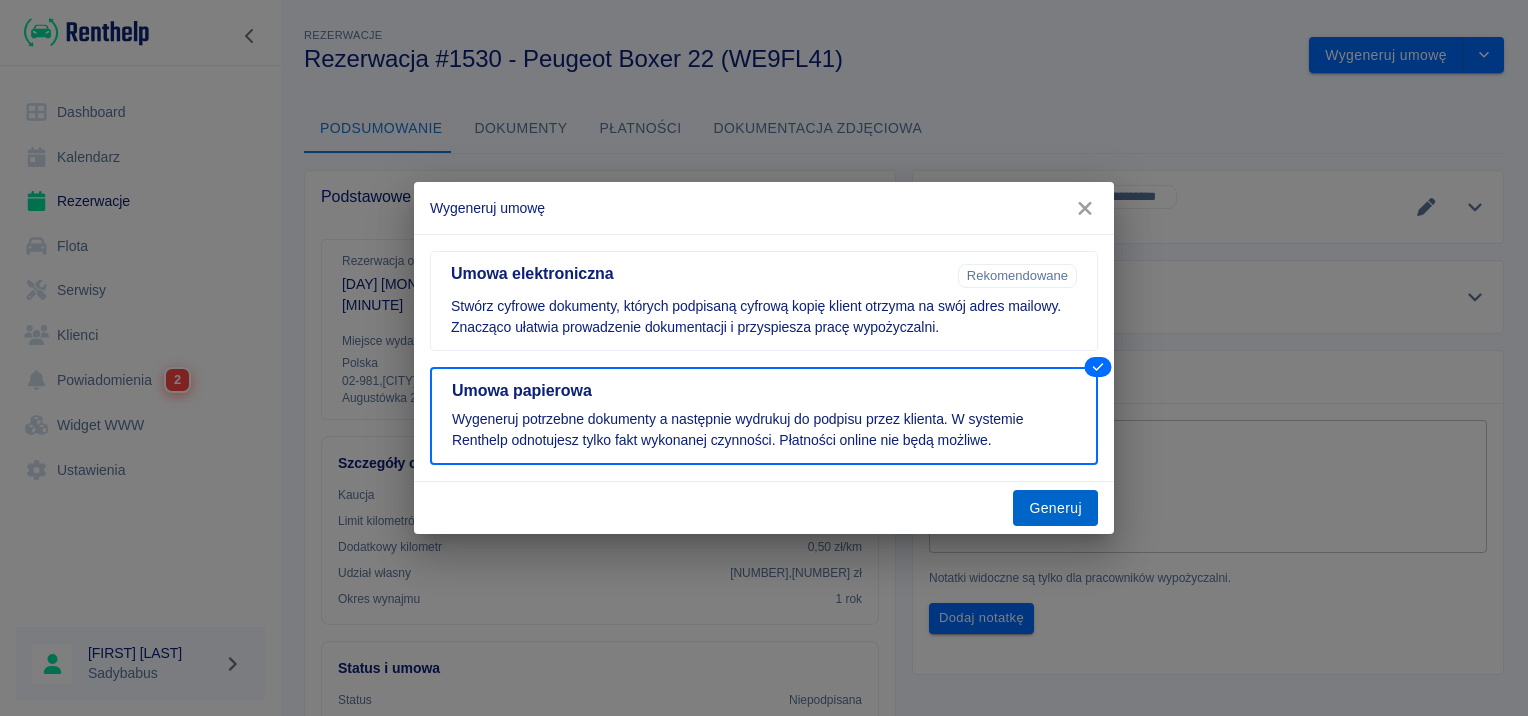 click on "Generuj" at bounding box center [1055, 508] 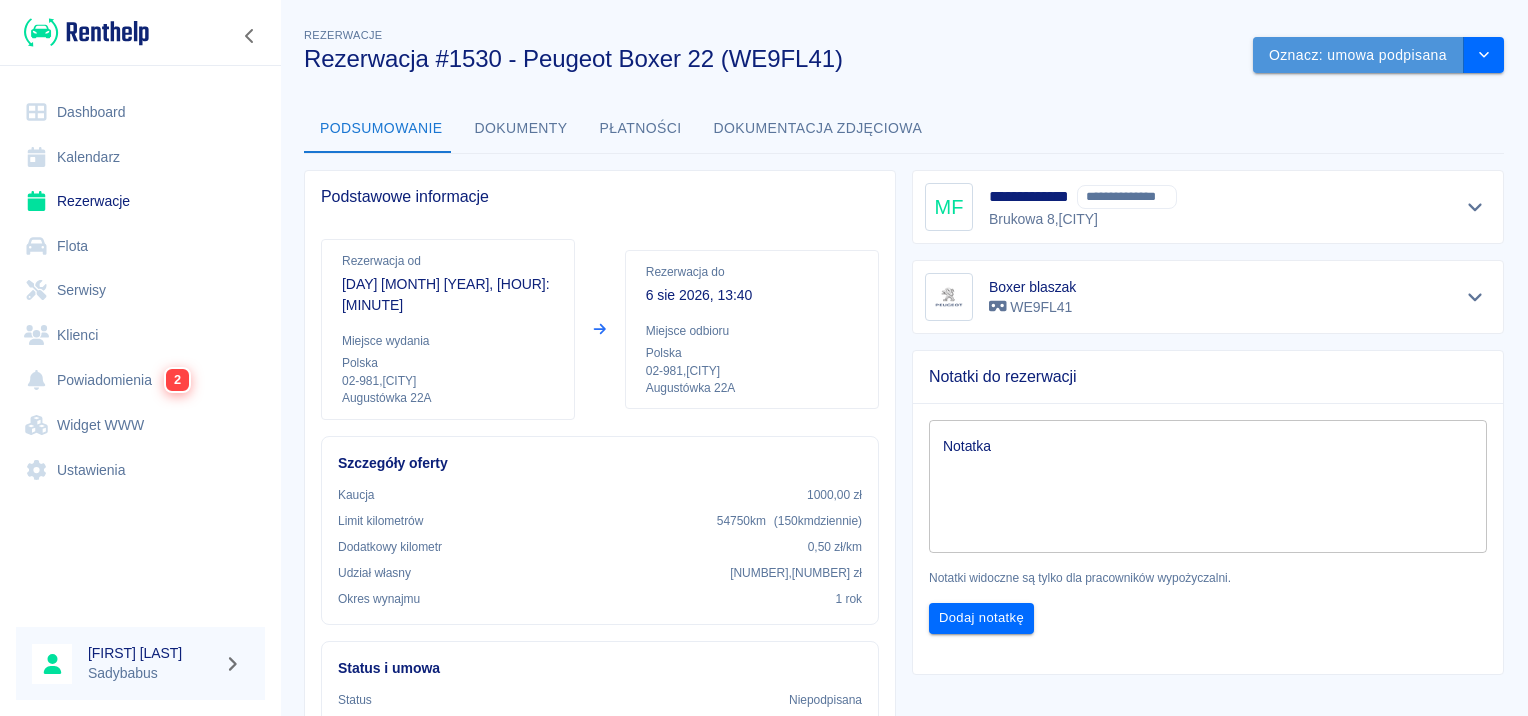 click on "Oznacz: umowa podpisana" at bounding box center [1358, 55] 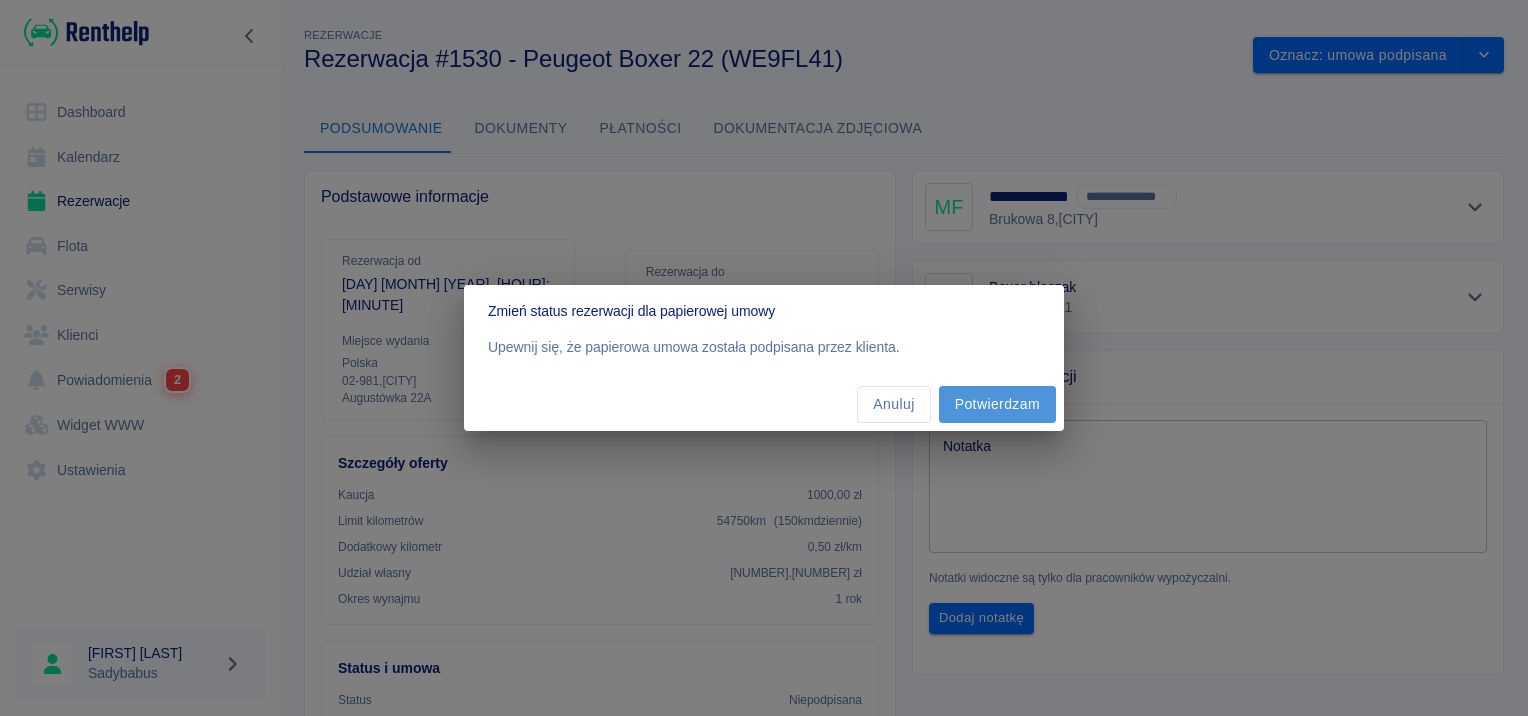 click on "Potwierdzam" at bounding box center [997, 404] 